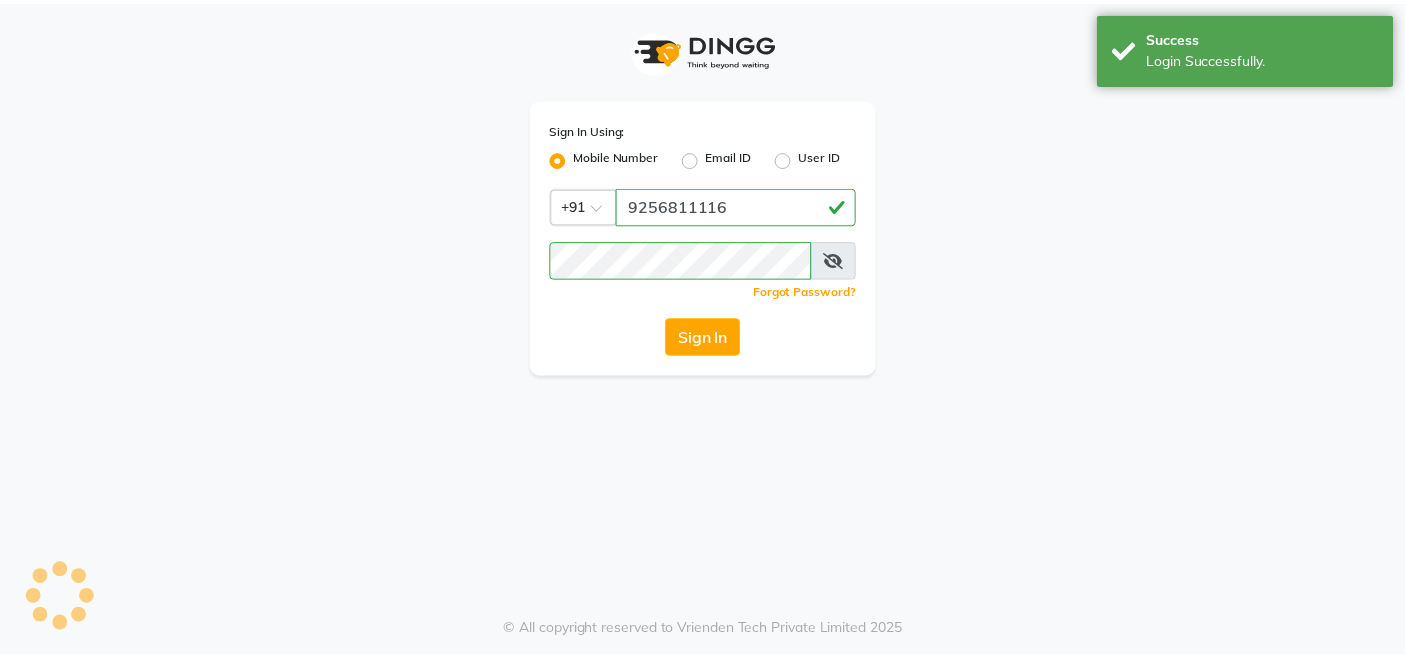scroll, scrollTop: 0, scrollLeft: 0, axis: both 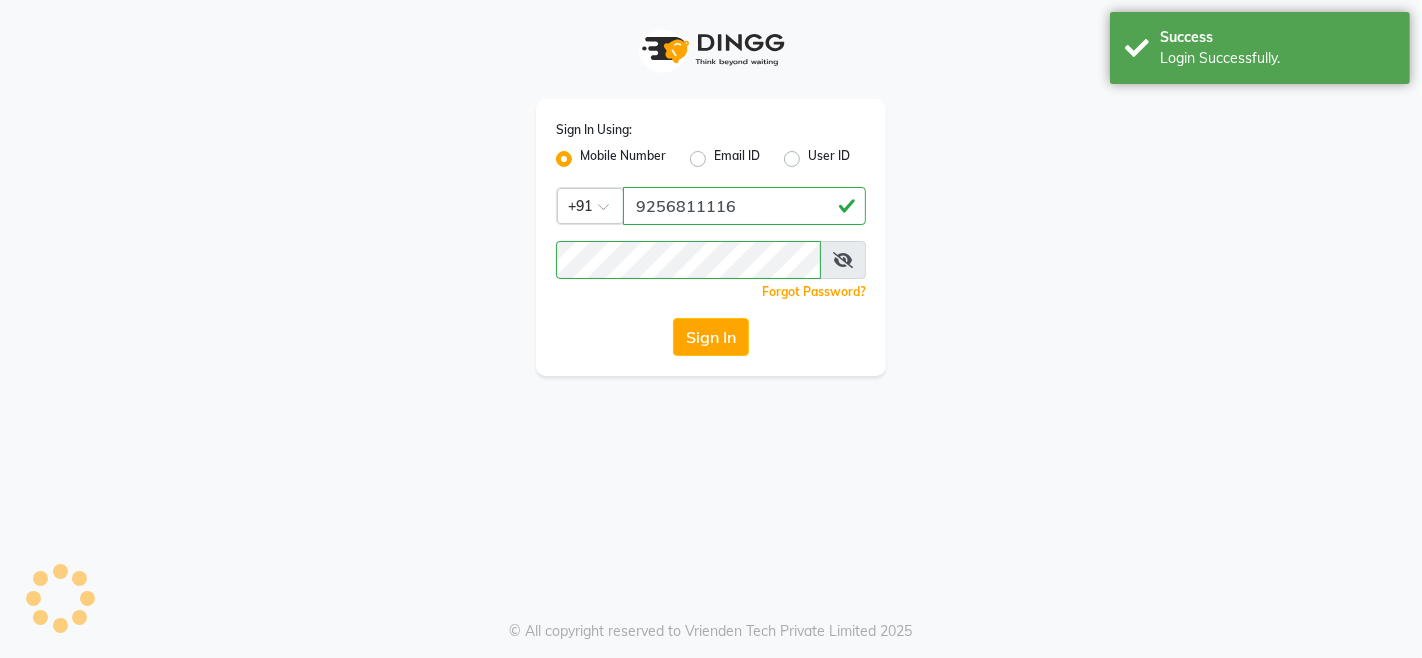 select on "75" 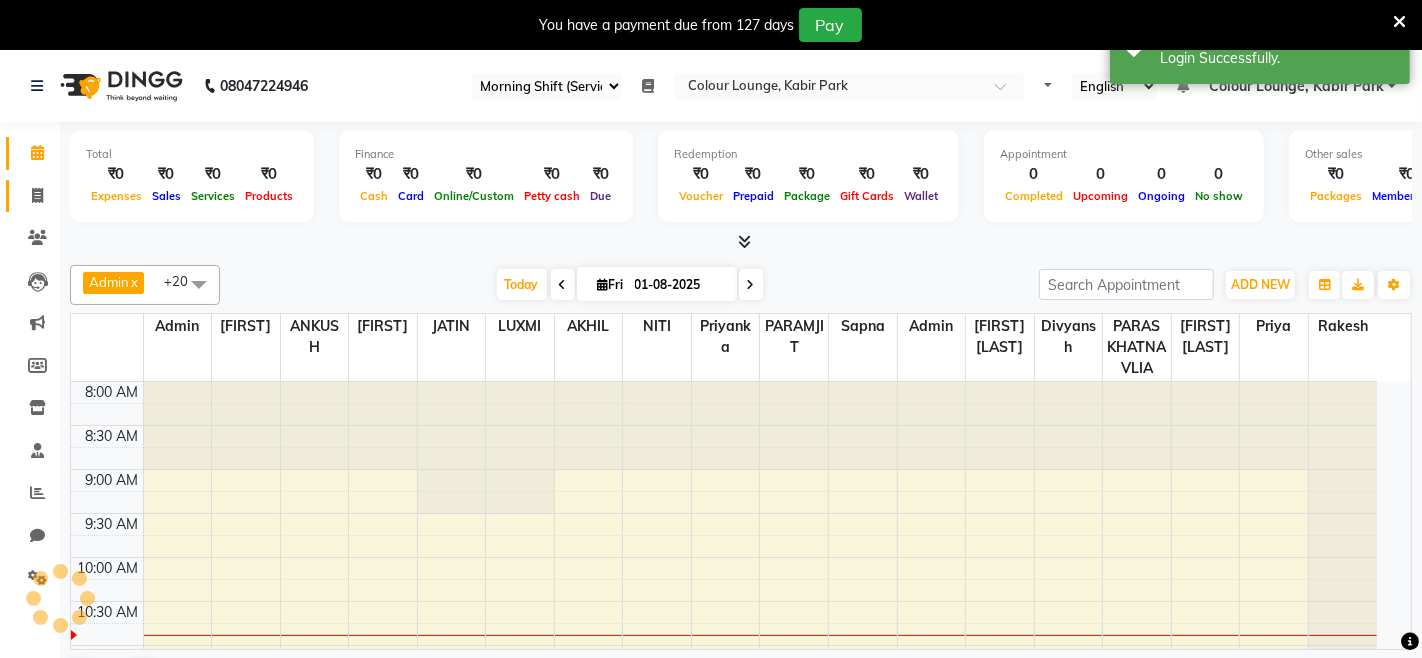 click on "Invoice" 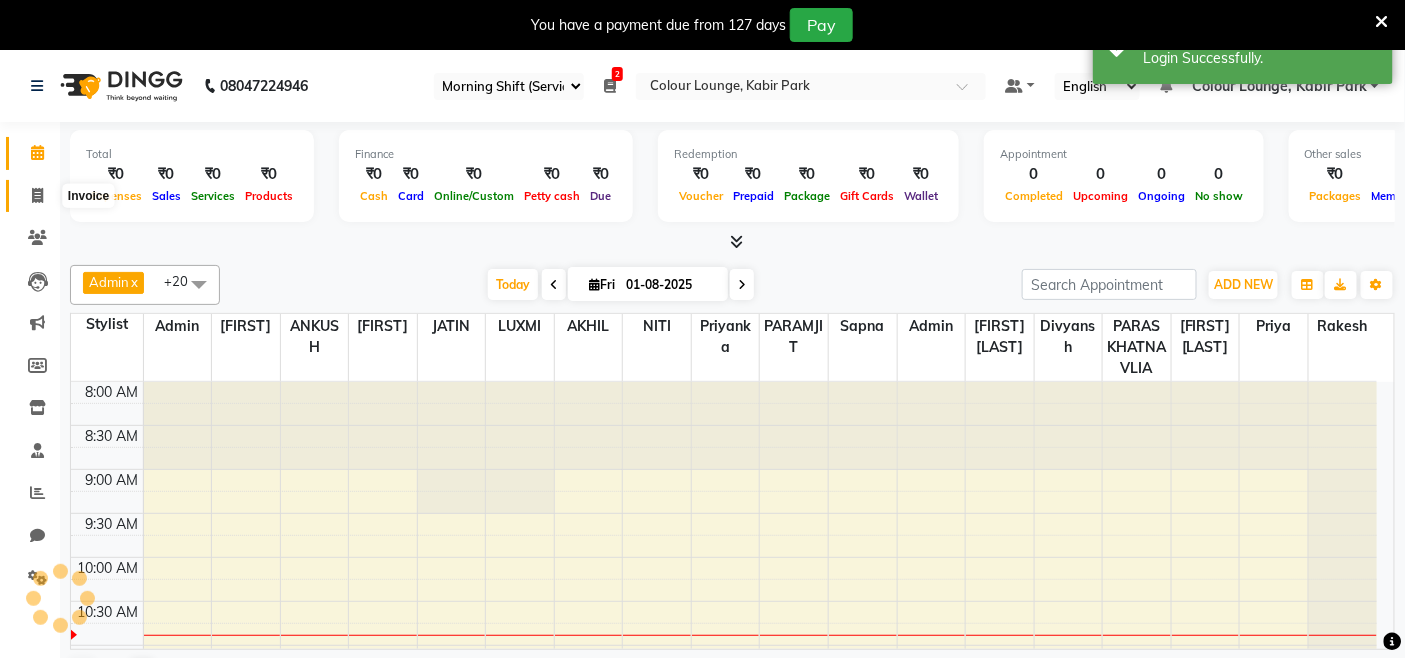 scroll, scrollTop: 0, scrollLeft: 0, axis: both 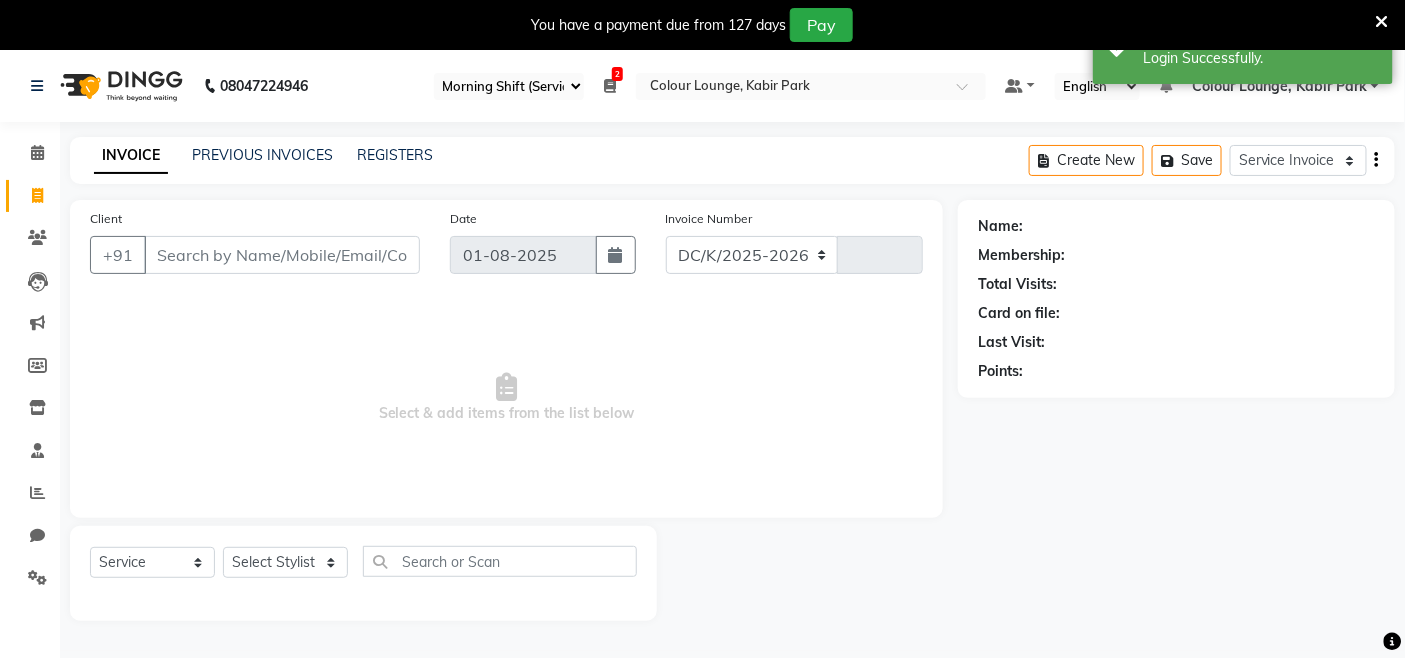 select on "8015" 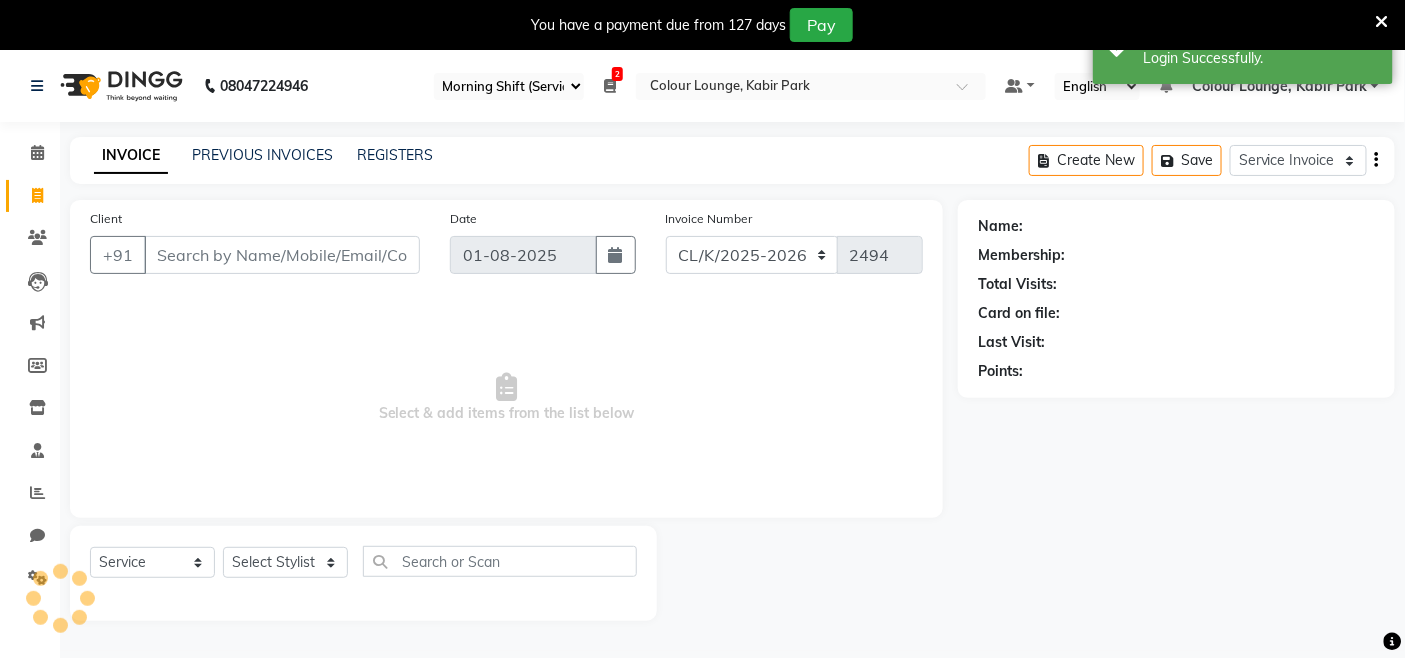 scroll, scrollTop: 0, scrollLeft: 0, axis: both 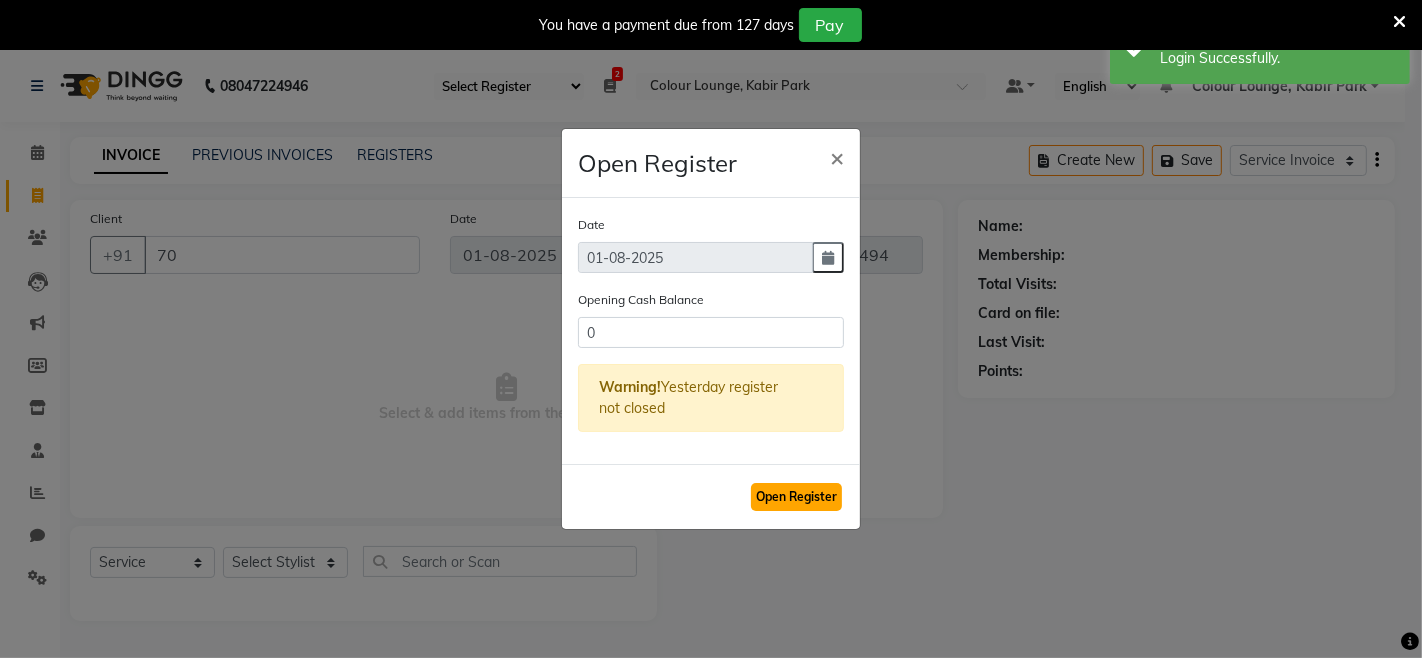 click on "Open Register" 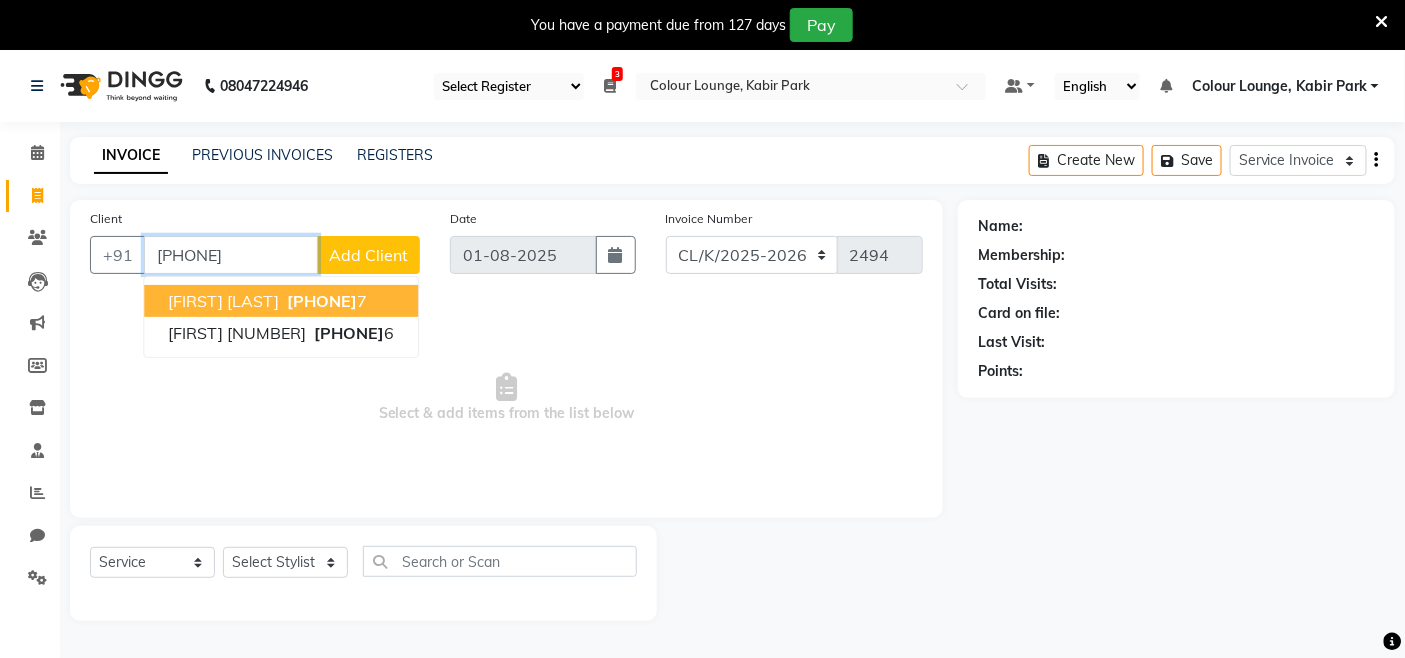 click on "[PHONE]" at bounding box center [322, 301] 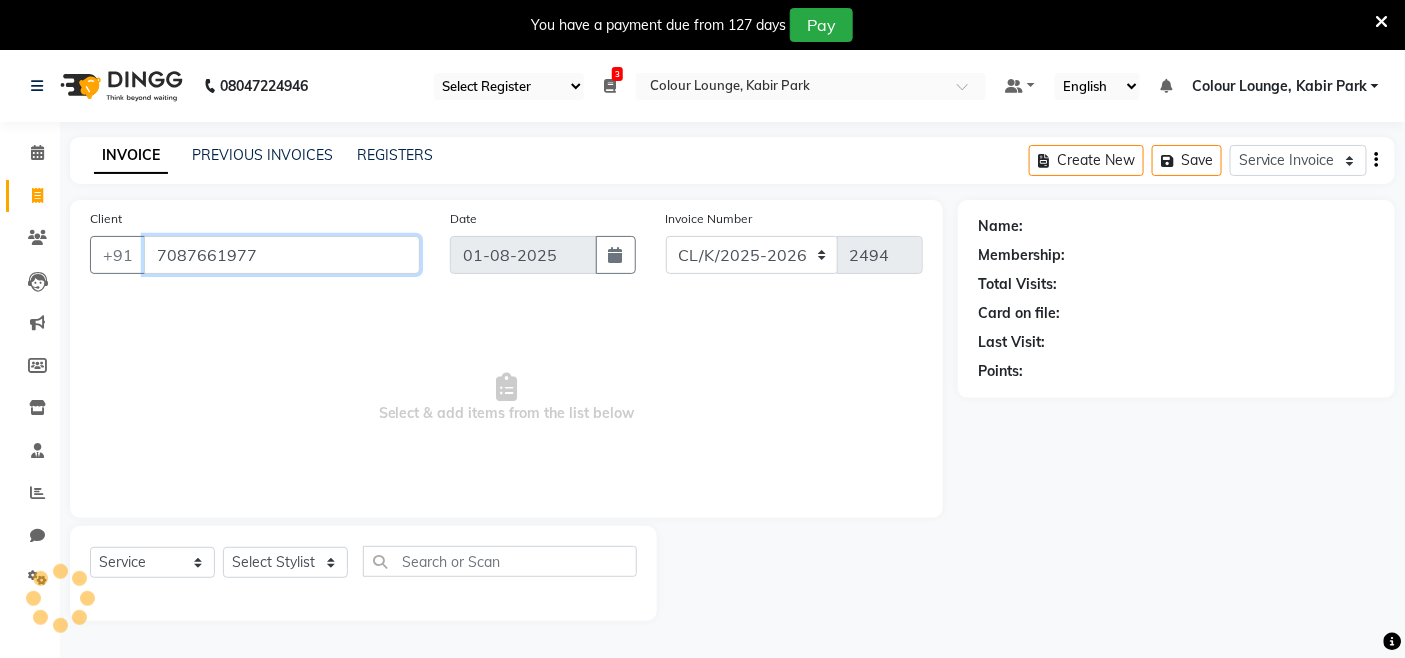 type on "7087661977" 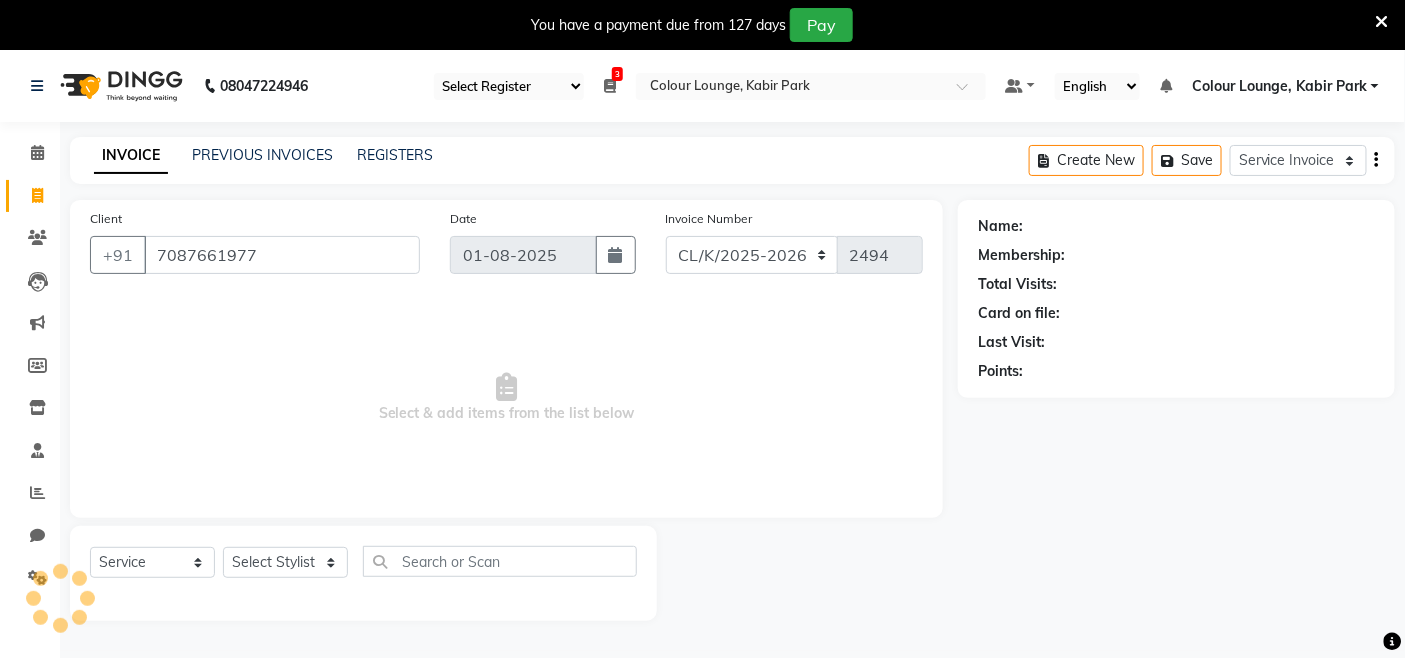 select on "1: Object" 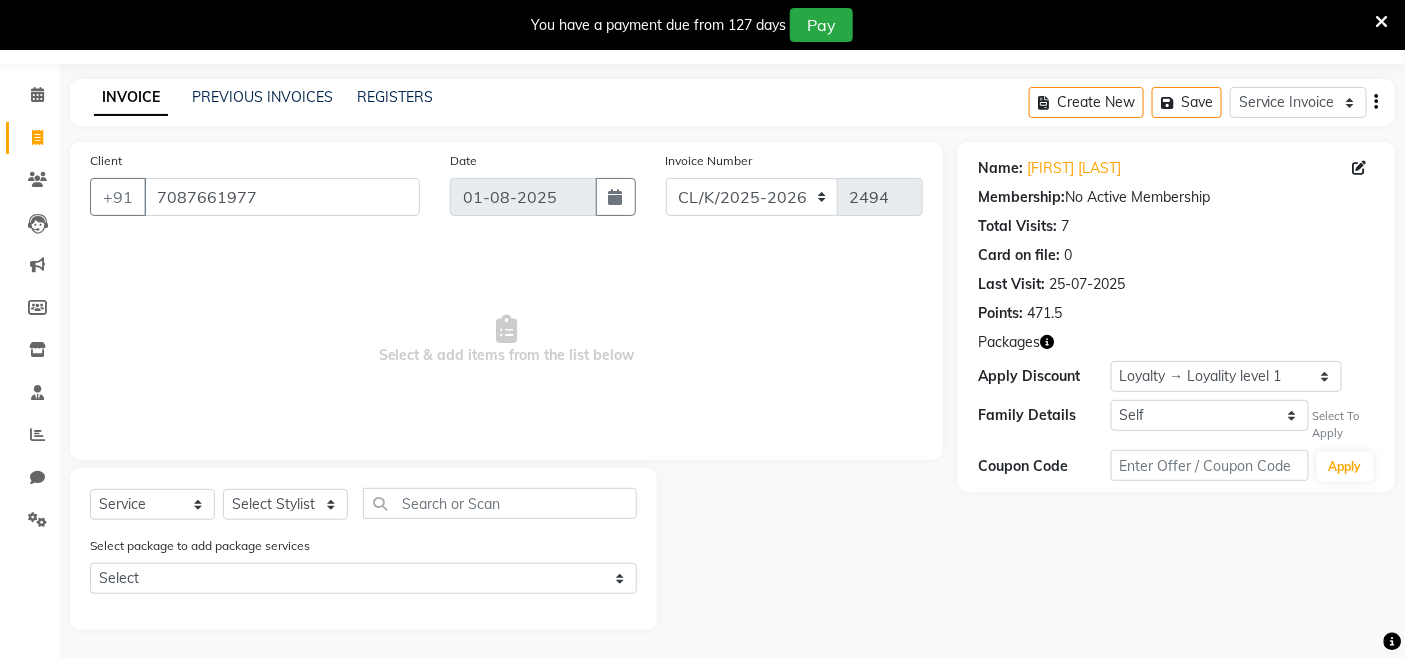 scroll, scrollTop: 60, scrollLeft: 0, axis: vertical 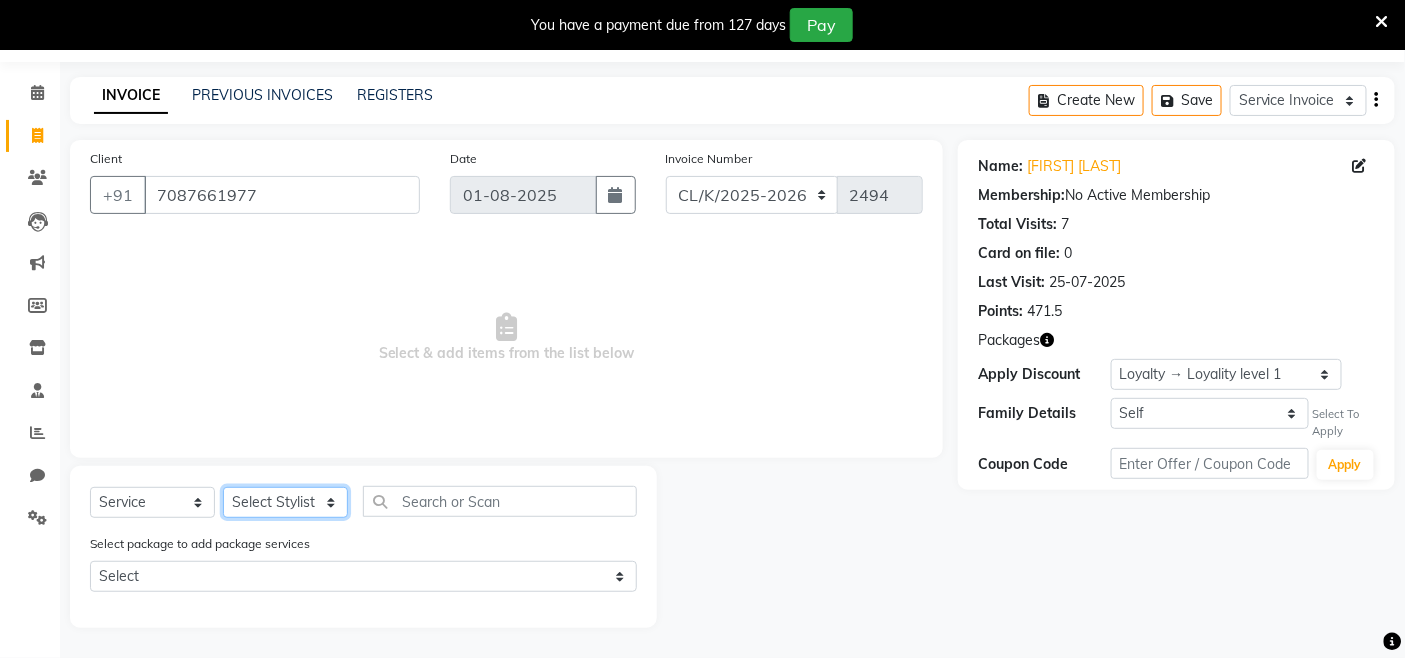 click on "Select Stylist Admin Admin AKHIL ANKUSH Colour Lounge, Kabir Park Colour Lounge, Kabir Park divyansh Jaswinder singh guard JATIN JOHN JONEY LUXMI NAVDEEP KAUR NITI PARAMJIT PARAS KHATNAVLIA priya priyanka Rakesh sapna SUMAN [FIRST] [LAST] VISHAL" 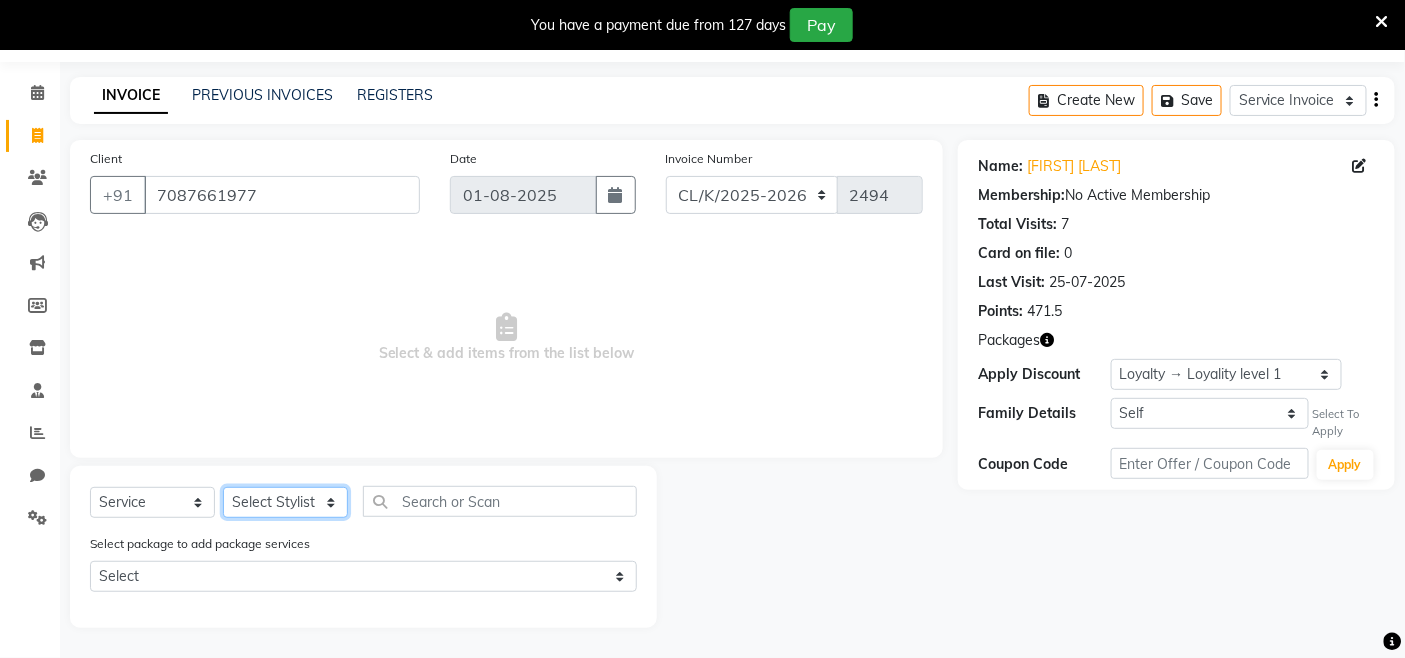 select on "70120" 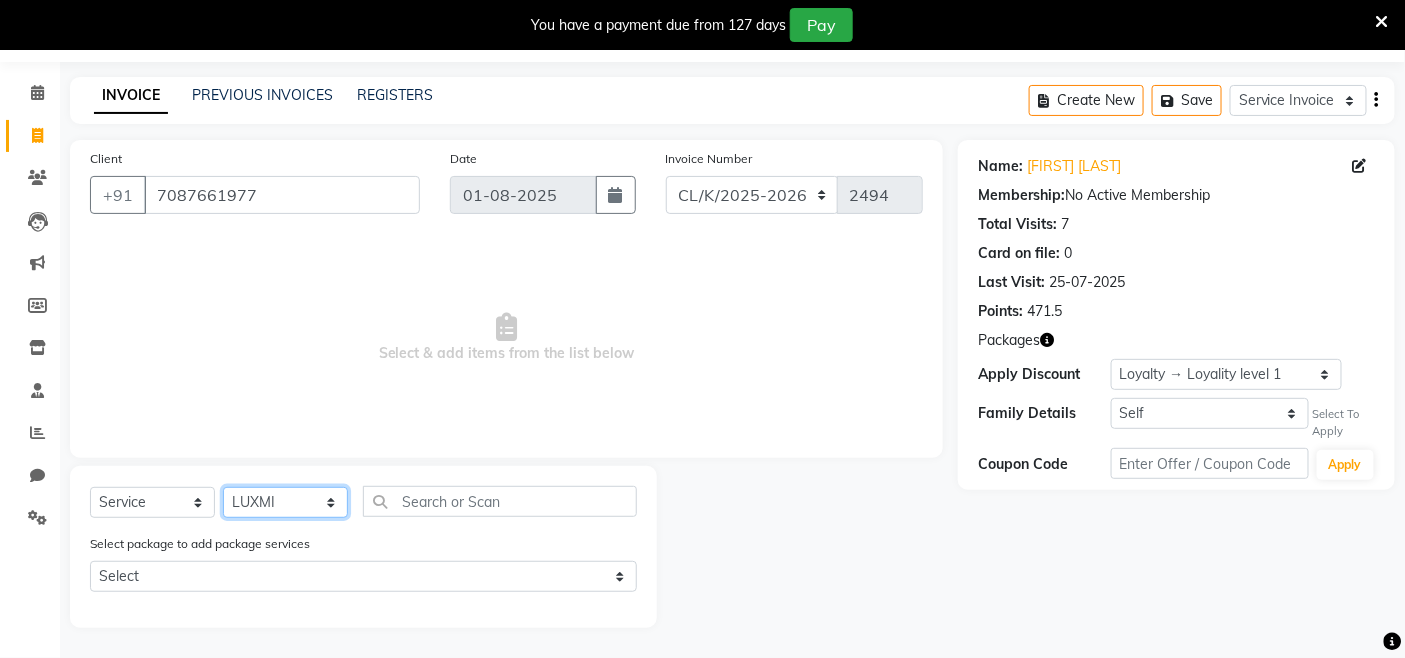click on "Select Stylist Admin Admin AKHIL ANKUSH Colour Lounge, Kabir Park Colour Lounge, Kabir Park divyansh Jaswinder singh guard JATIN JOHN JONEY LUXMI NAVDEEP KAUR NITI PARAMJIT PARAS KHATNAVLIA priya priyanka Rakesh sapna SUMAN [FIRST] [LAST] VISHAL" 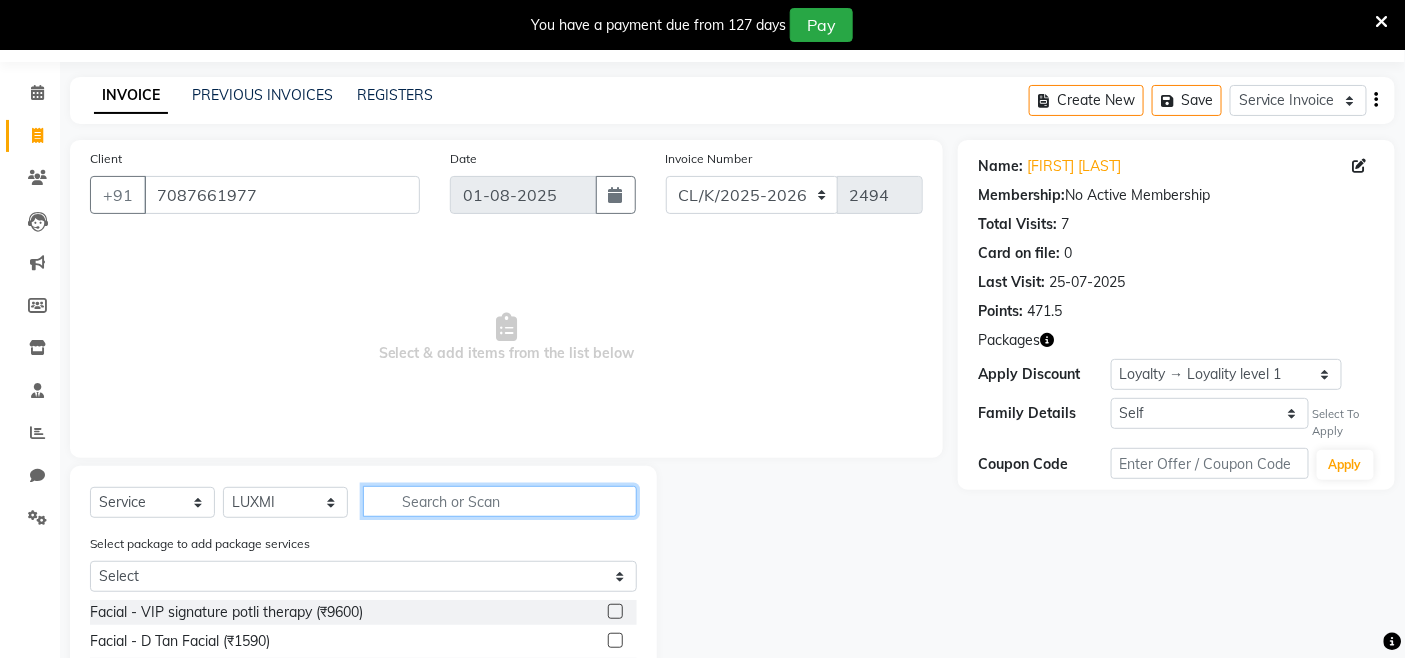 click 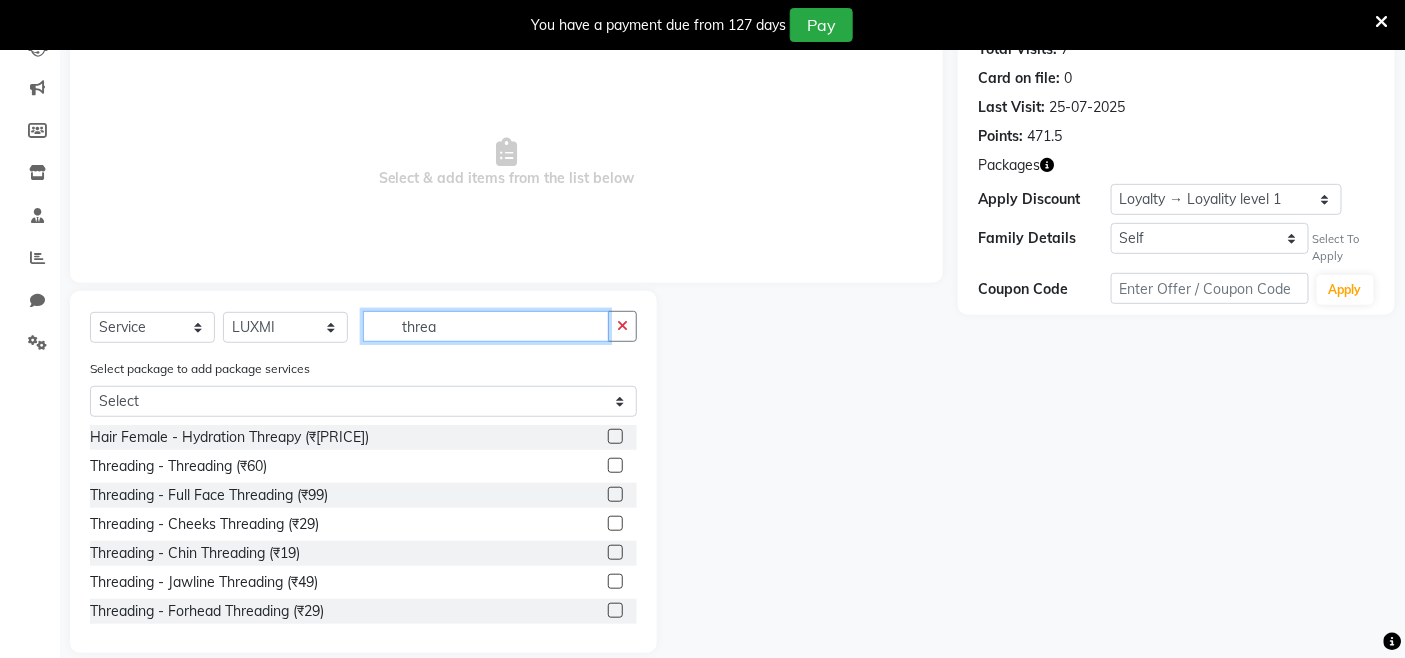 scroll, scrollTop: 260, scrollLeft: 0, axis: vertical 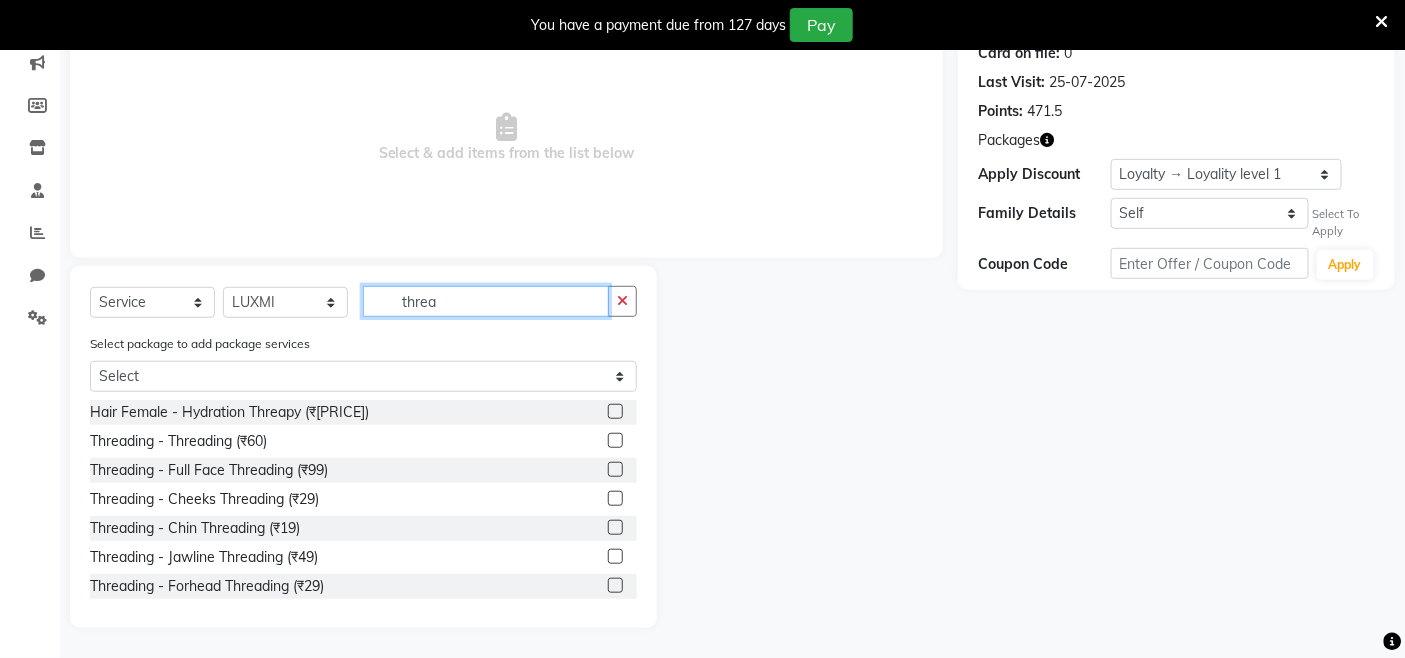 type on "threa" 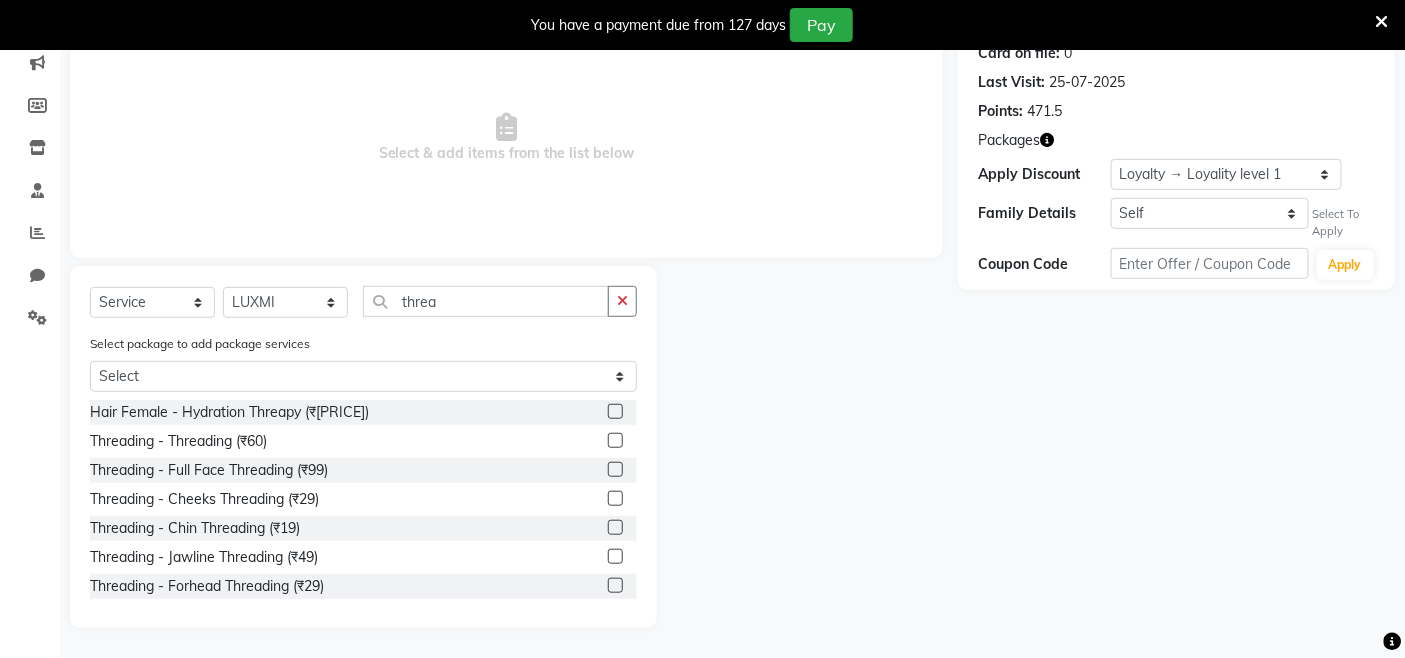 click 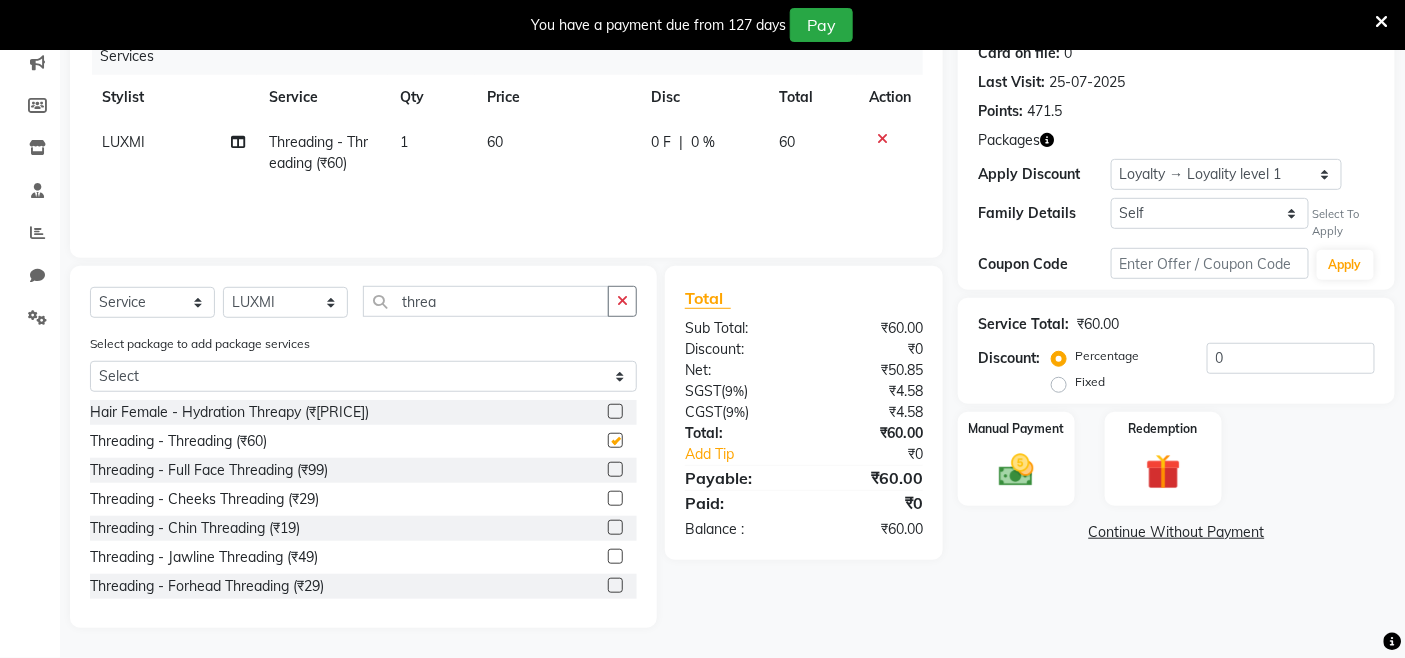 checkbox on "false" 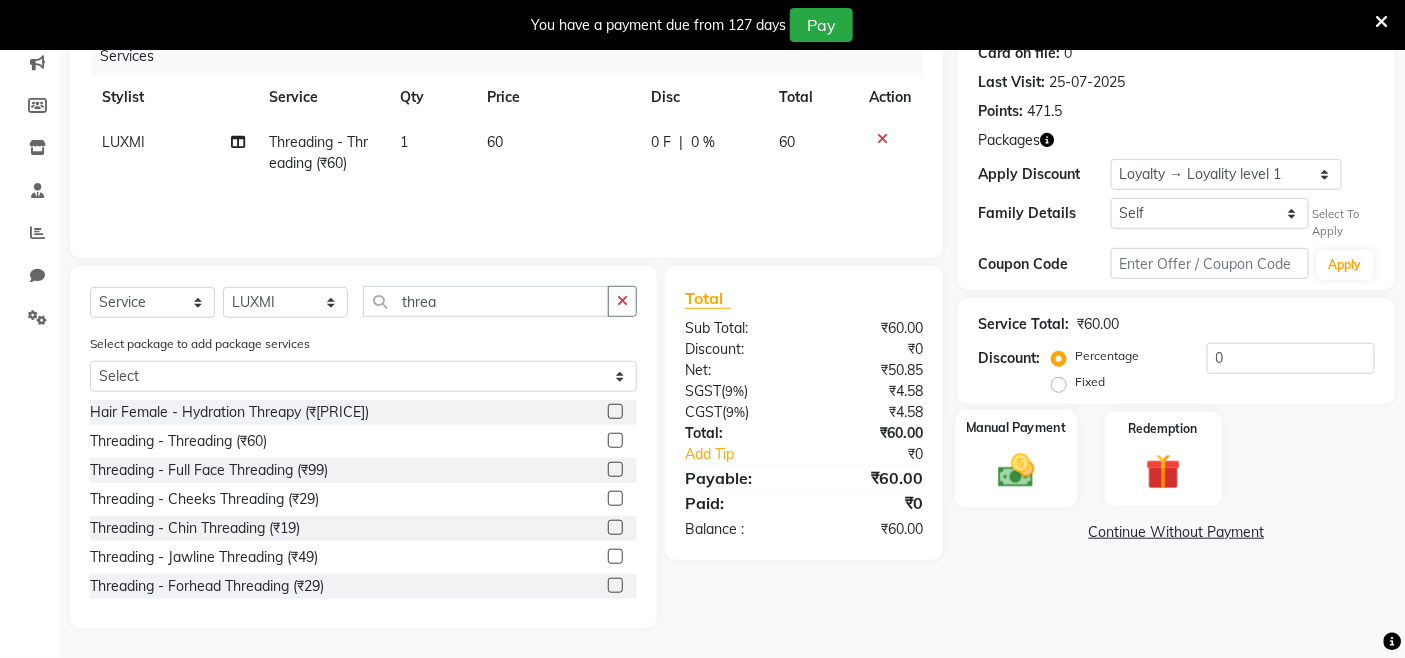 click on "Manual Payment" 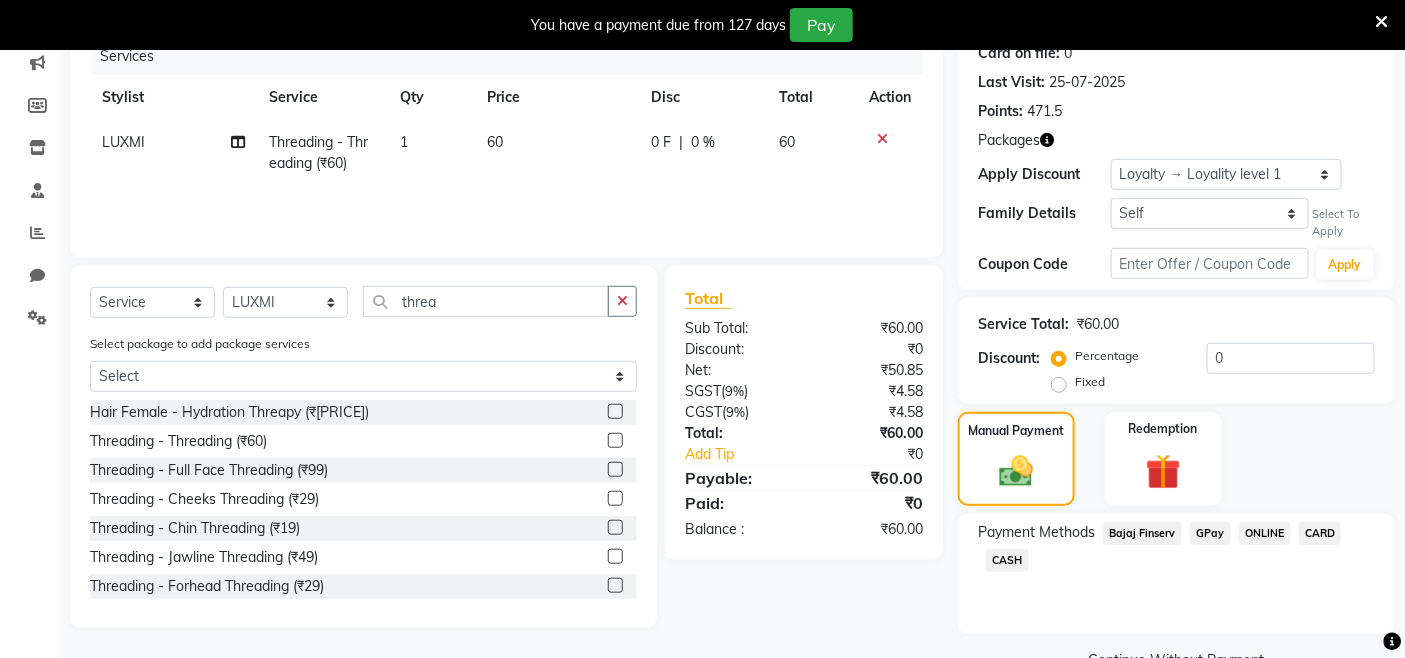 click on "GPay" 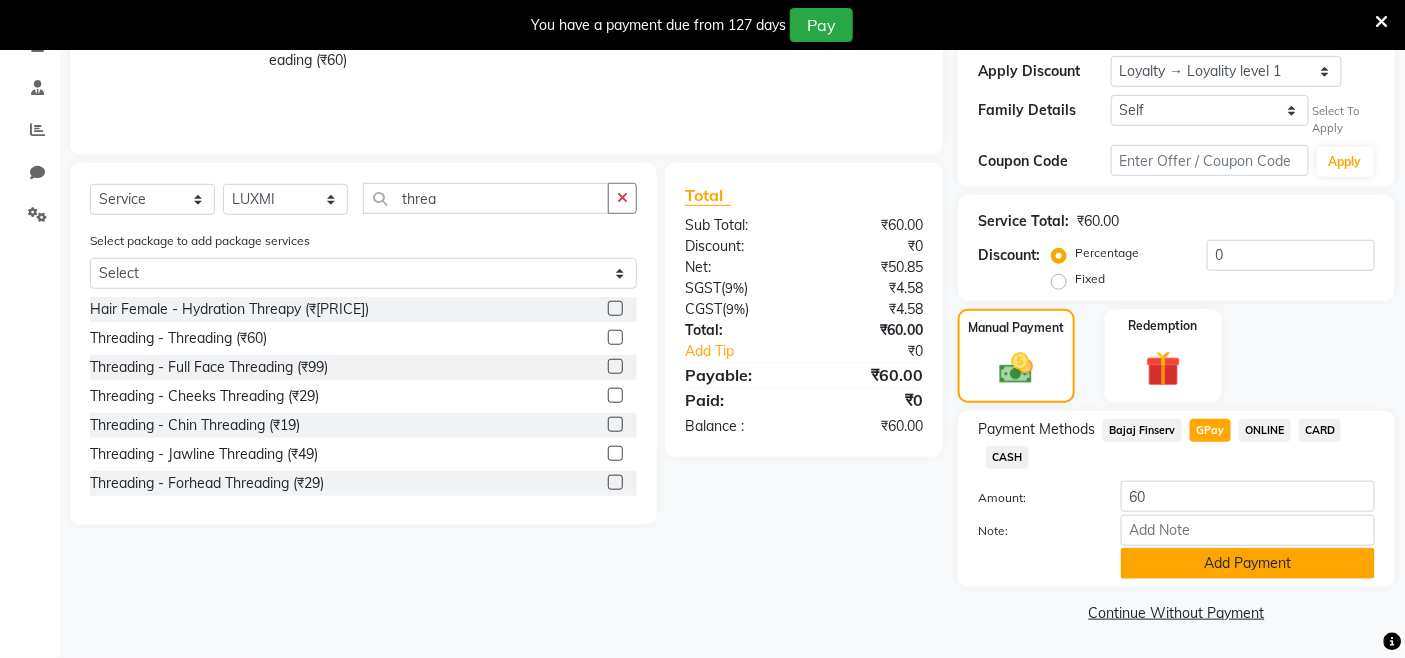 click on "Add Payment" 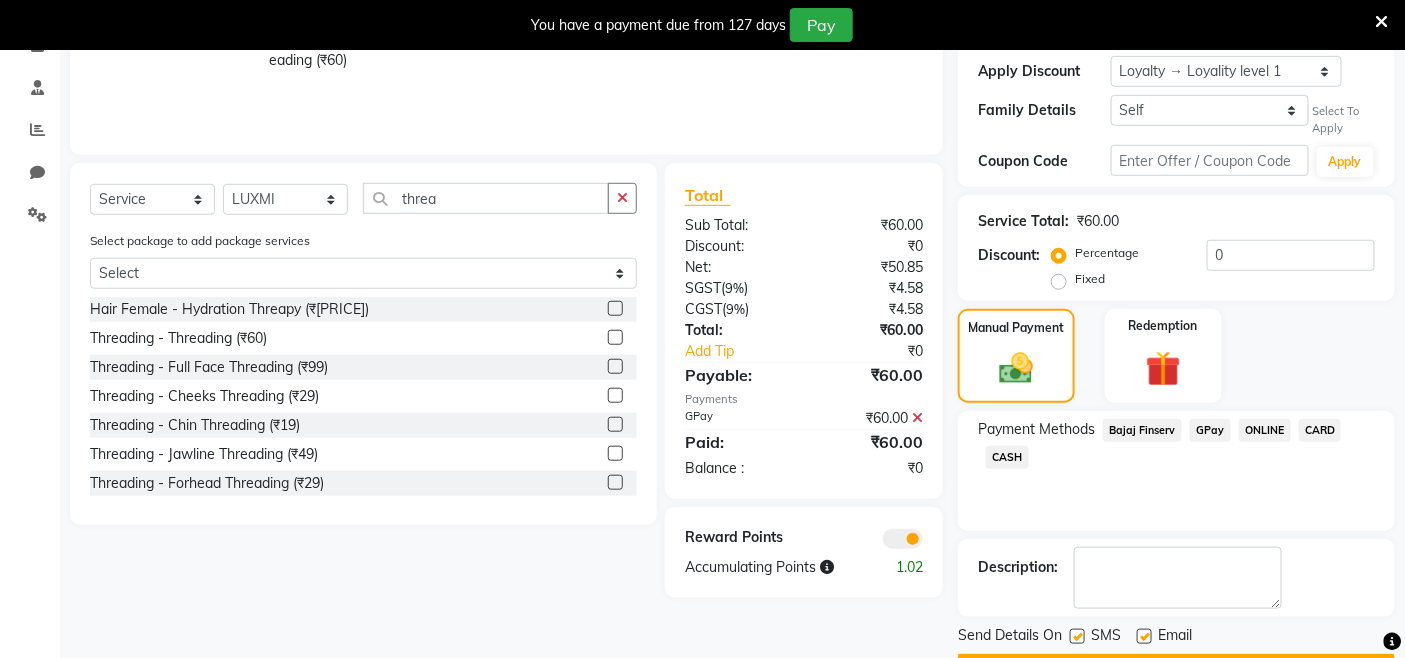 scroll, scrollTop: 420, scrollLeft: 0, axis: vertical 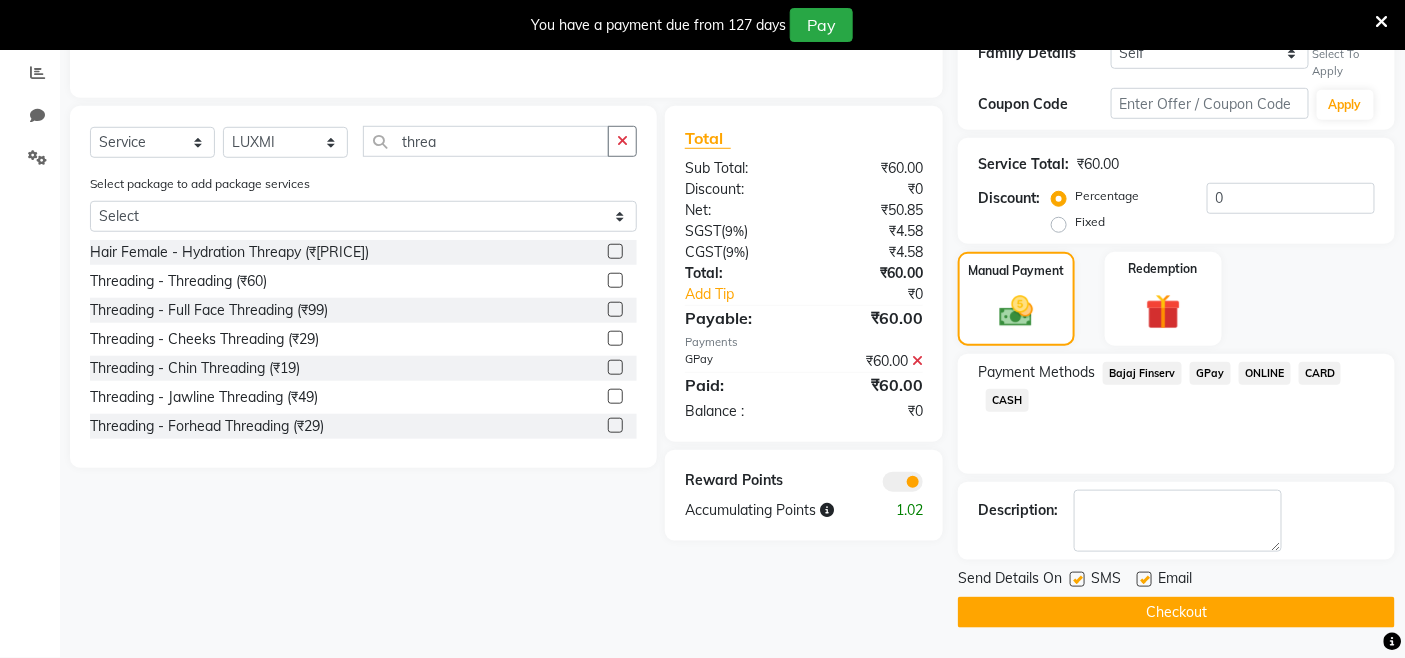 click on "Send Details On SMS Email  Checkout" 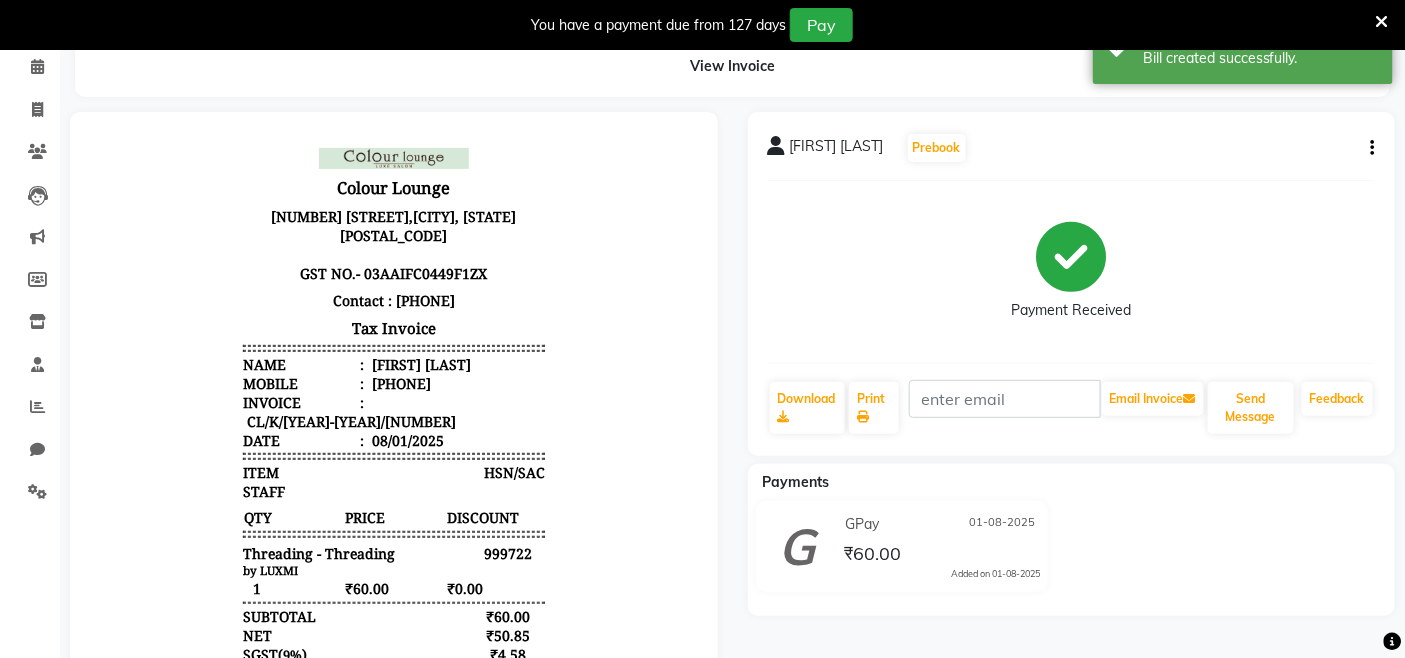 scroll, scrollTop: 0, scrollLeft: 0, axis: both 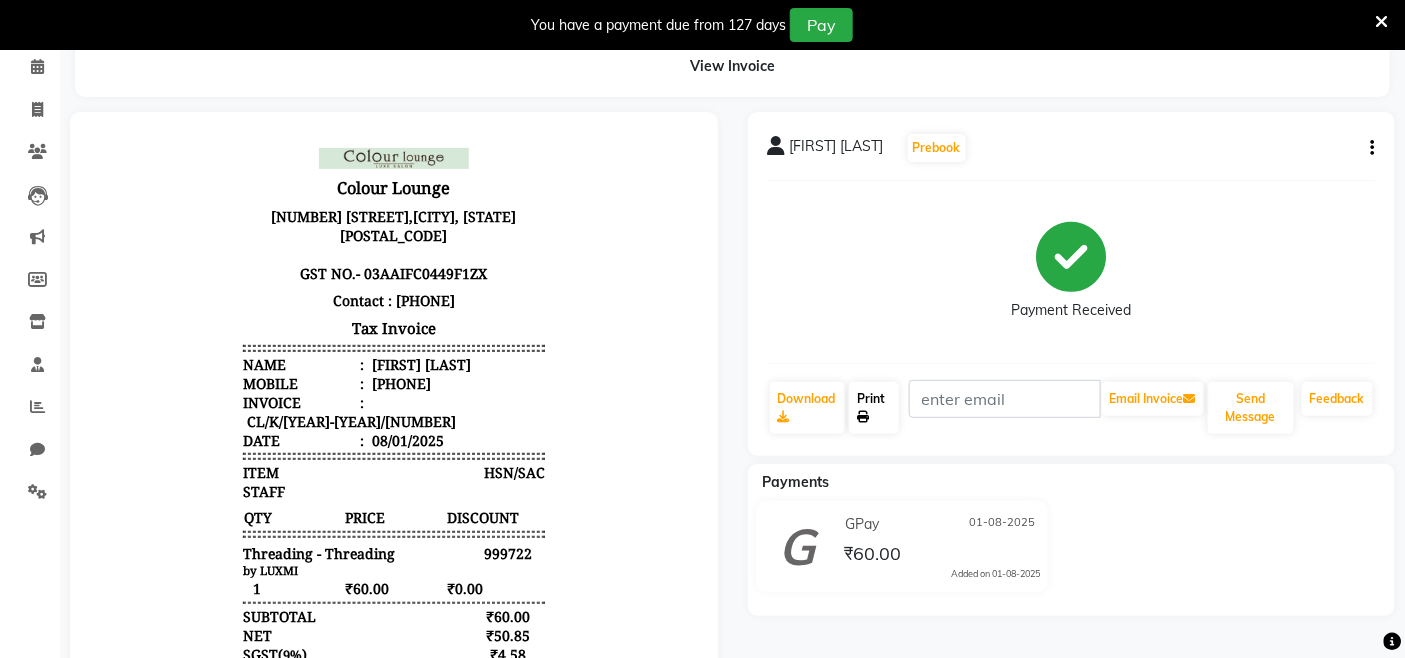 click 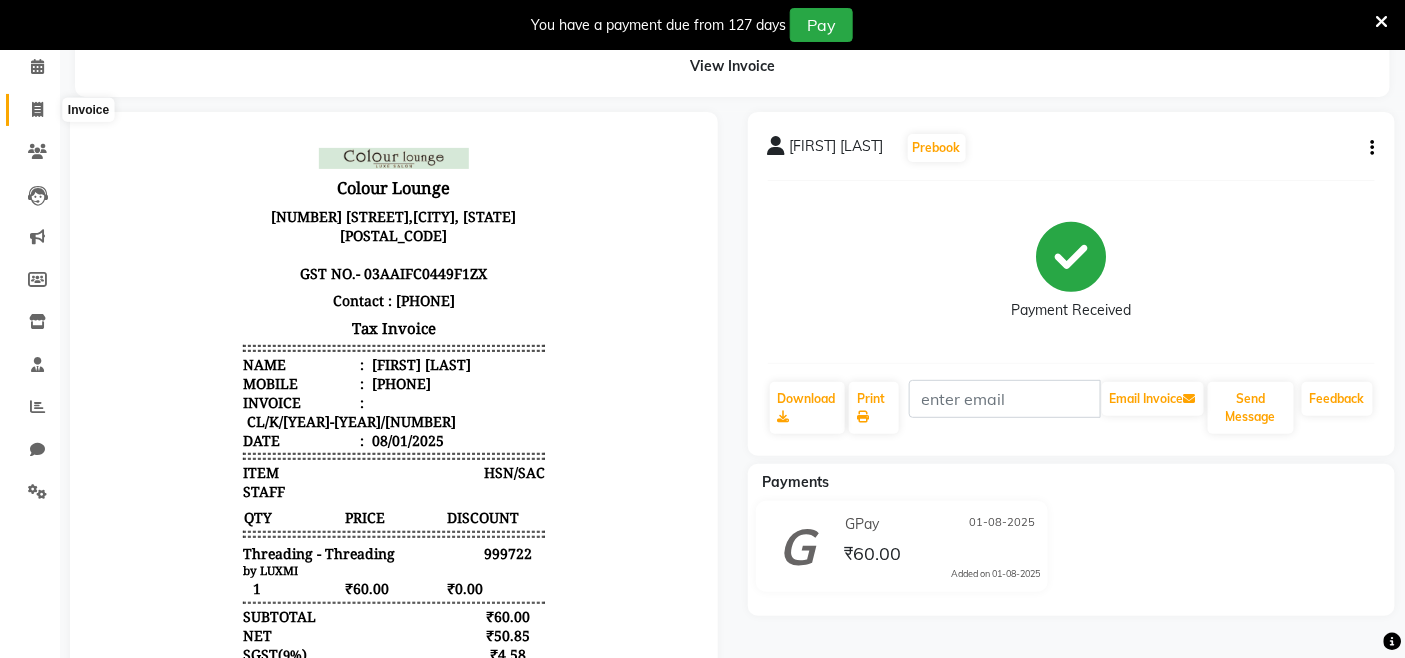 click 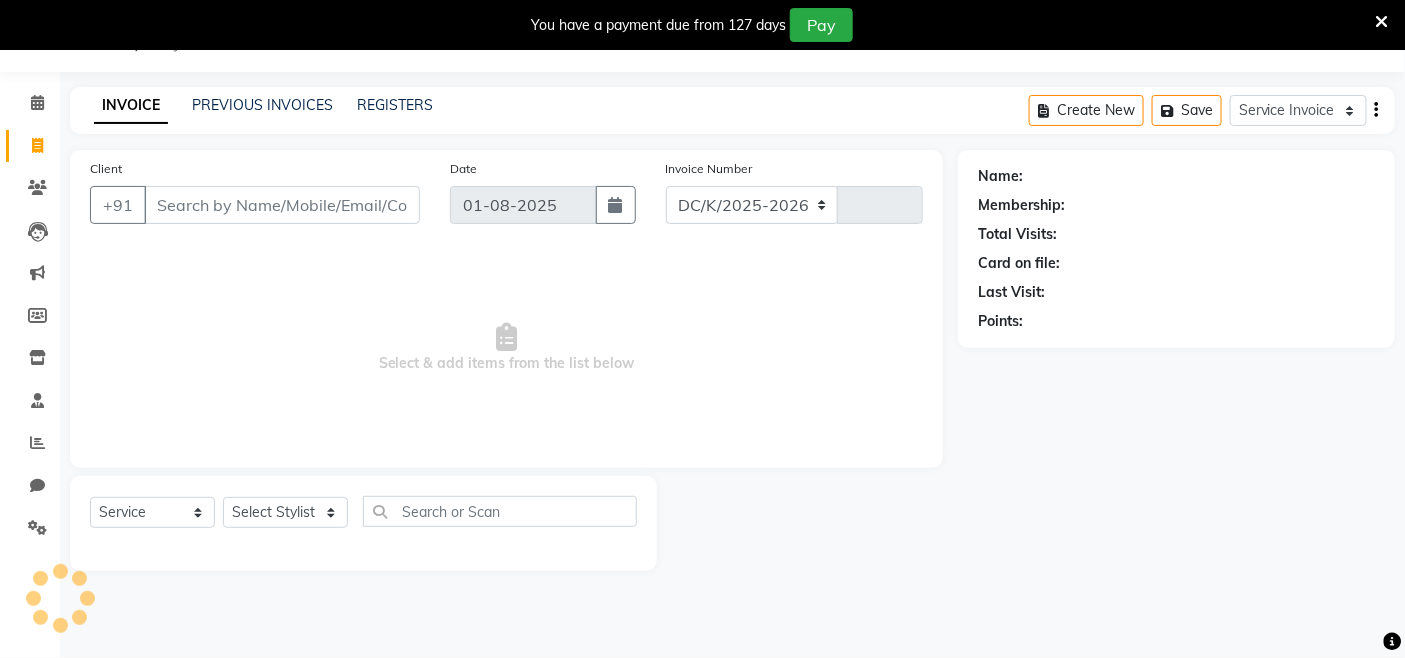select on "8015" 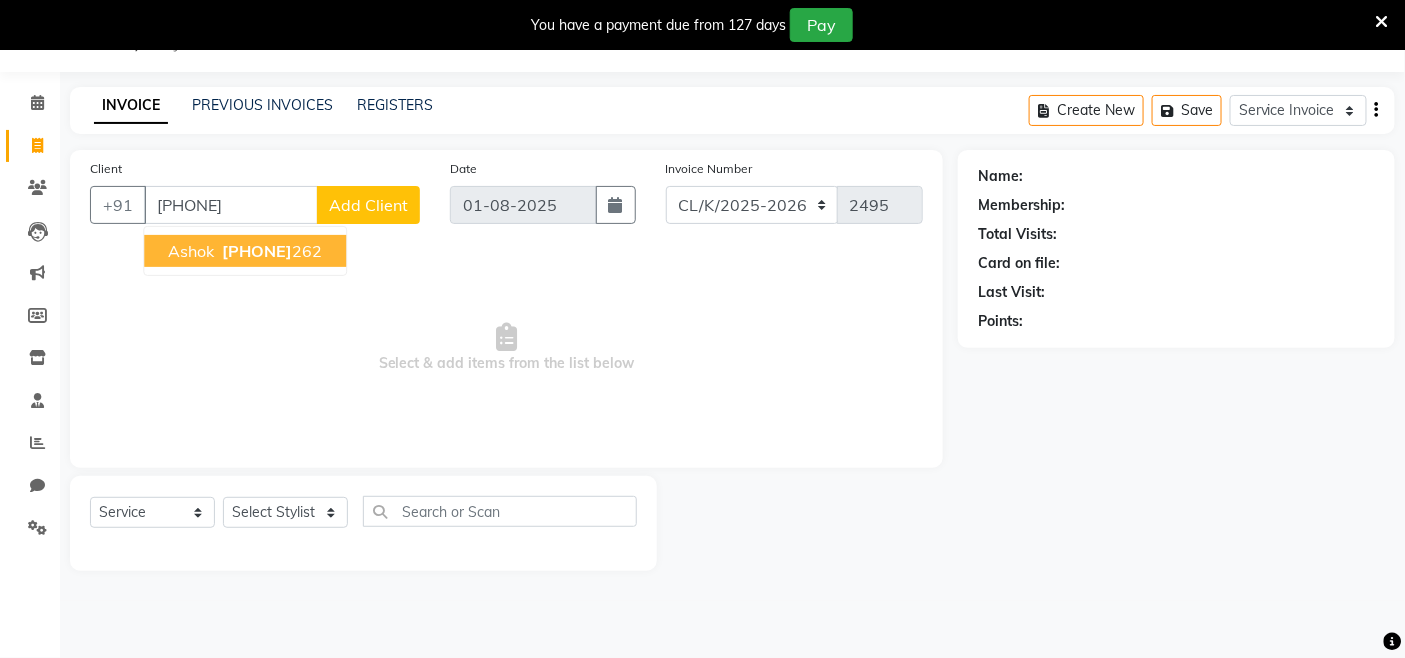 click on "[PHONE]" at bounding box center [257, 251] 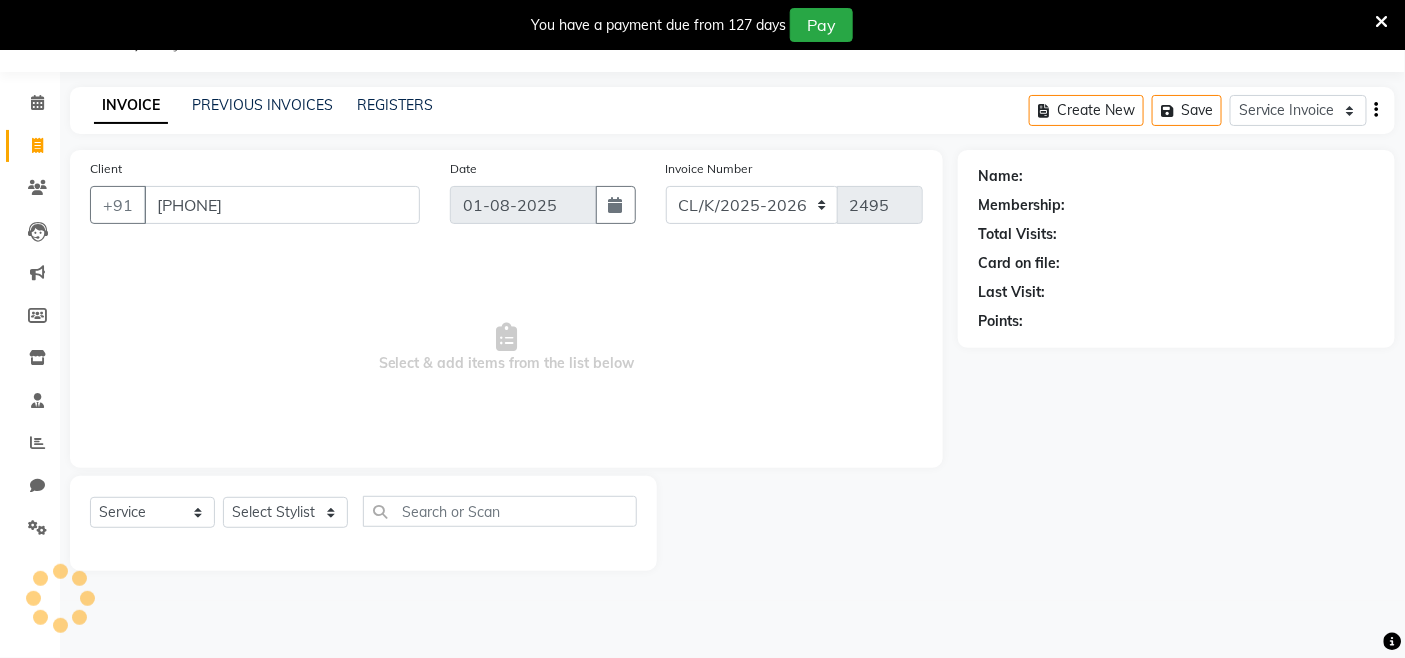 type on "[PHONE]" 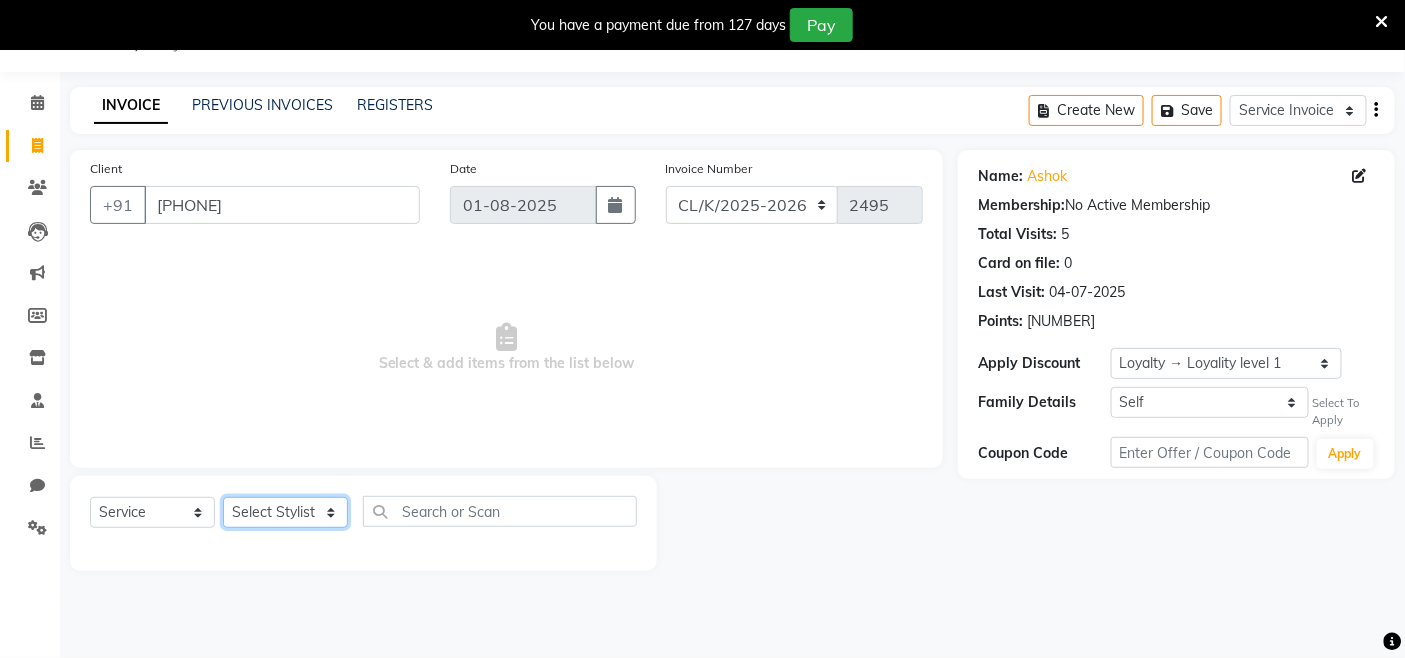 click on "Select Stylist Admin Admin AKHIL ANKUSH Colour Lounge, Kabir Park Colour Lounge, Kabir Park divyansh Jaswinder singh guard JATIN JOHN JONEY LUXMI NAVDEEP KAUR NITI PARAMJIT PARAS KHATNAVLIA priya priyanka Rakesh sapna SUMAN [FIRST] [LAST] VISHAL" 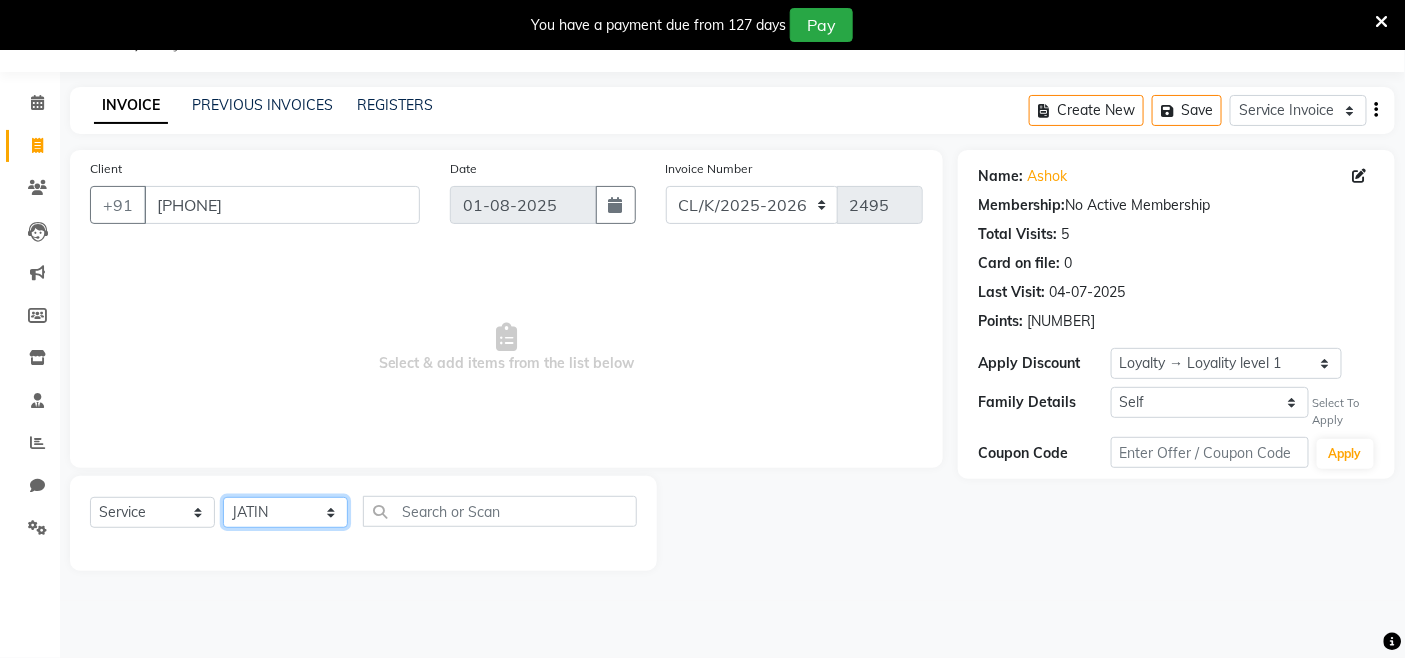 click on "Select Stylist Admin Admin AKHIL ANKUSH Colour Lounge, Kabir Park Colour Lounge, Kabir Park divyansh Jaswinder singh guard JATIN JOHN JONEY LUXMI NAVDEEP KAUR NITI PARAMJIT PARAS KHATNAVLIA priya priyanka Rakesh sapna SUMAN [FIRST] [LAST] VISHAL" 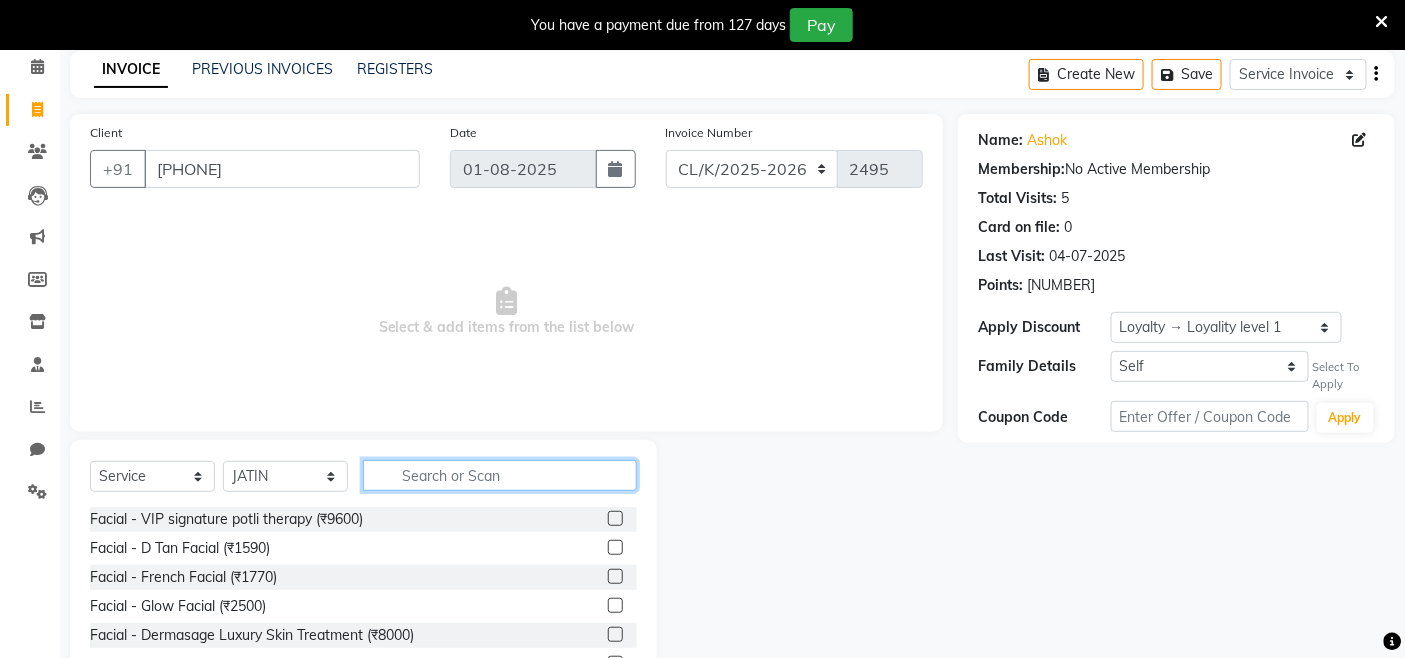drag, startPoint x: 467, startPoint y: 510, endPoint x: 453, endPoint y: 514, distance: 14.56022 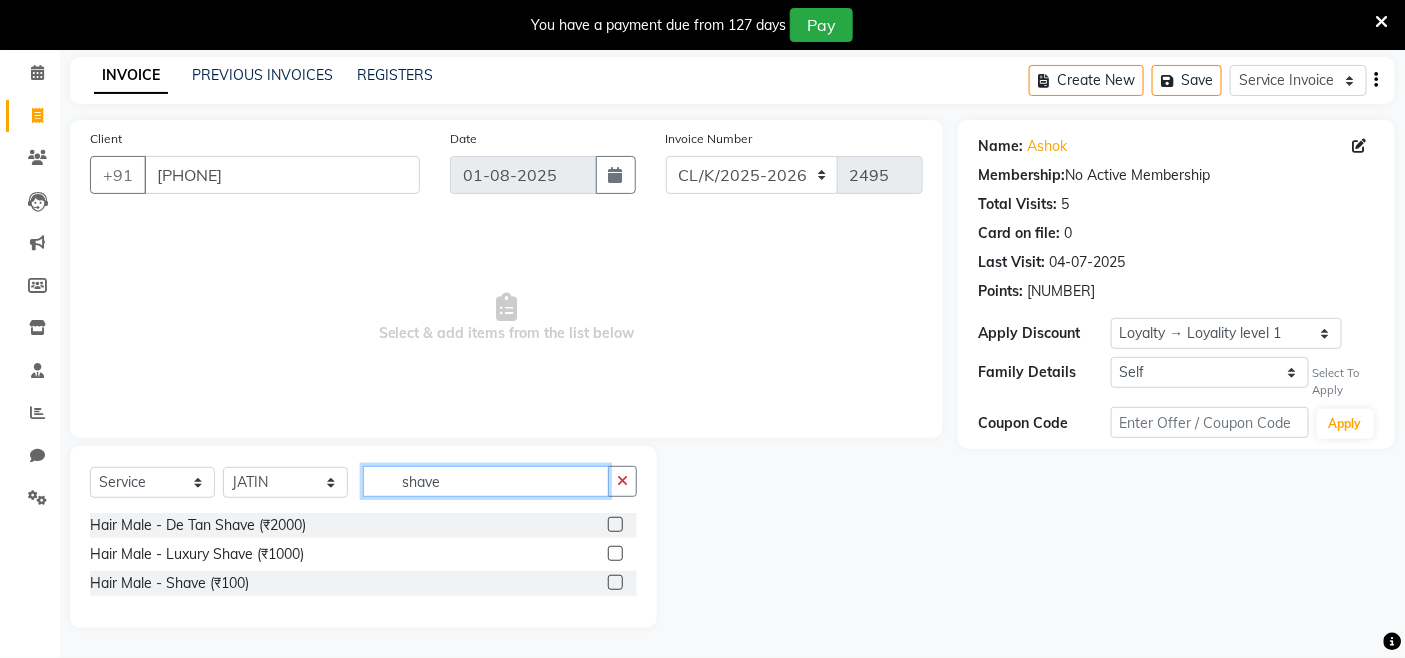 type on "shave" 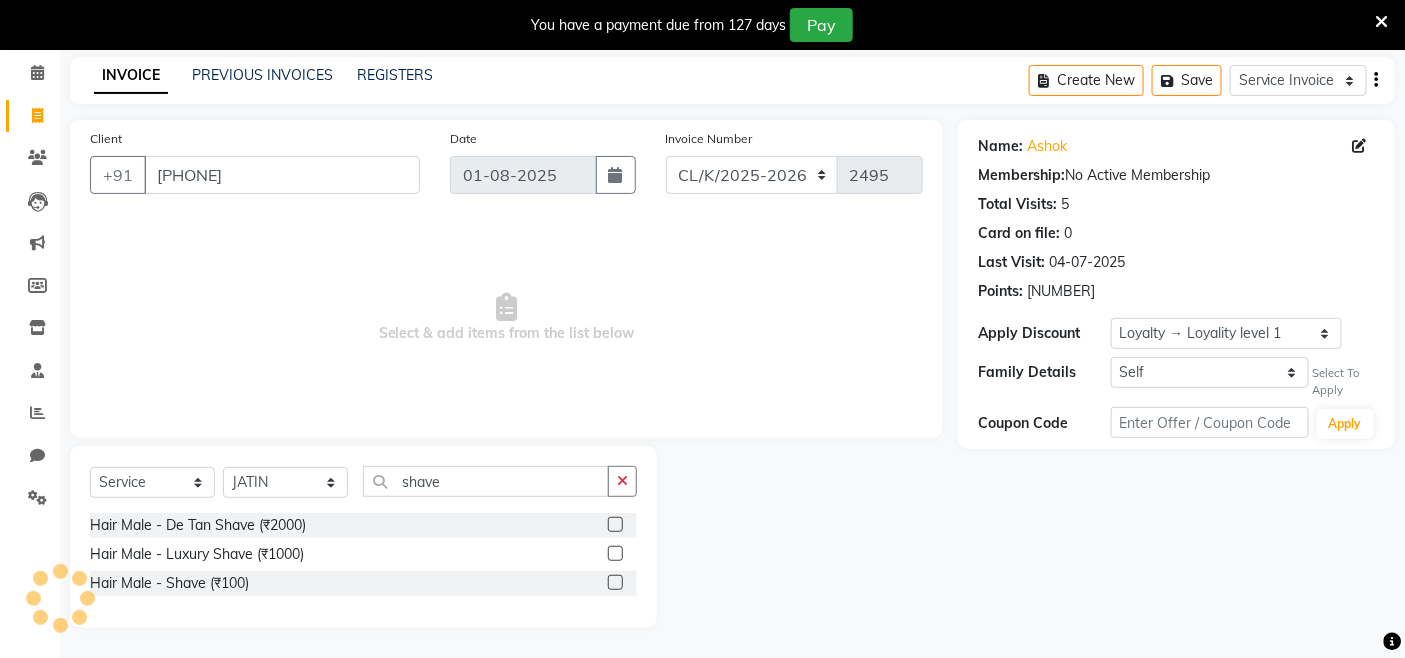 click 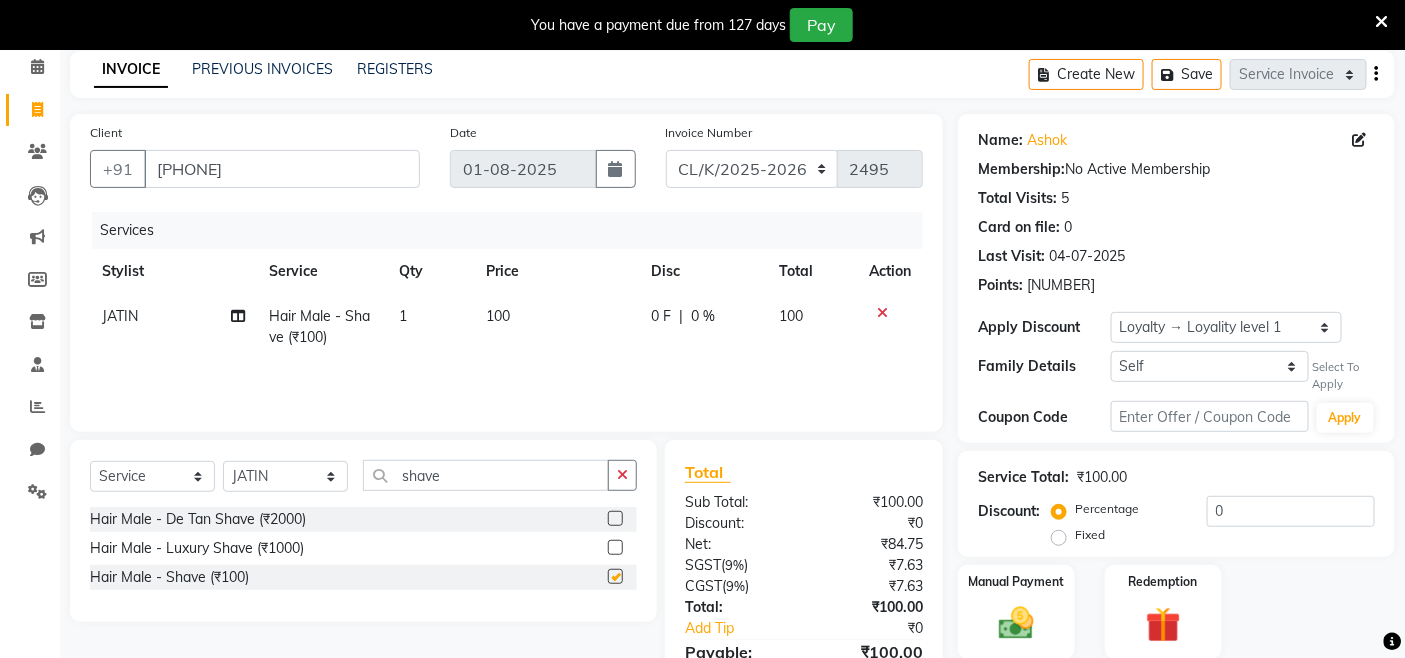 checkbox on "false" 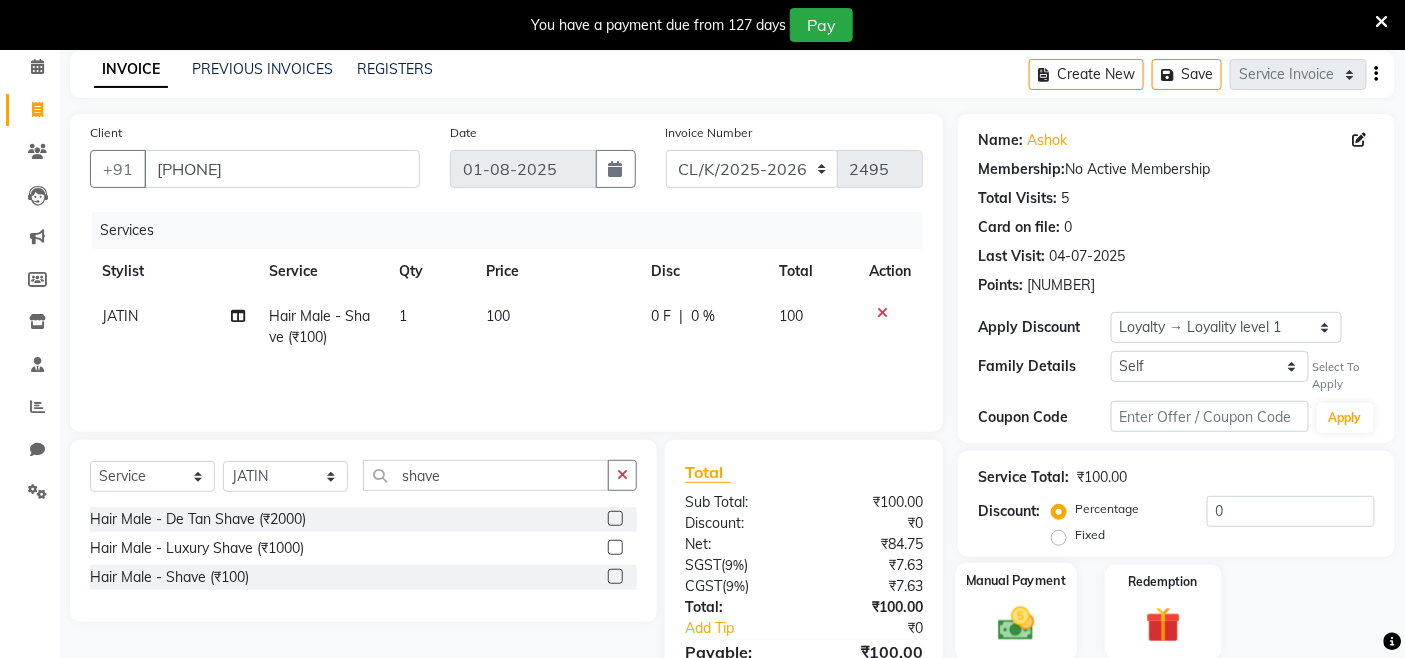 click 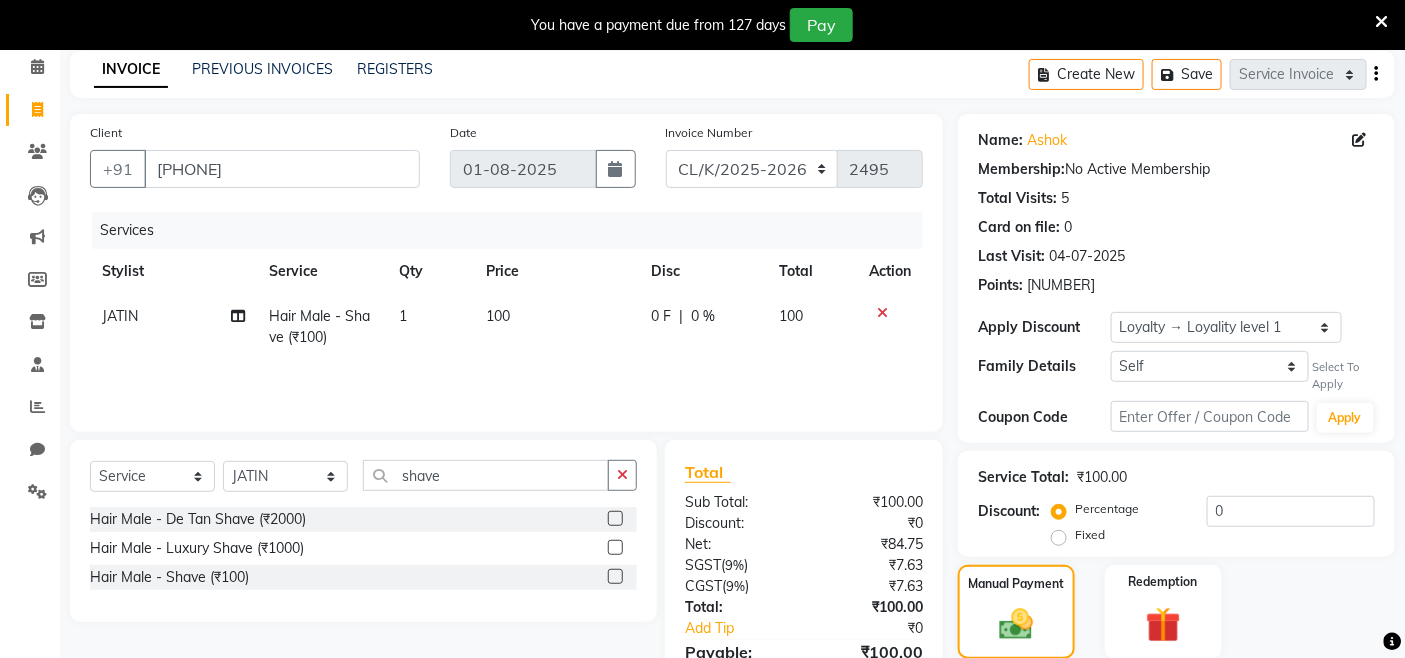 click on "CASH" 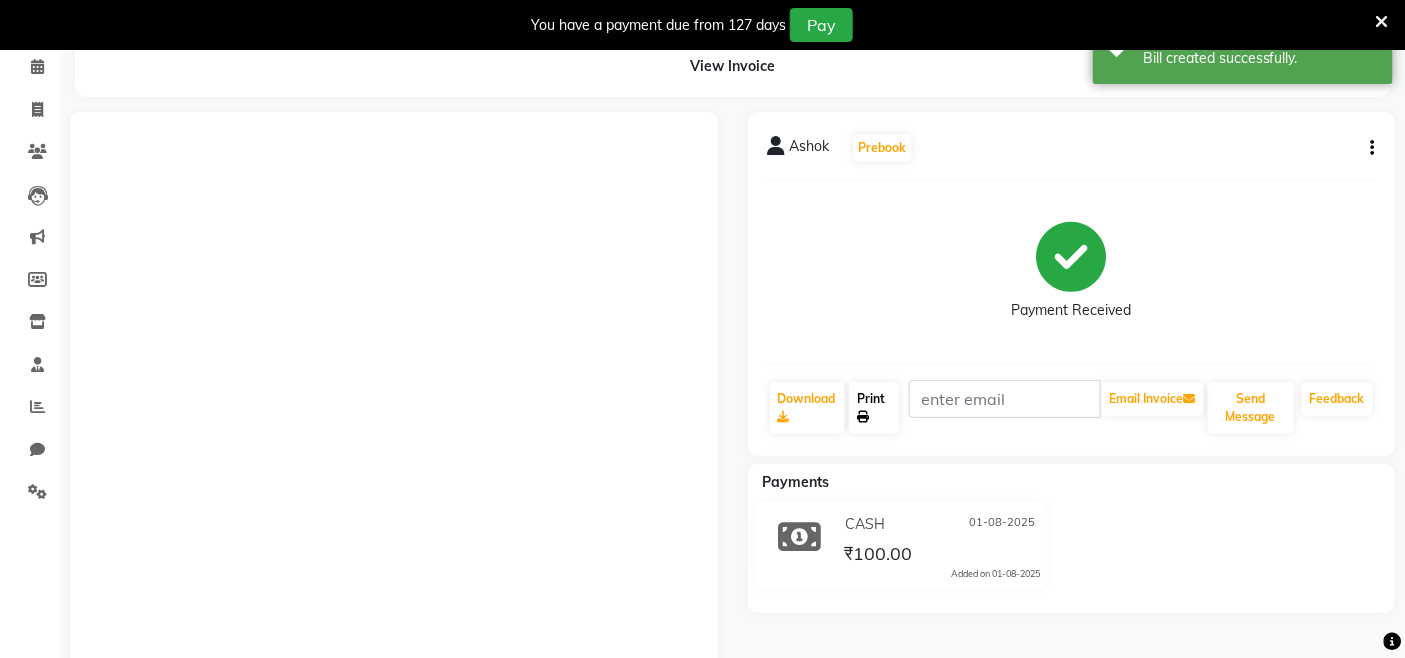 click on "Print" 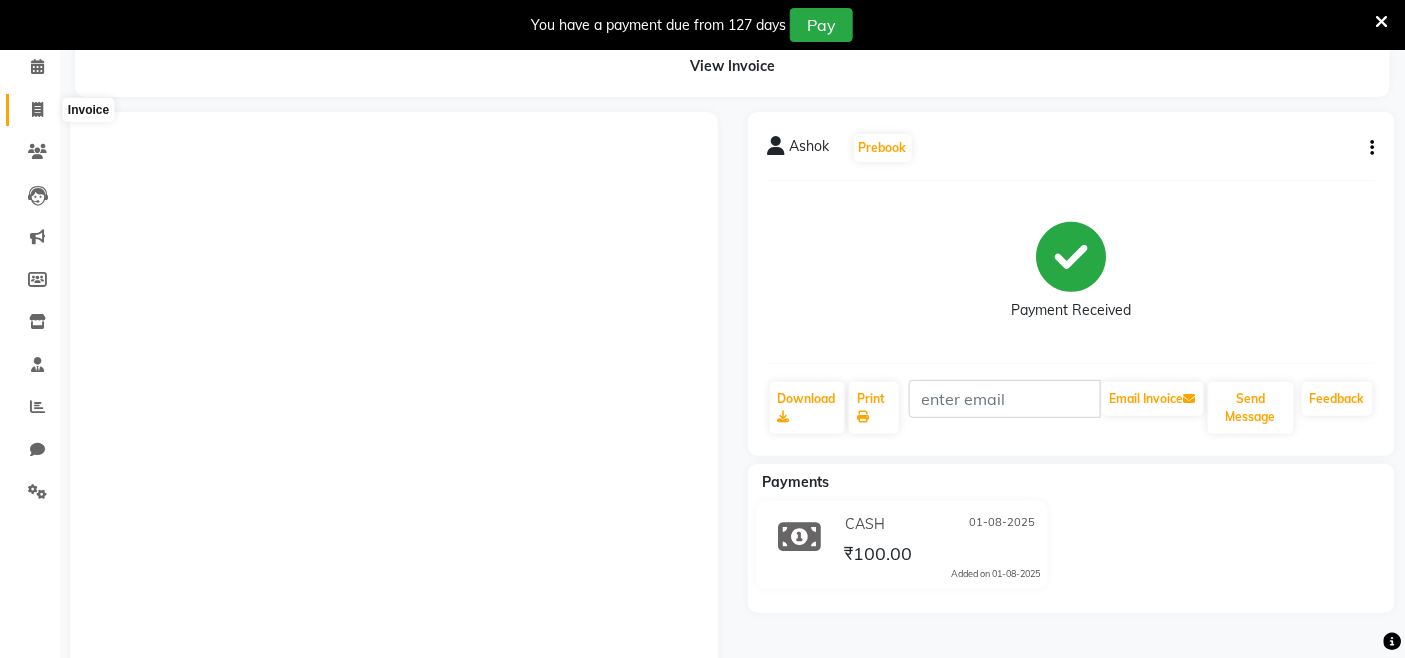 click 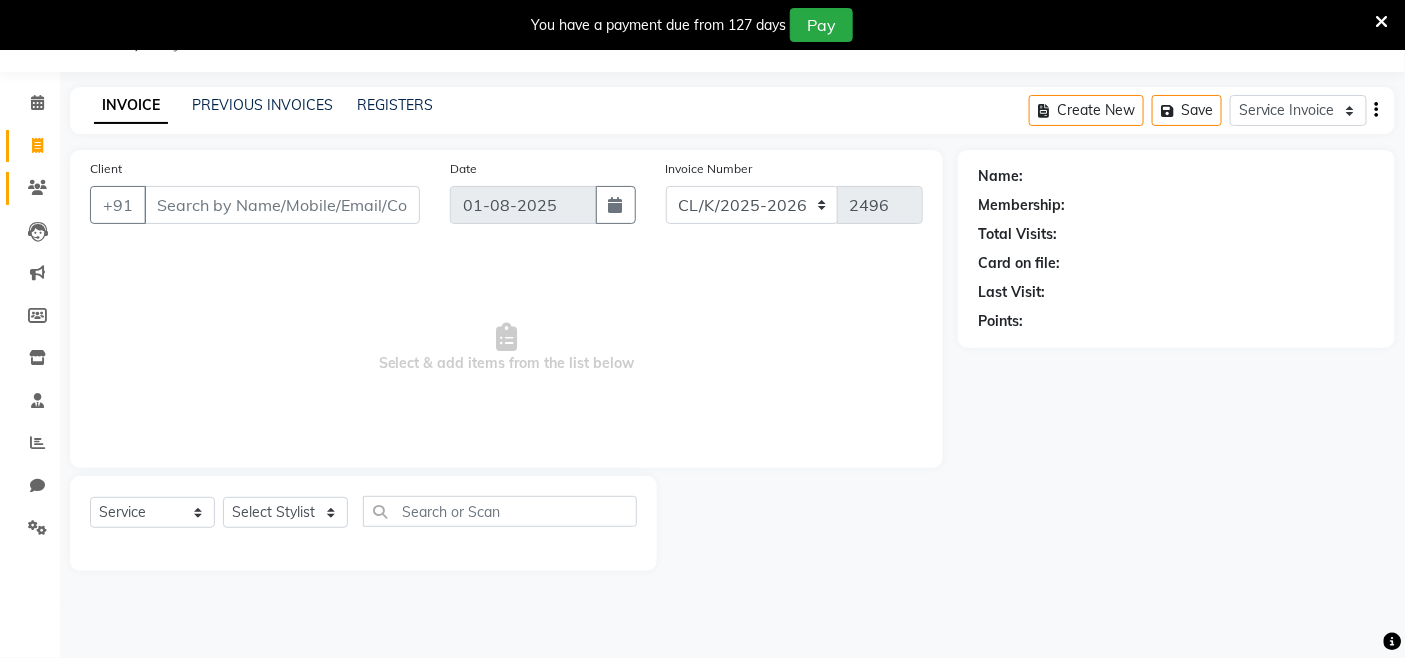 drag, startPoint x: 52, startPoint y: 175, endPoint x: 42, endPoint y: 192, distance: 19.723083 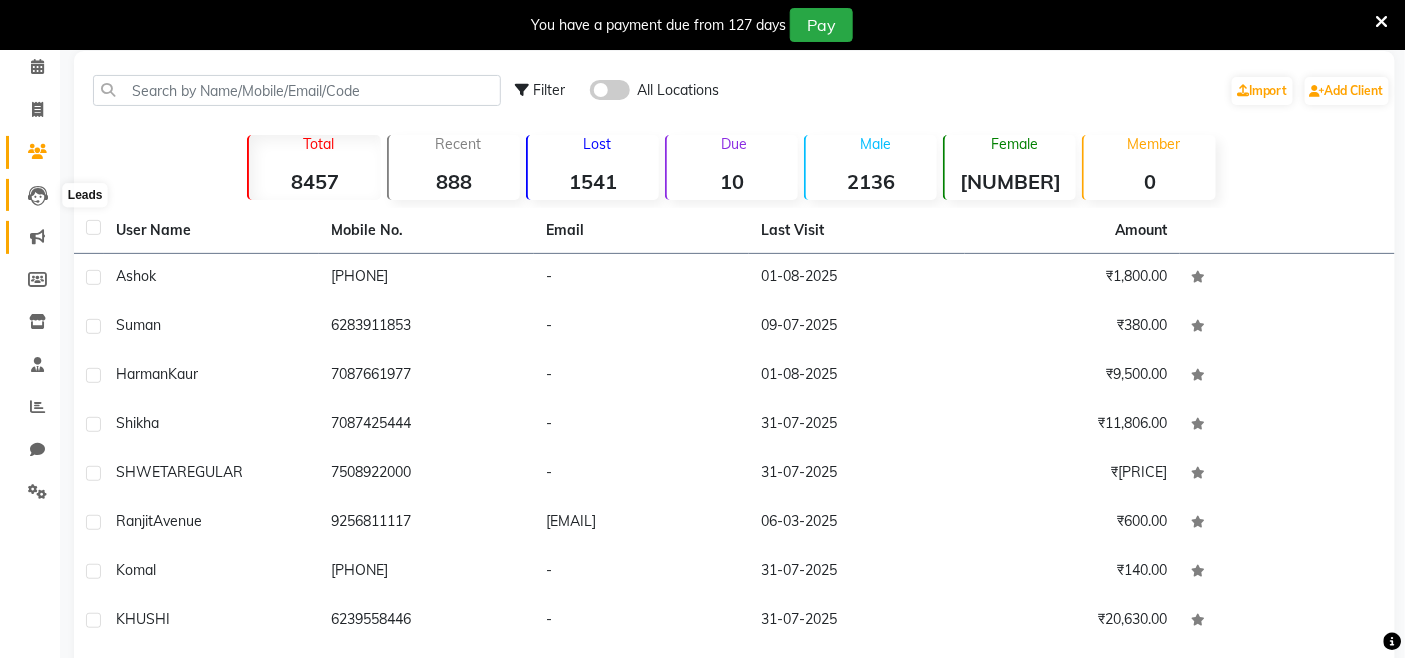 drag, startPoint x: 45, startPoint y: 235, endPoint x: 52, endPoint y: 268, distance: 33.734257 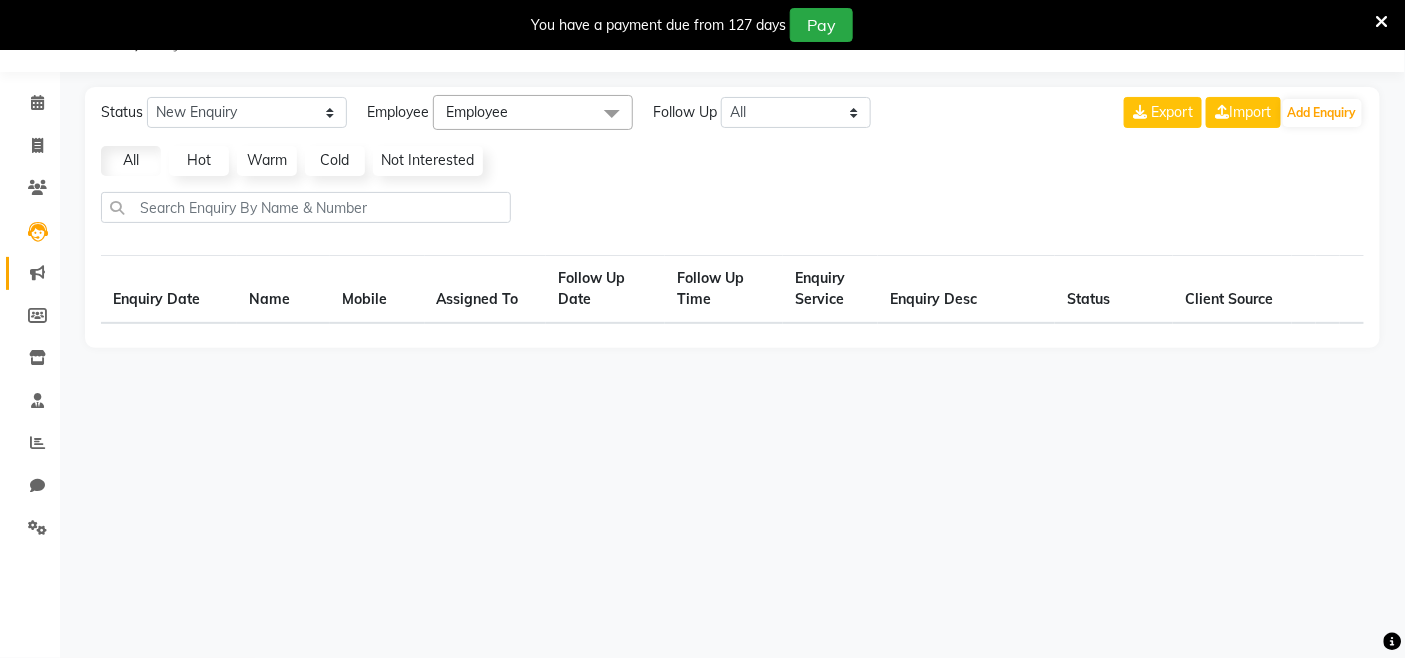 click 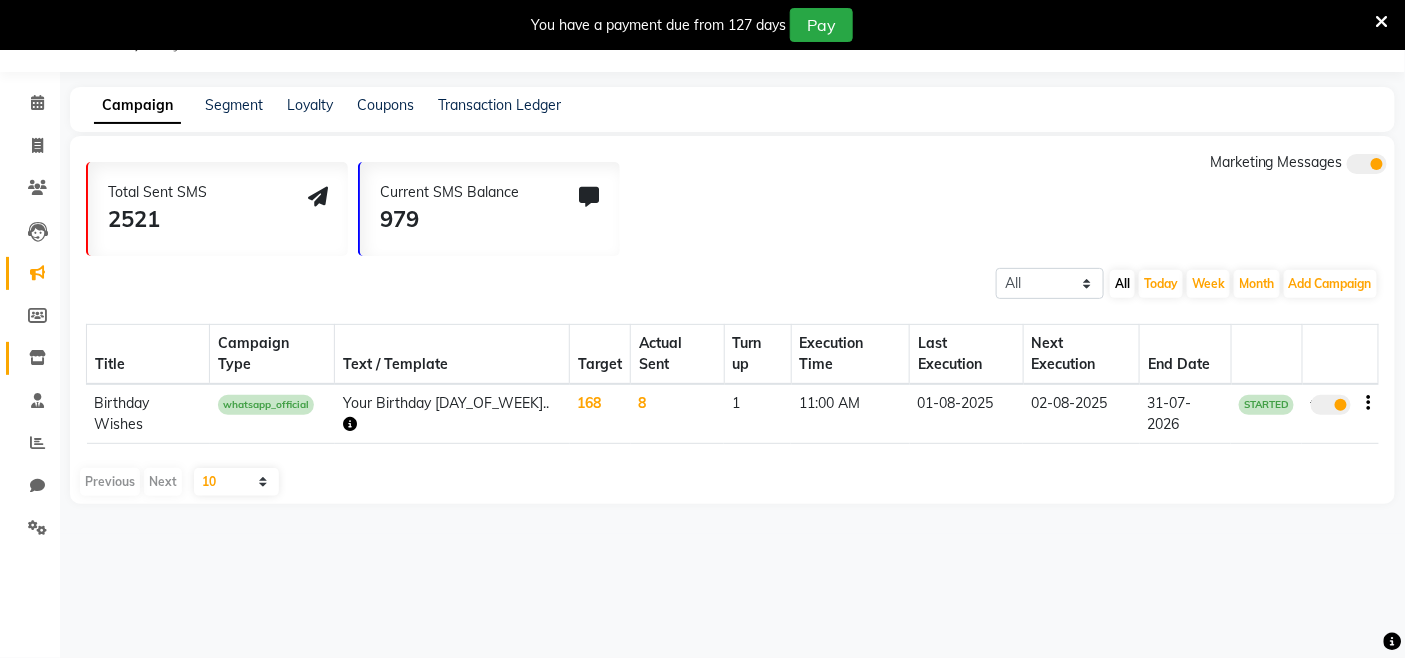 click on "Inventory" 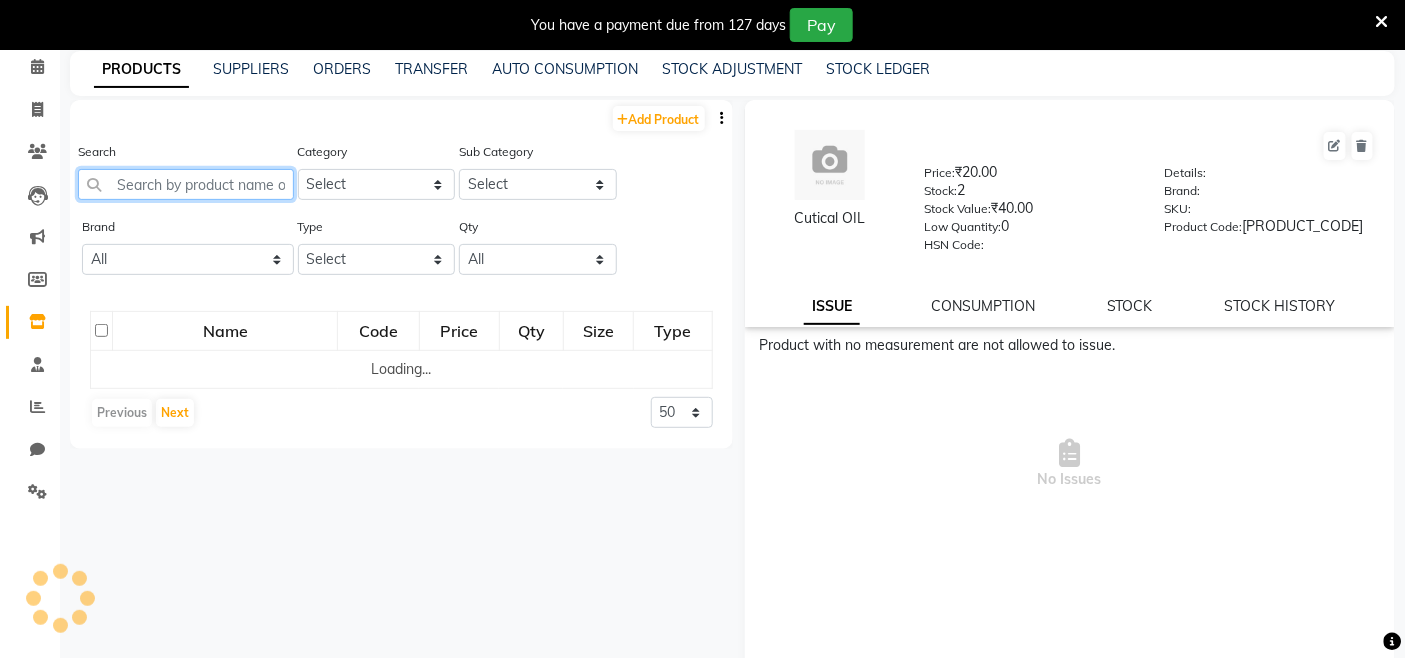 drag, startPoint x: 180, startPoint y: 207, endPoint x: 181, endPoint y: 185, distance: 22.022715 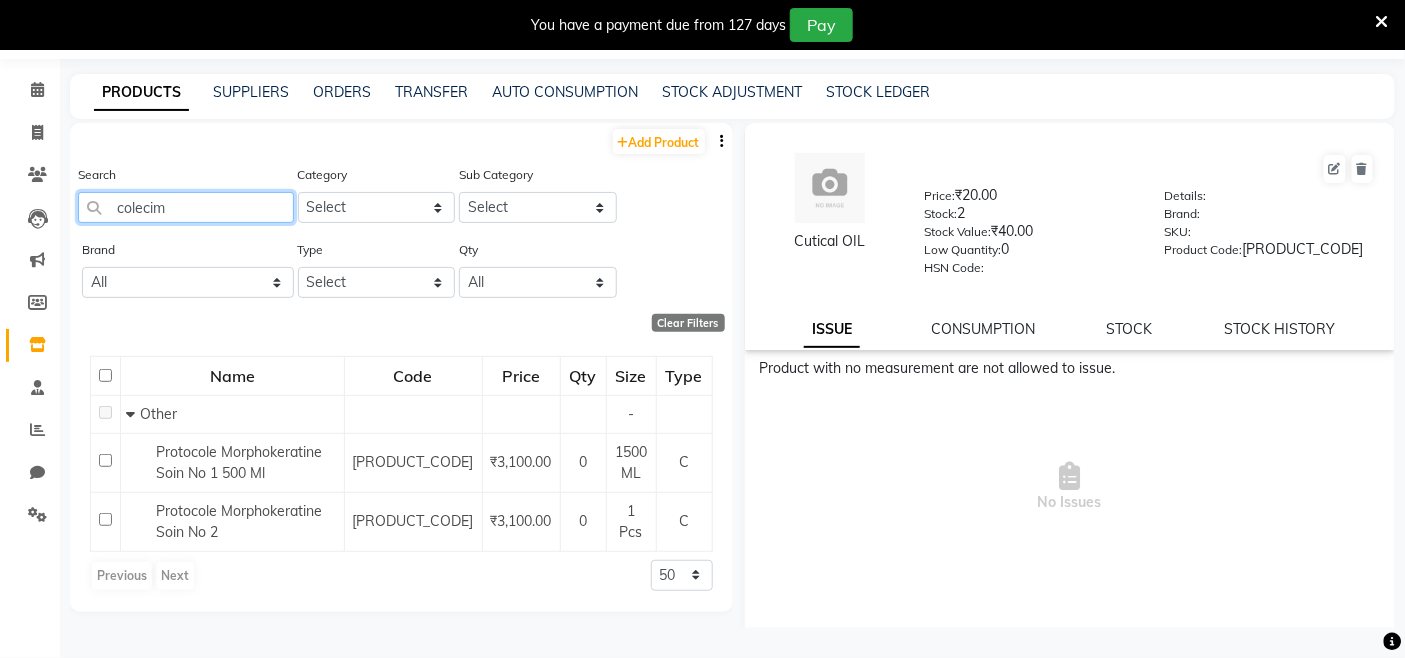 type on "colecim" 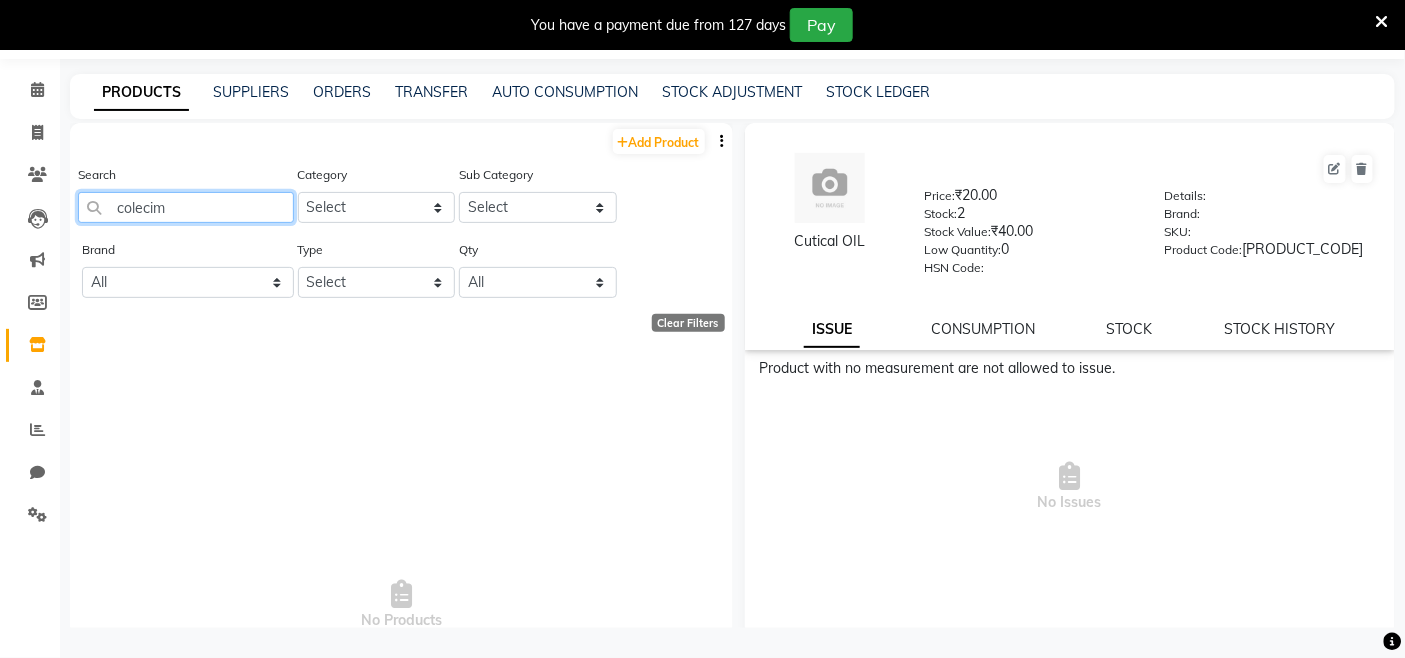 drag, startPoint x: 131, startPoint y: 240, endPoint x: 105, endPoint y: 246, distance: 26.683329 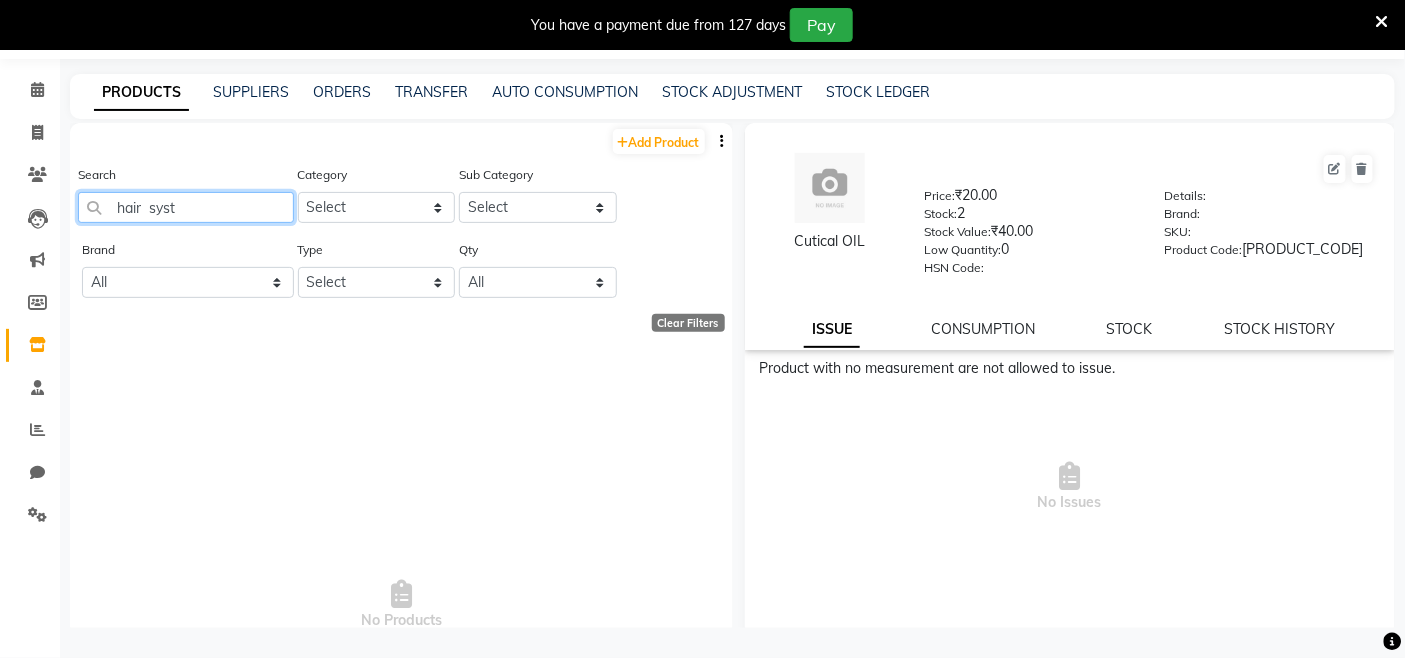 type on "hair  syste" 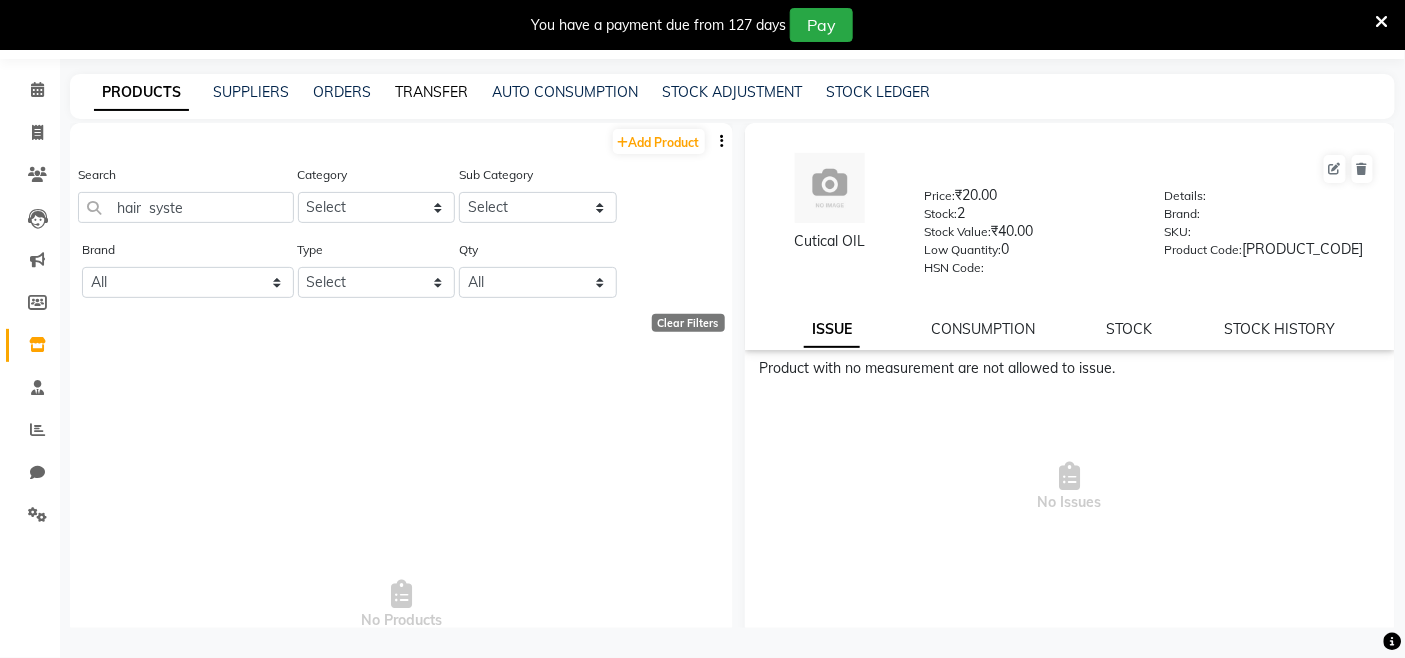 click on "TRANSFER" 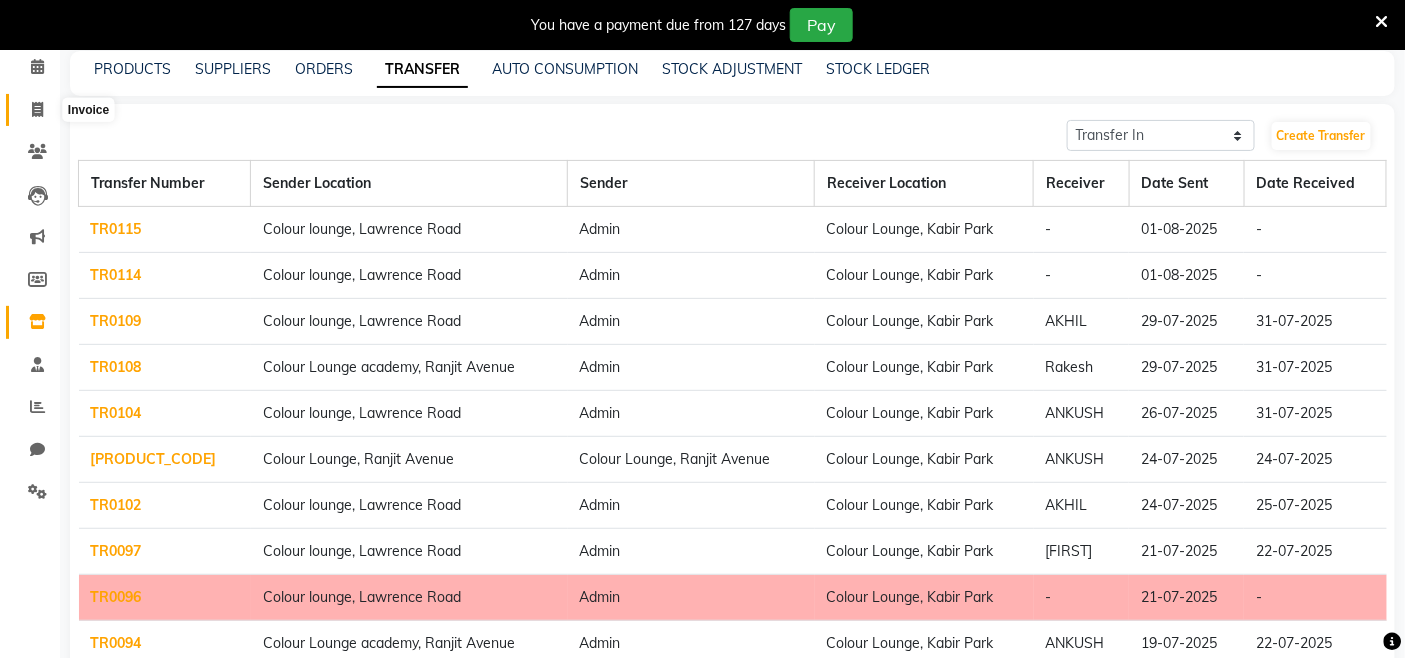 click 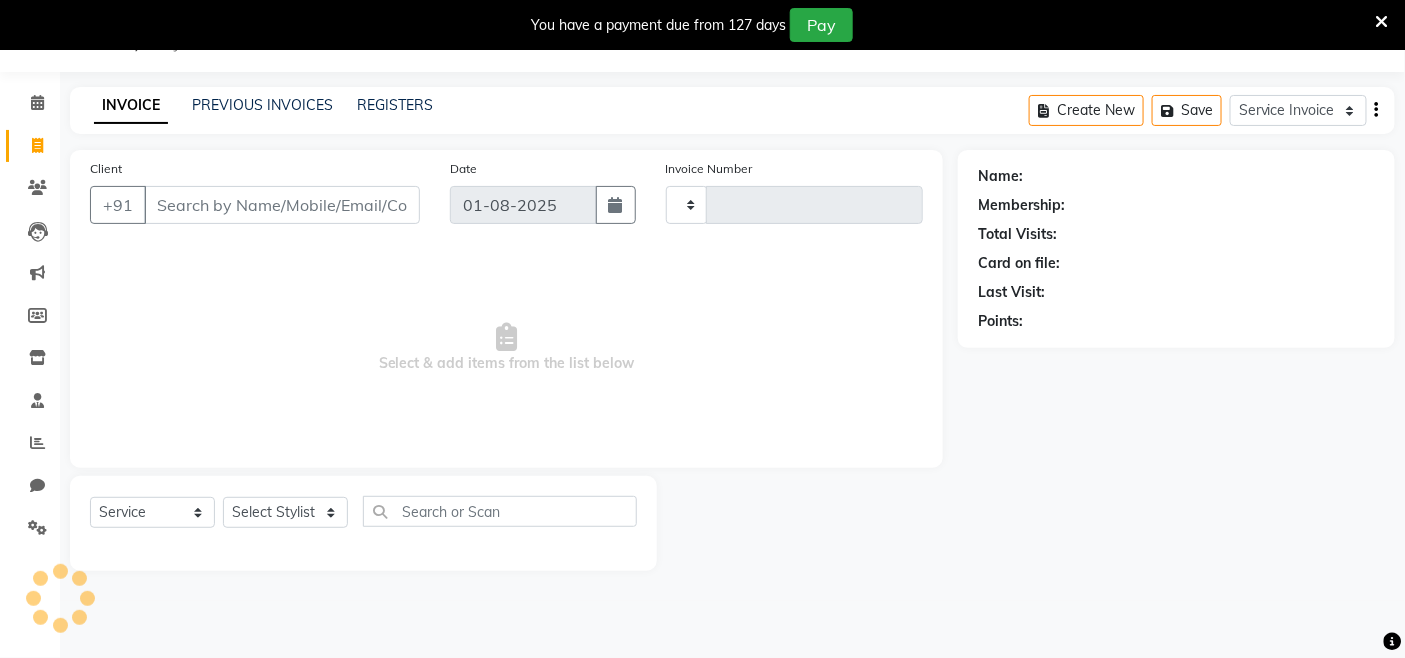 type on "2496" 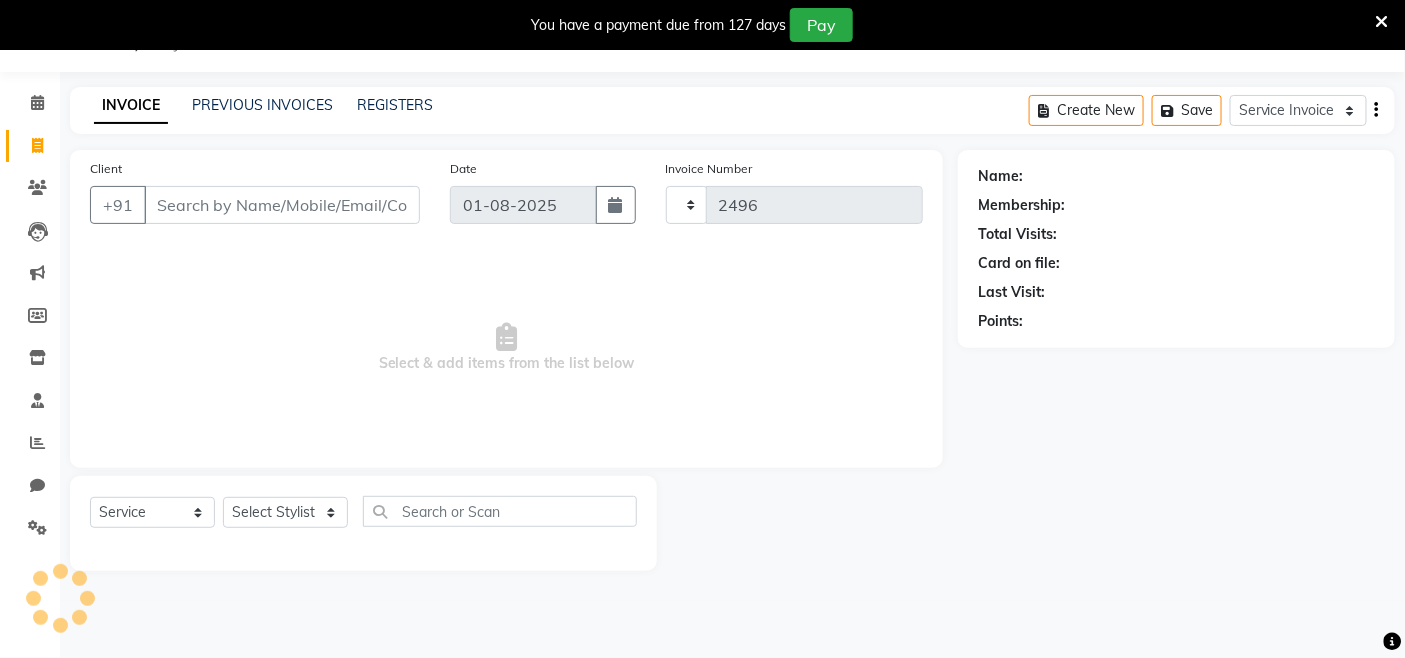 select on "8015" 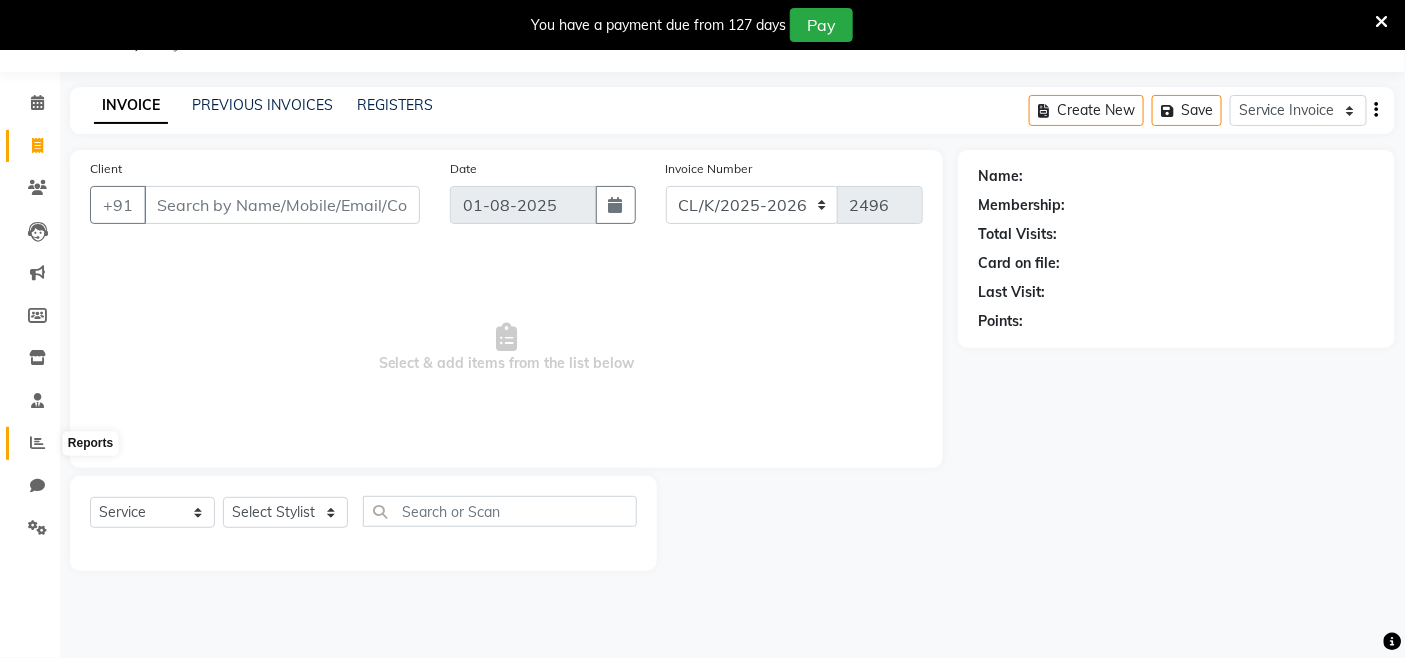 click 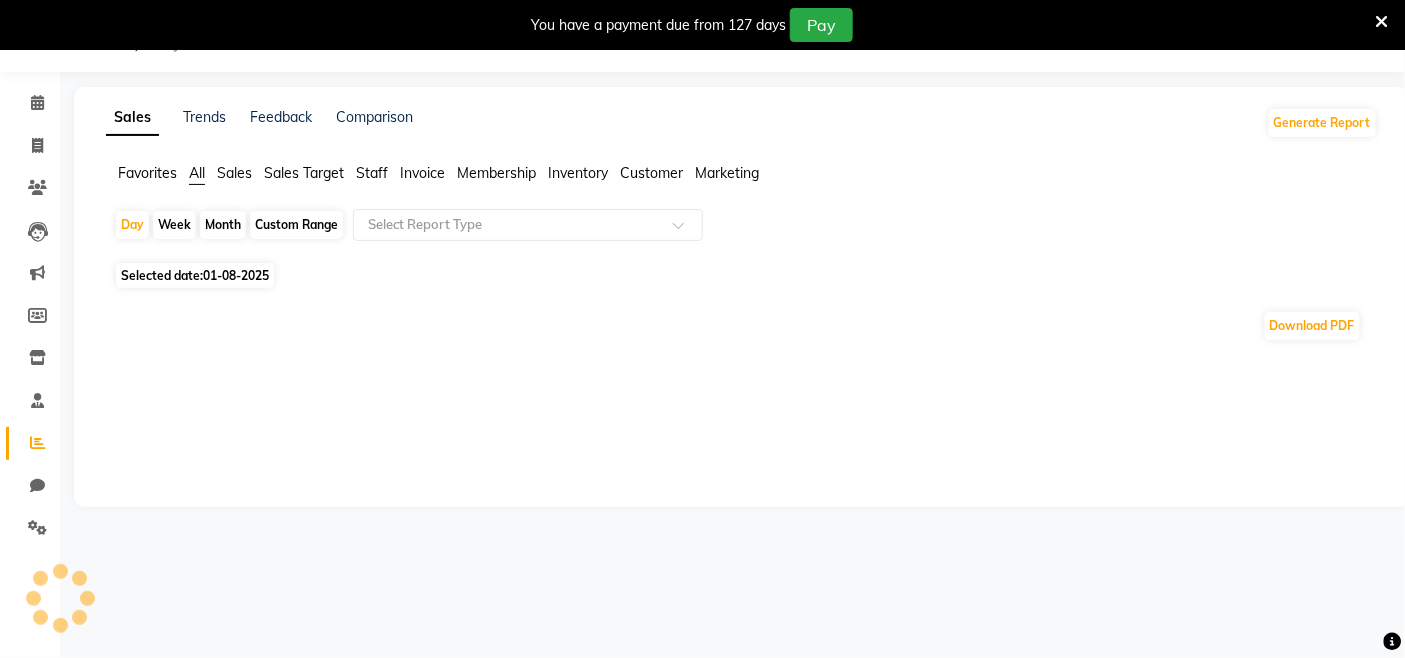 click on "Favorites" 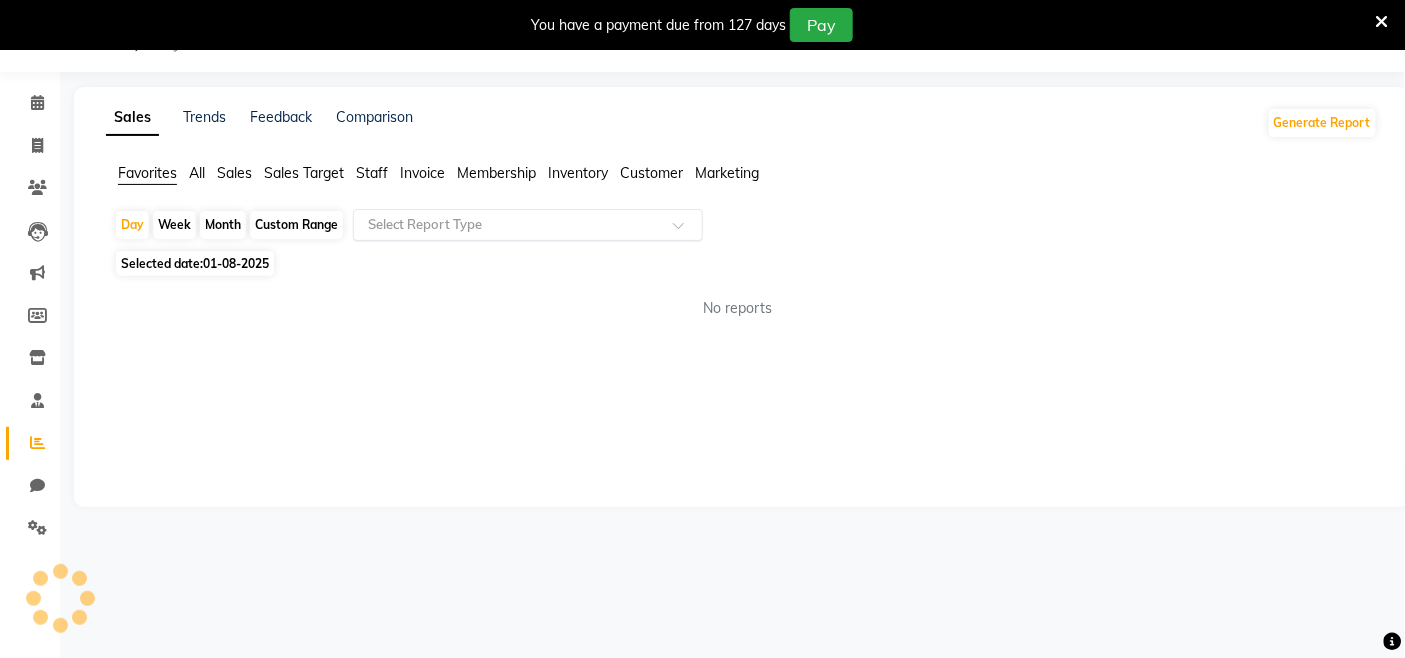 click 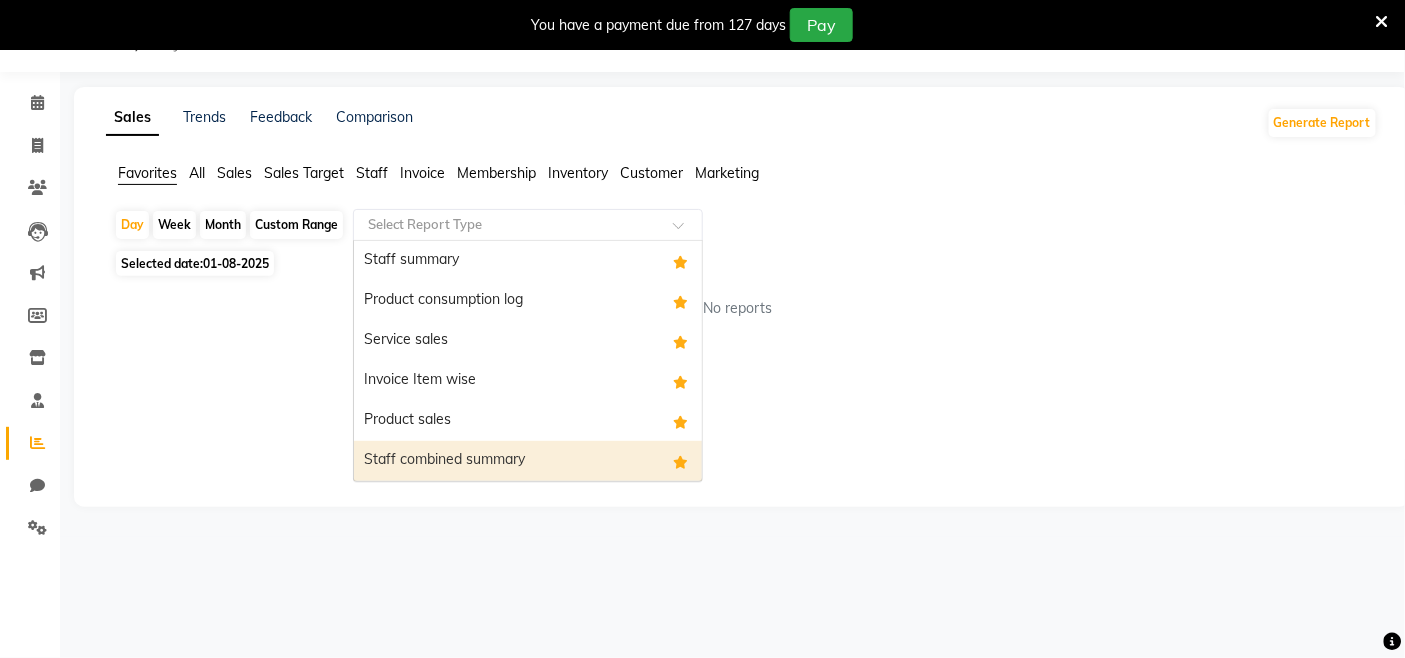 drag, startPoint x: 426, startPoint y: 453, endPoint x: 410, endPoint y: 402, distance: 53.450912 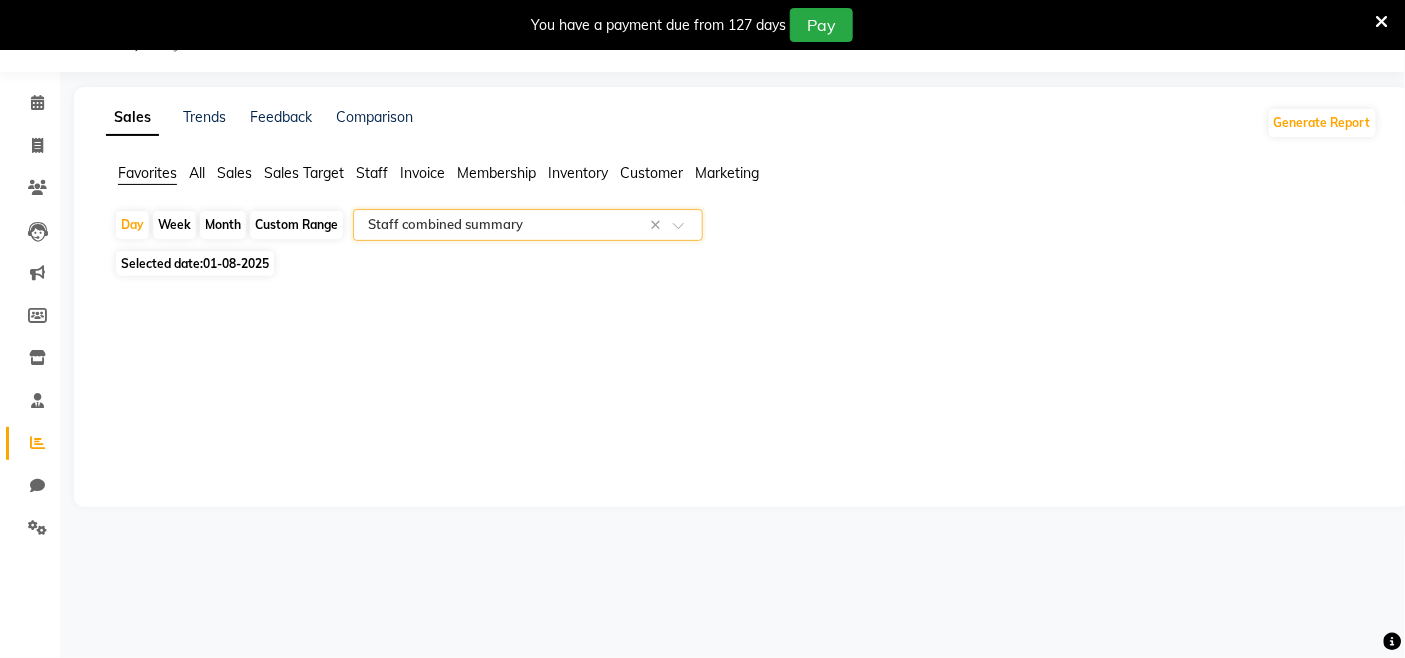select on "full_report" 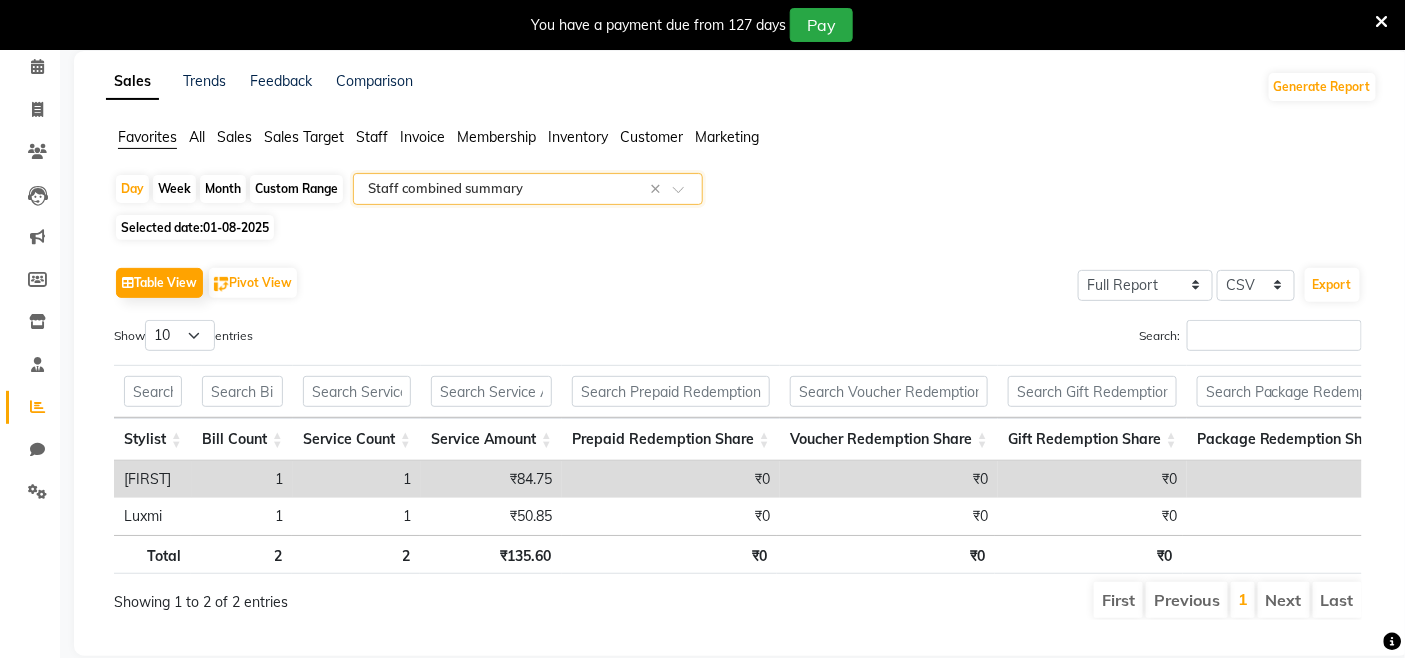 click on "Custom Range" 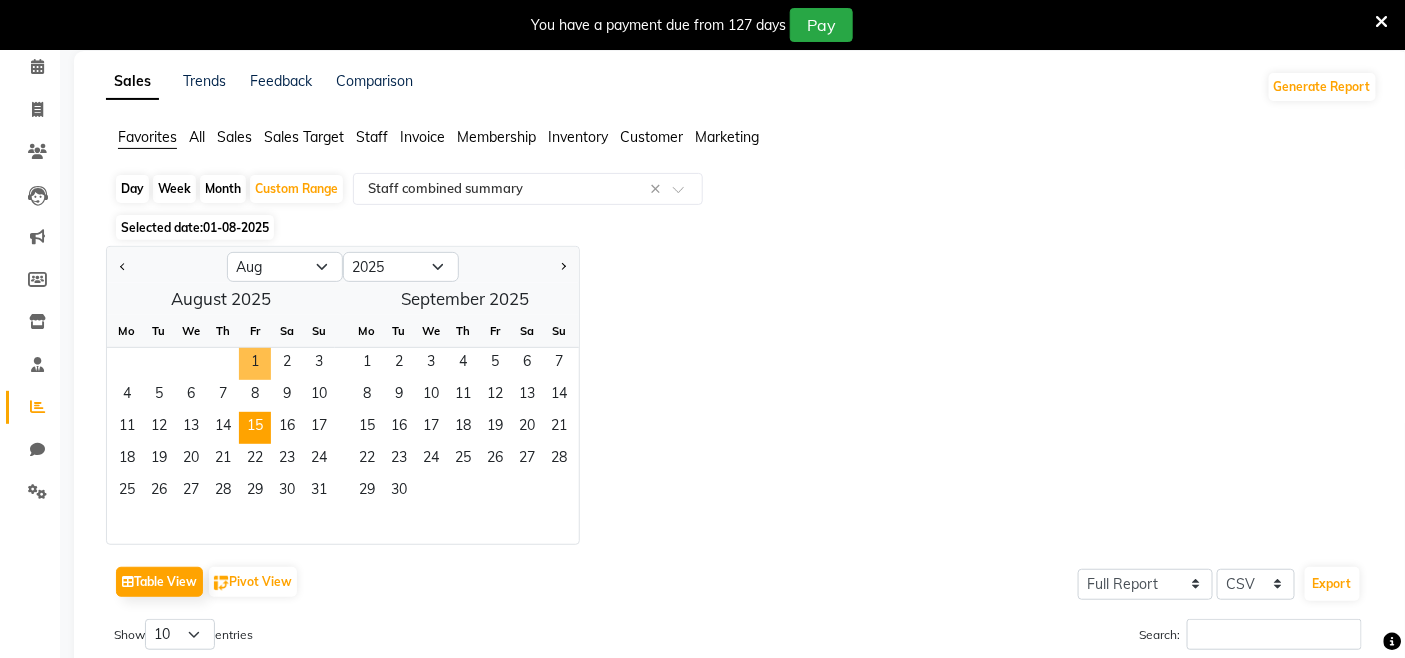 drag, startPoint x: 255, startPoint y: 387, endPoint x: 256, endPoint y: 450, distance: 63.007935 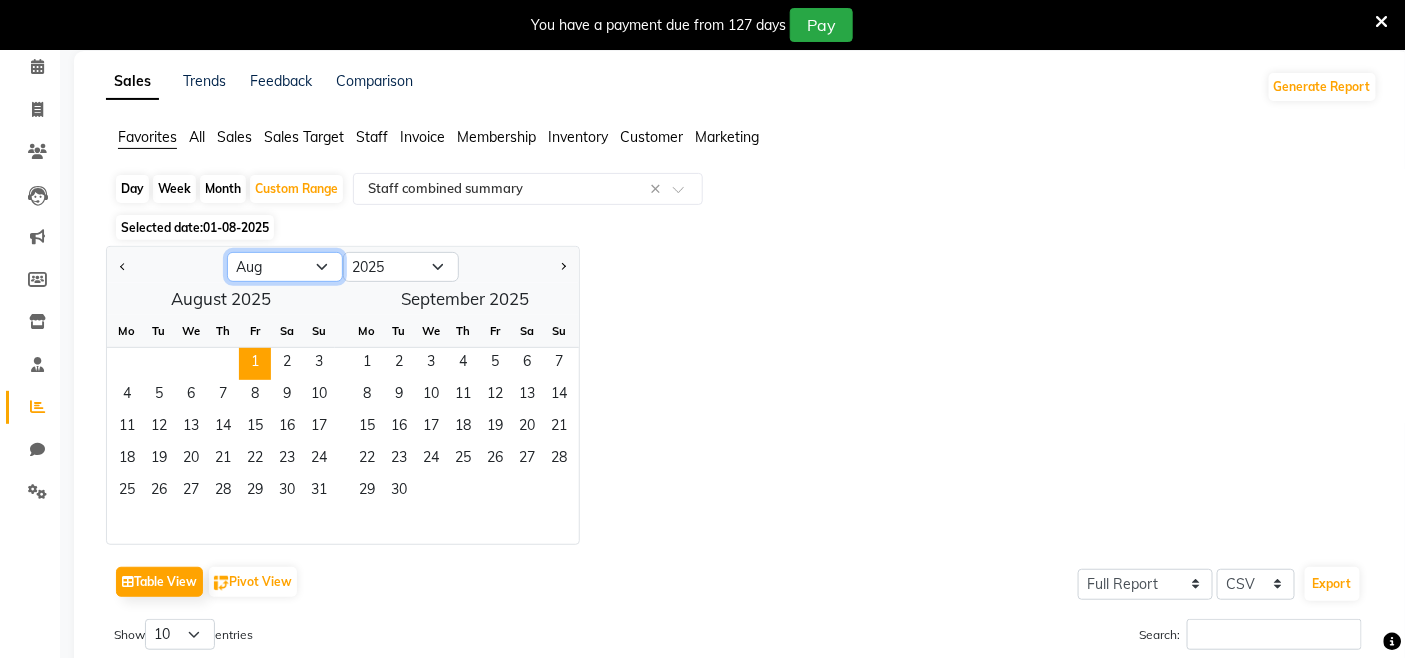 click on "Jan Feb Mar Apr May Jun Jul Aug Sep Oct Nov Dec" 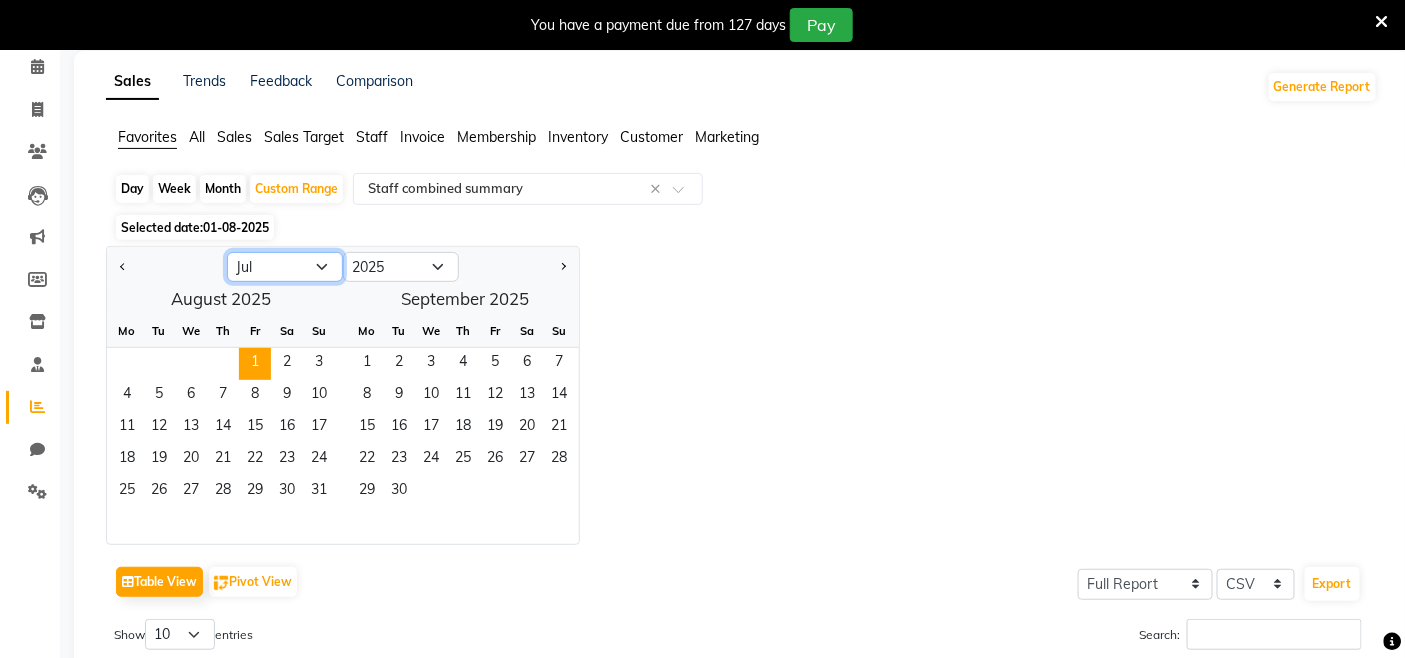 click on "Jan Feb Mar Apr May Jun Jul Aug Sep Oct Nov Dec" 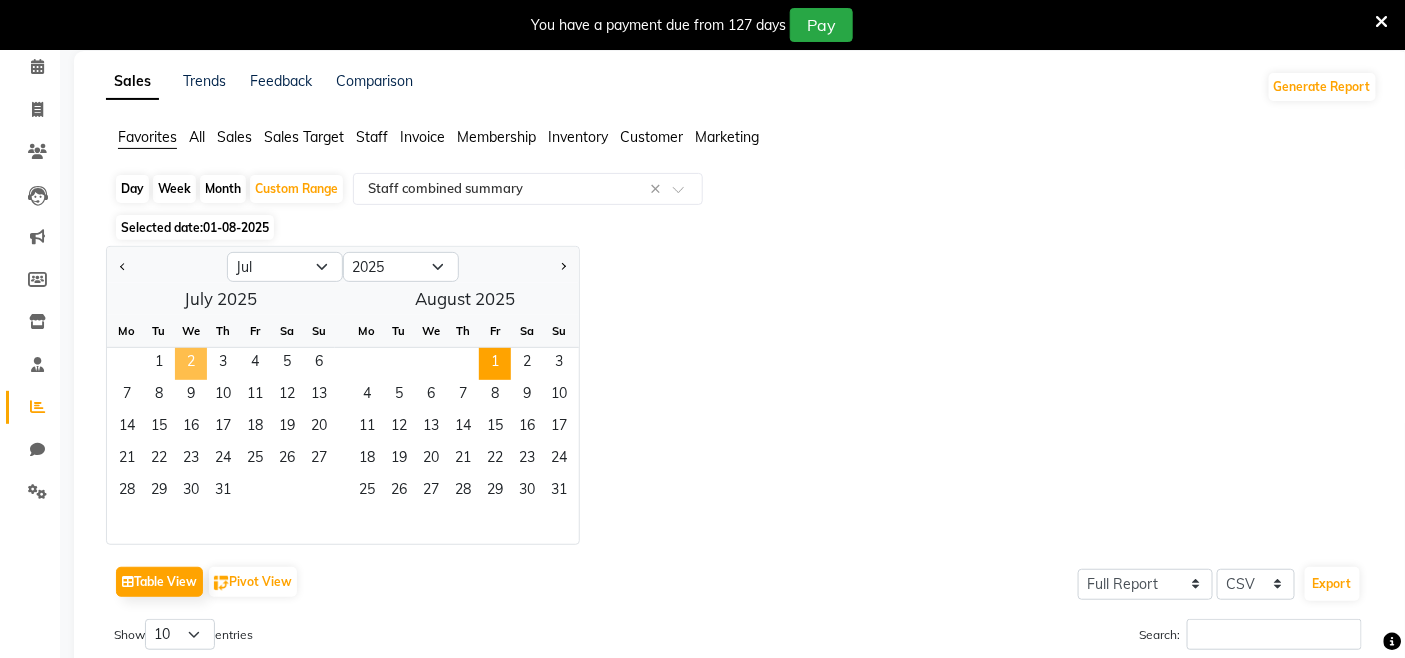 click on "2" 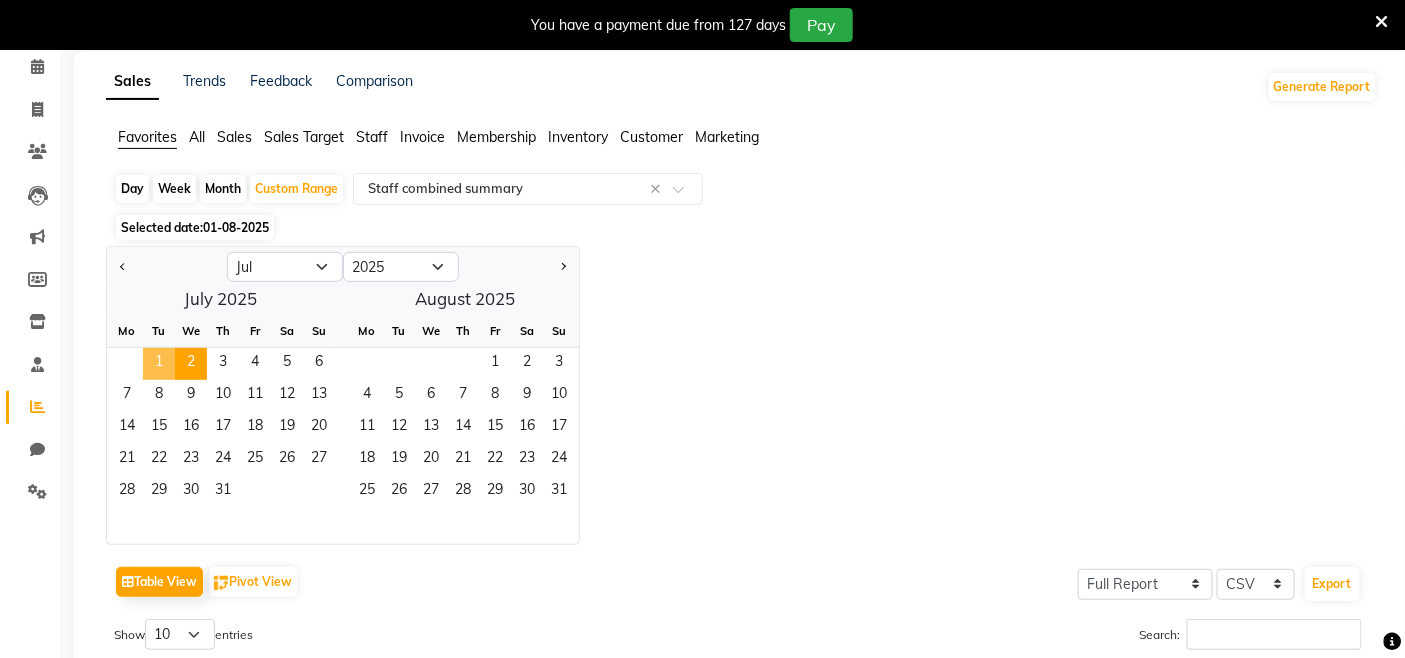 click on "1" 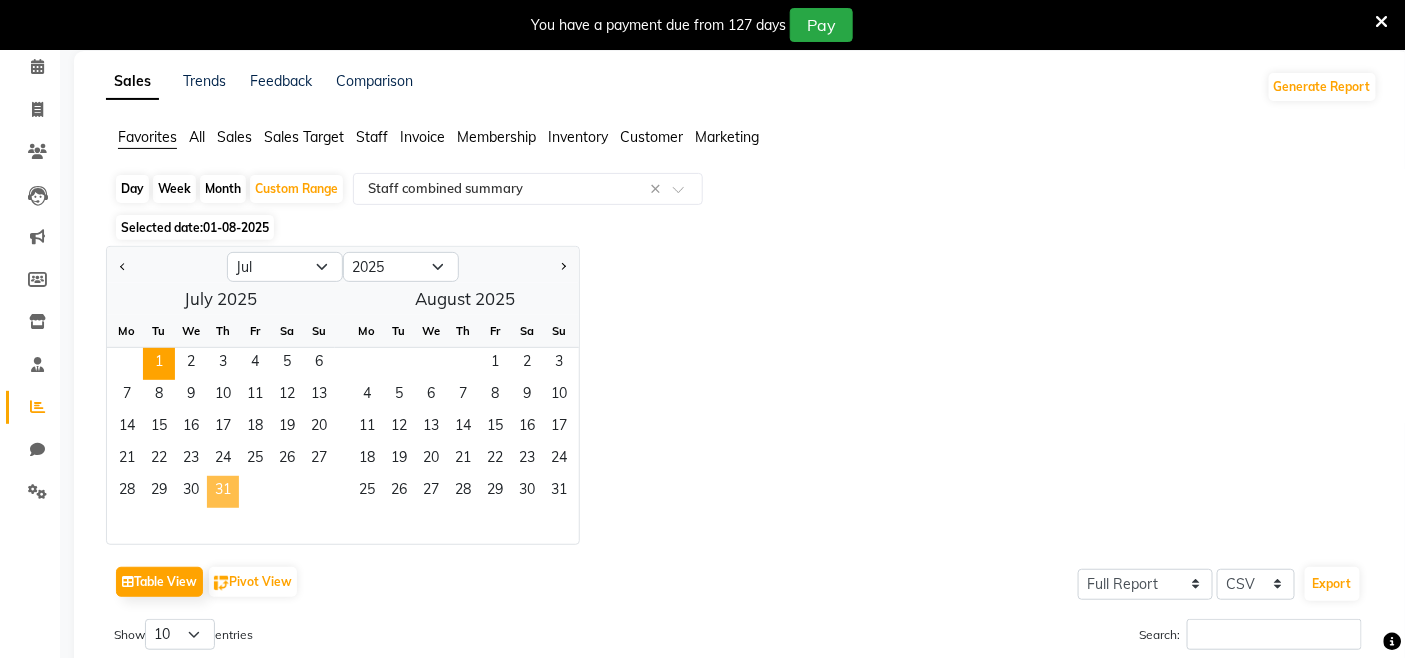 click on "31" 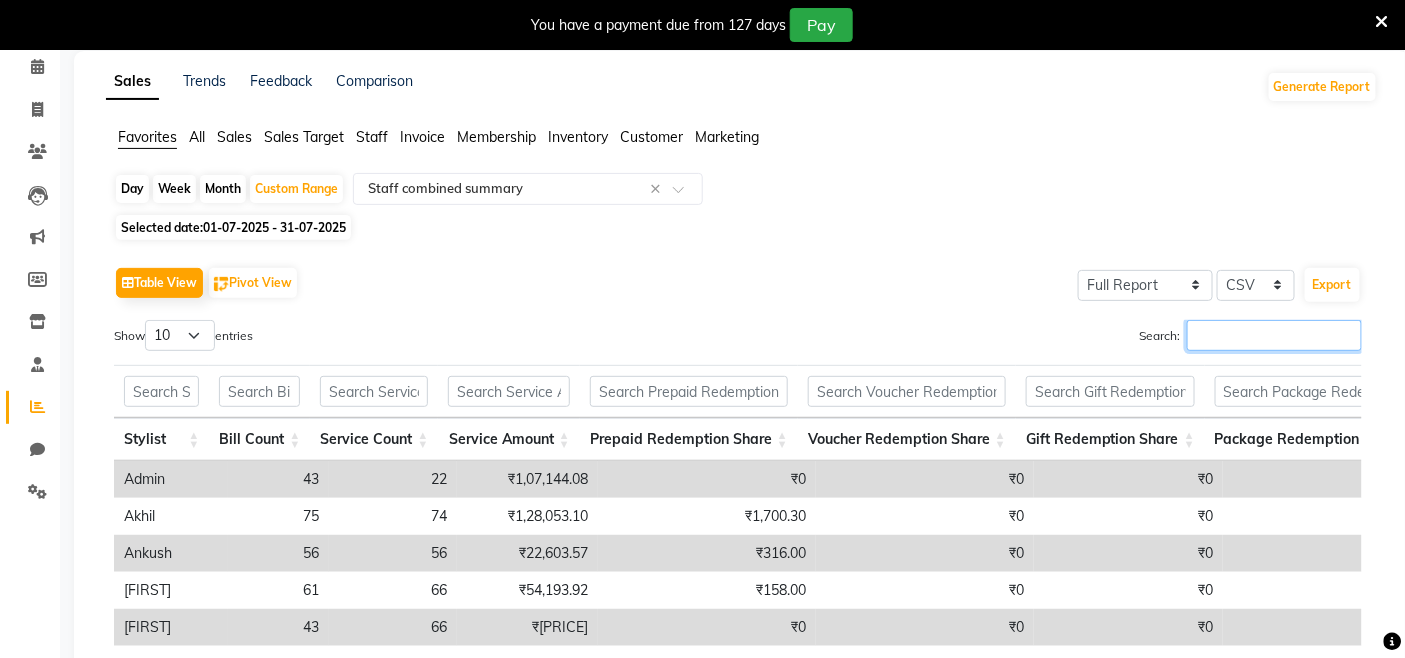 click on "Search:" at bounding box center (1274, 335) 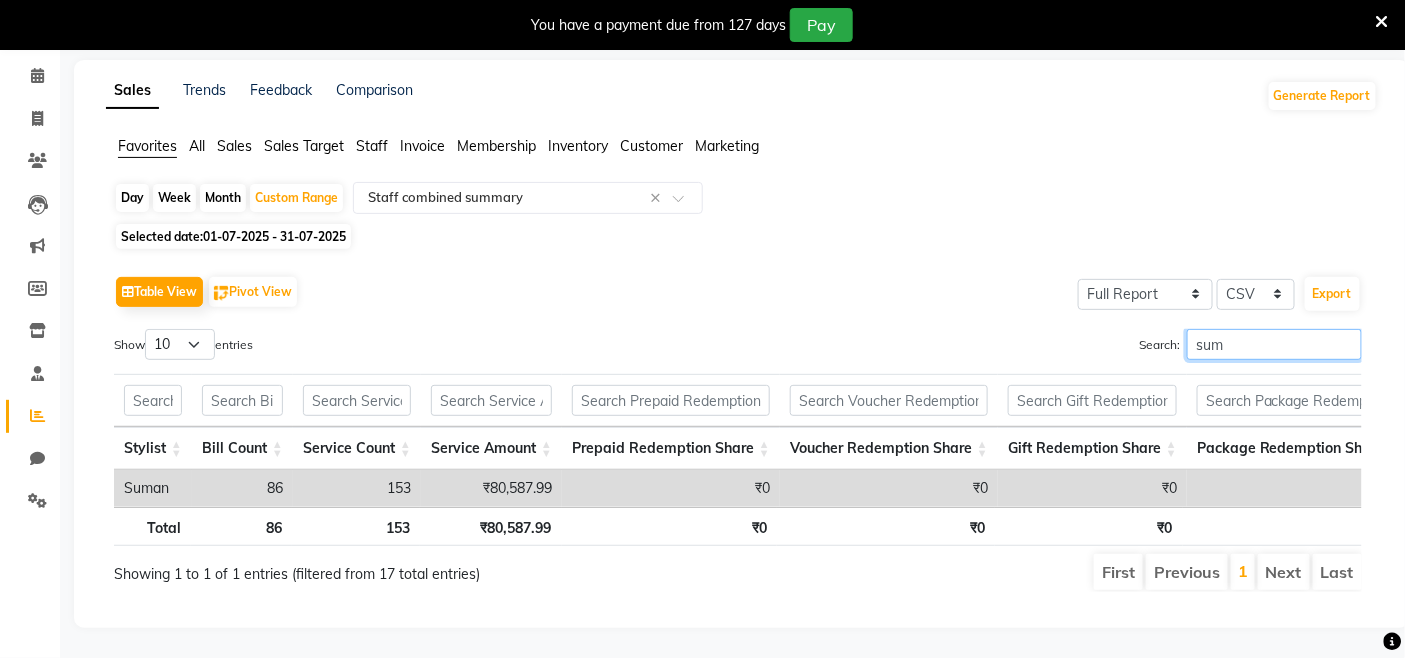 type on "sum" 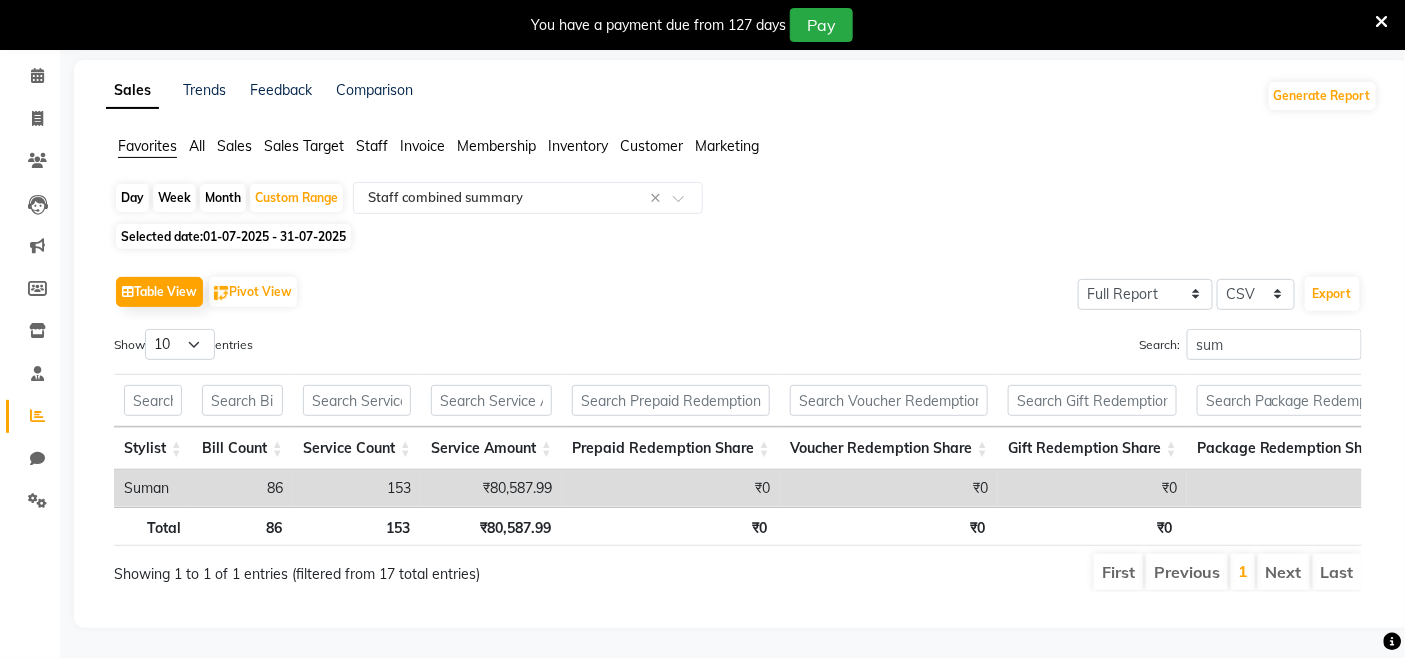 drag, startPoint x: 652, startPoint y: 551, endPoint x: 1173, endPoint y: 558, distance: 521.047 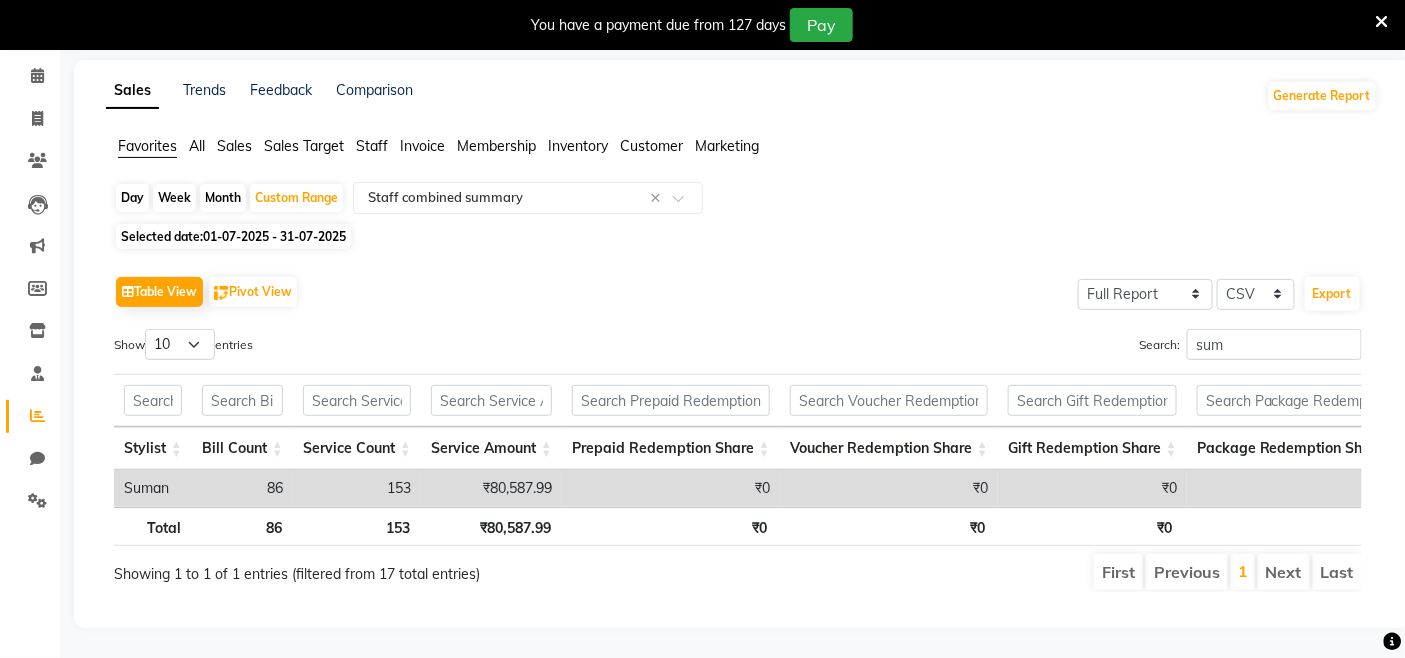drag, startPoint x: 628, startPoint y: 254, endPoint x: 620, endPoint y: 262, distance: 11.313708 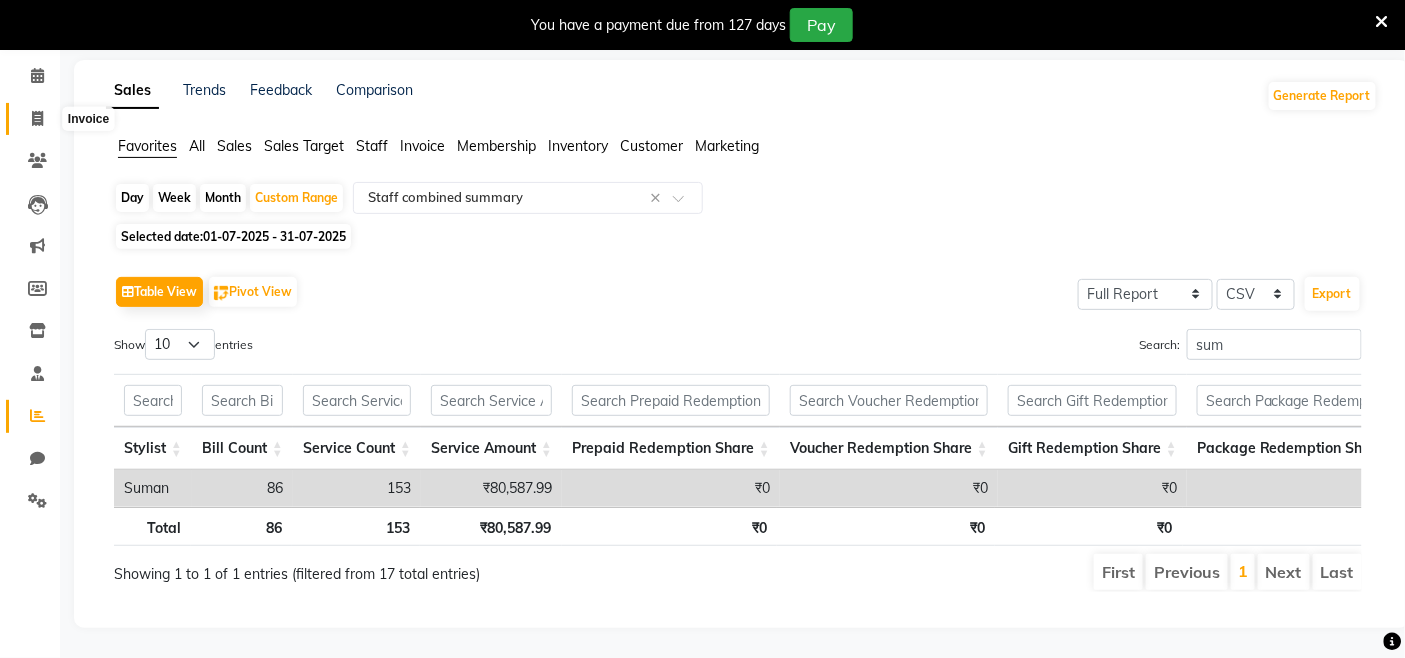 click 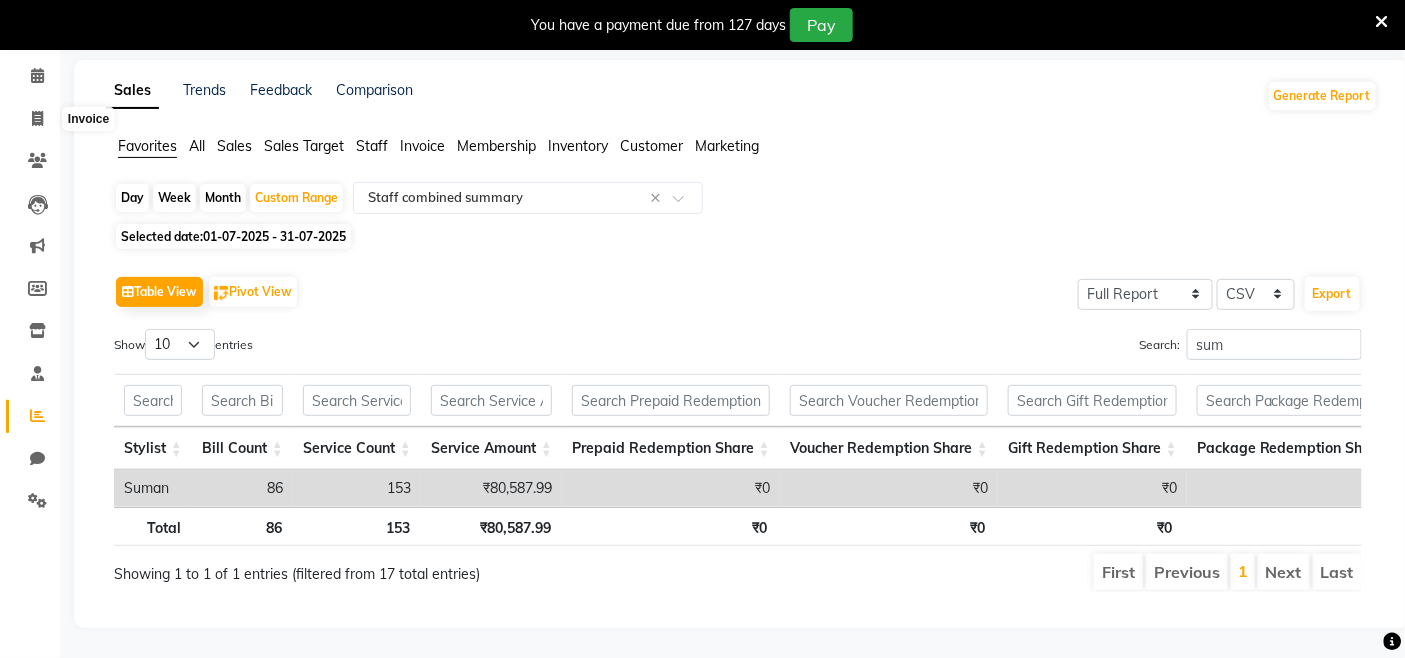 select on "service" 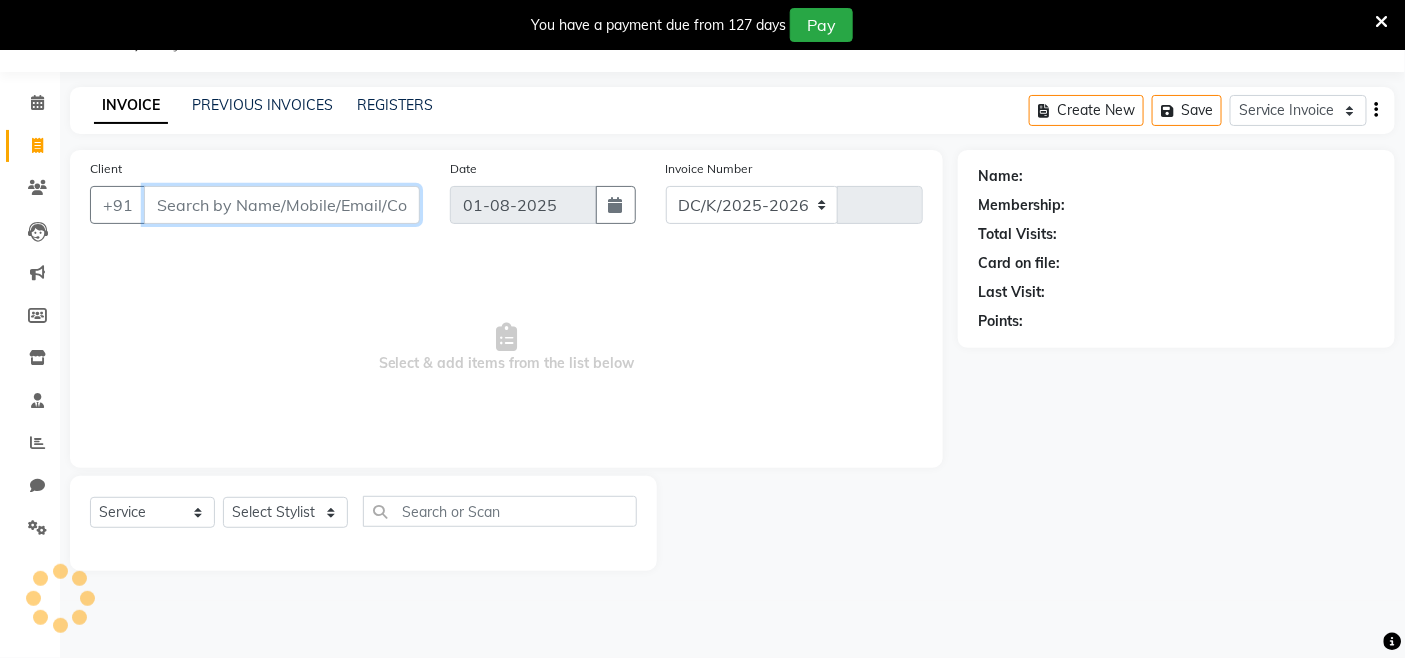 select on "8015" 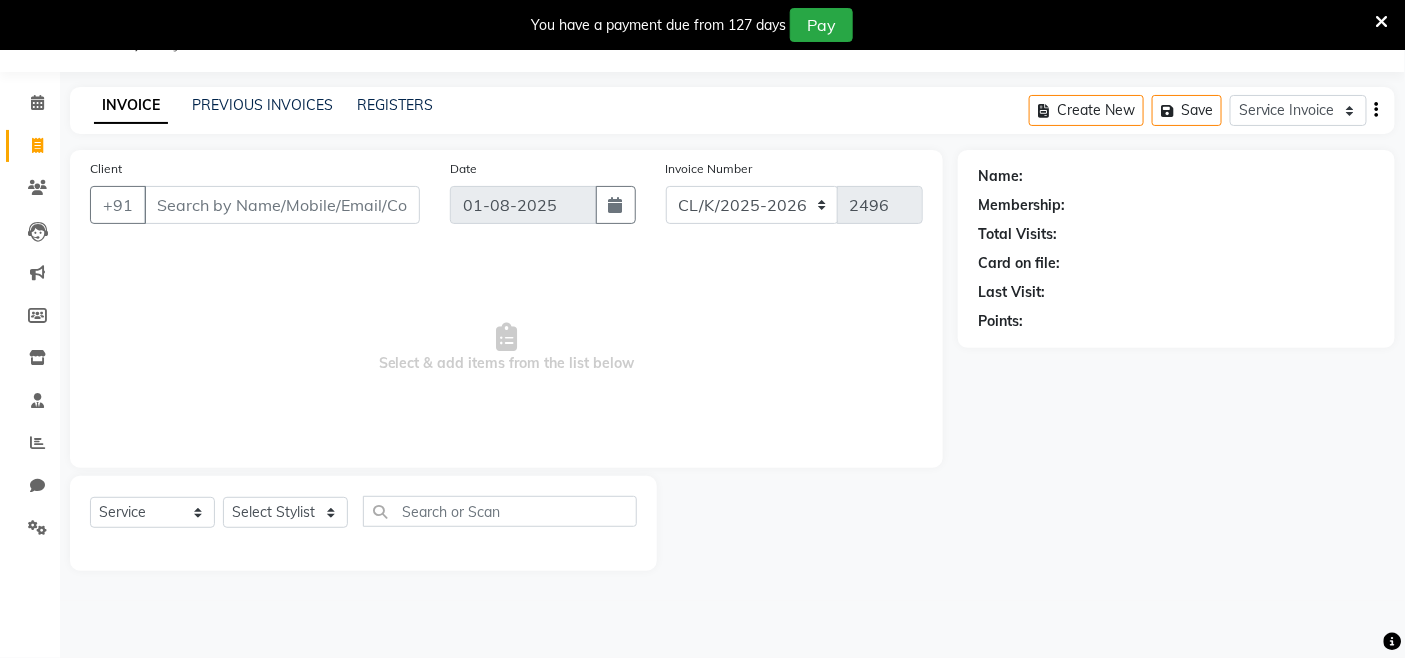 click on "INVOICE PREVIOUS INVOICES REGISTERS Create New   Save  Service Invoice Product Invoice" 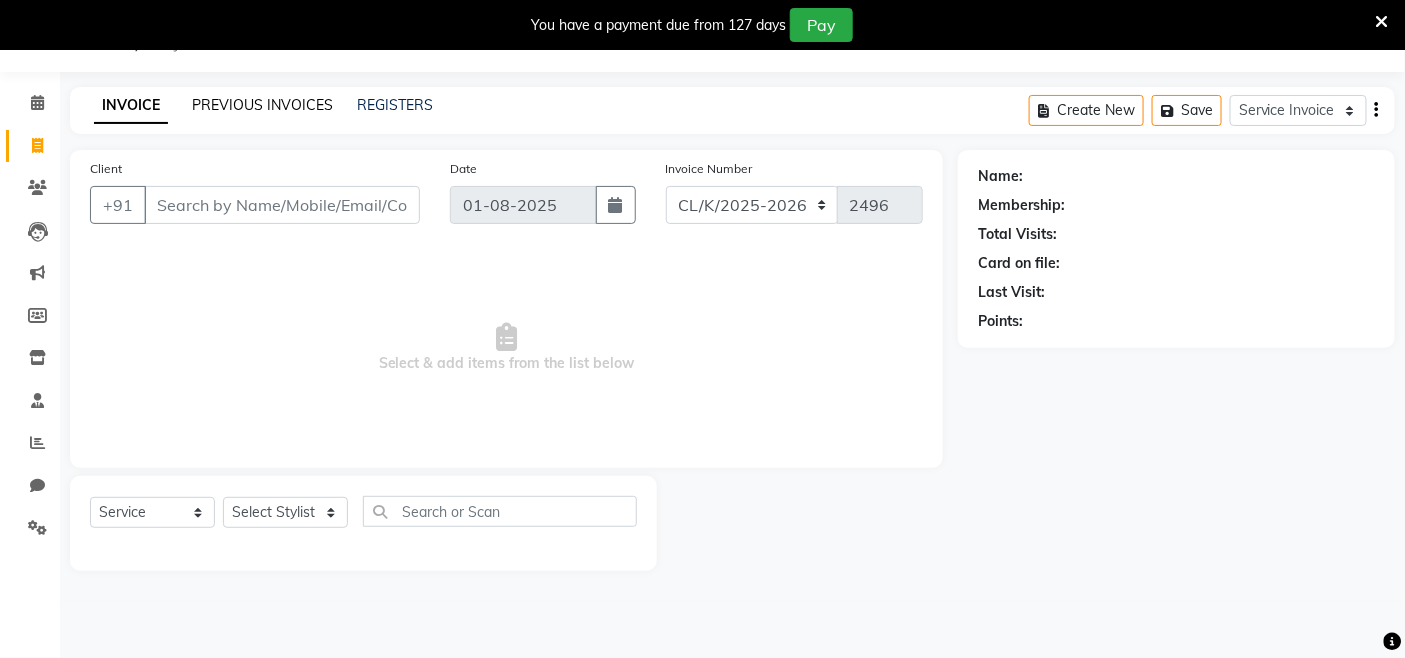 click on "PREVIOUS INVOICES" 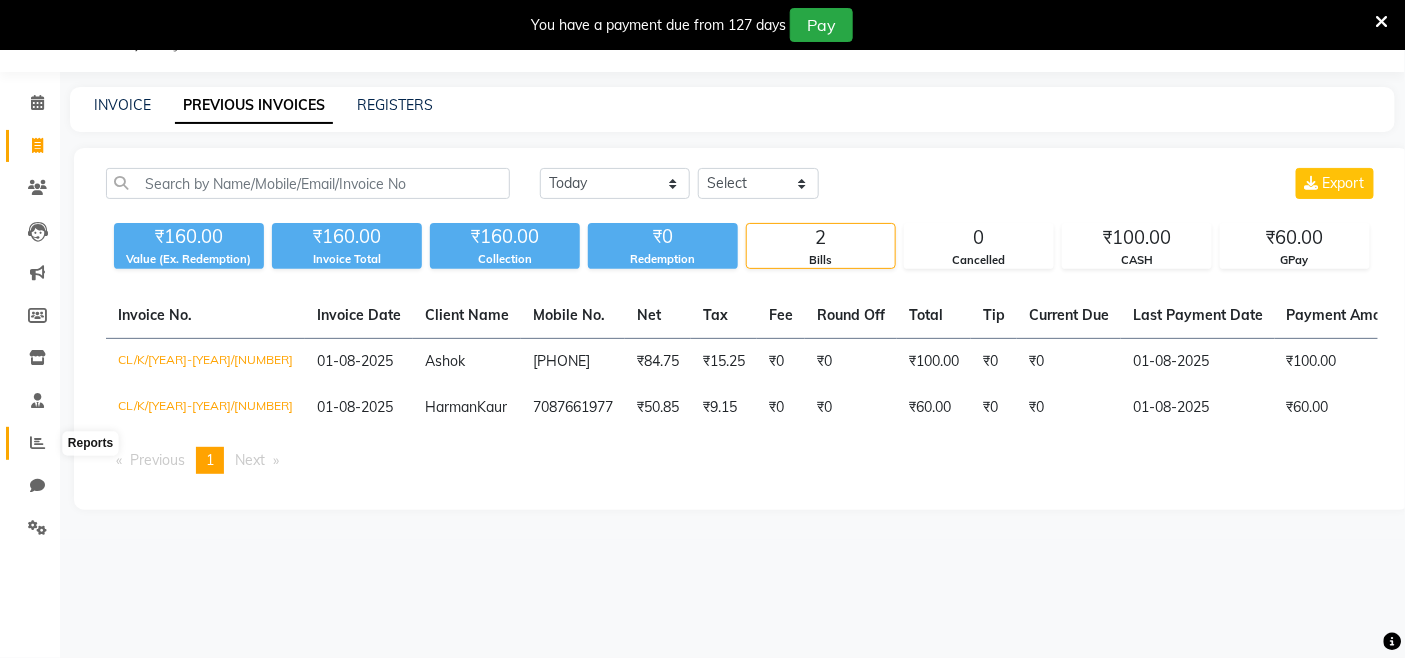 click 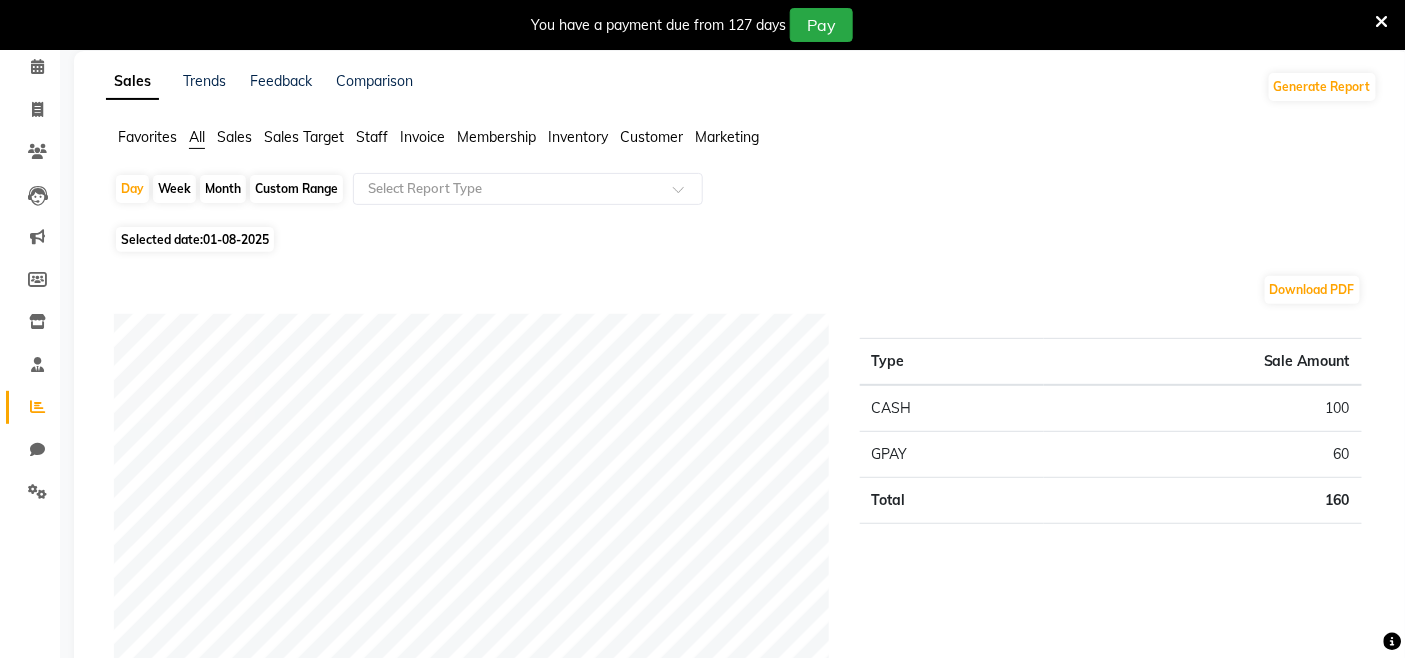 click on "Favorites" 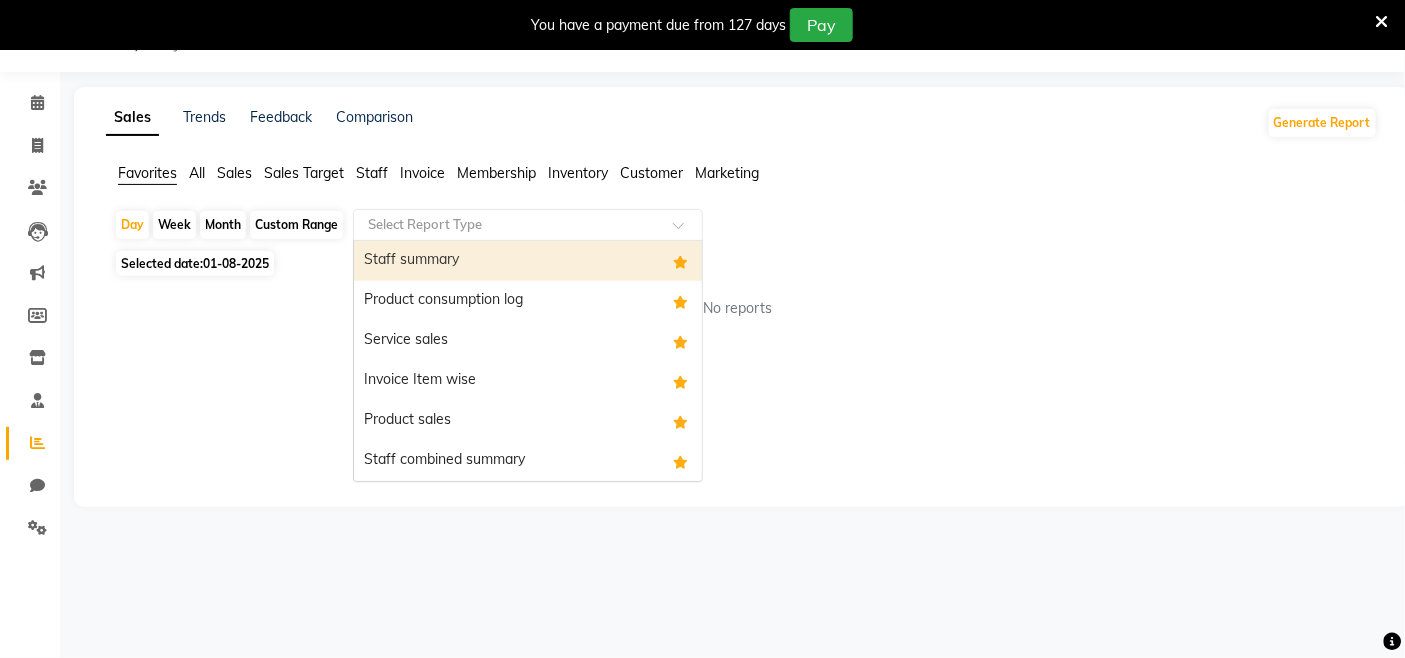 click 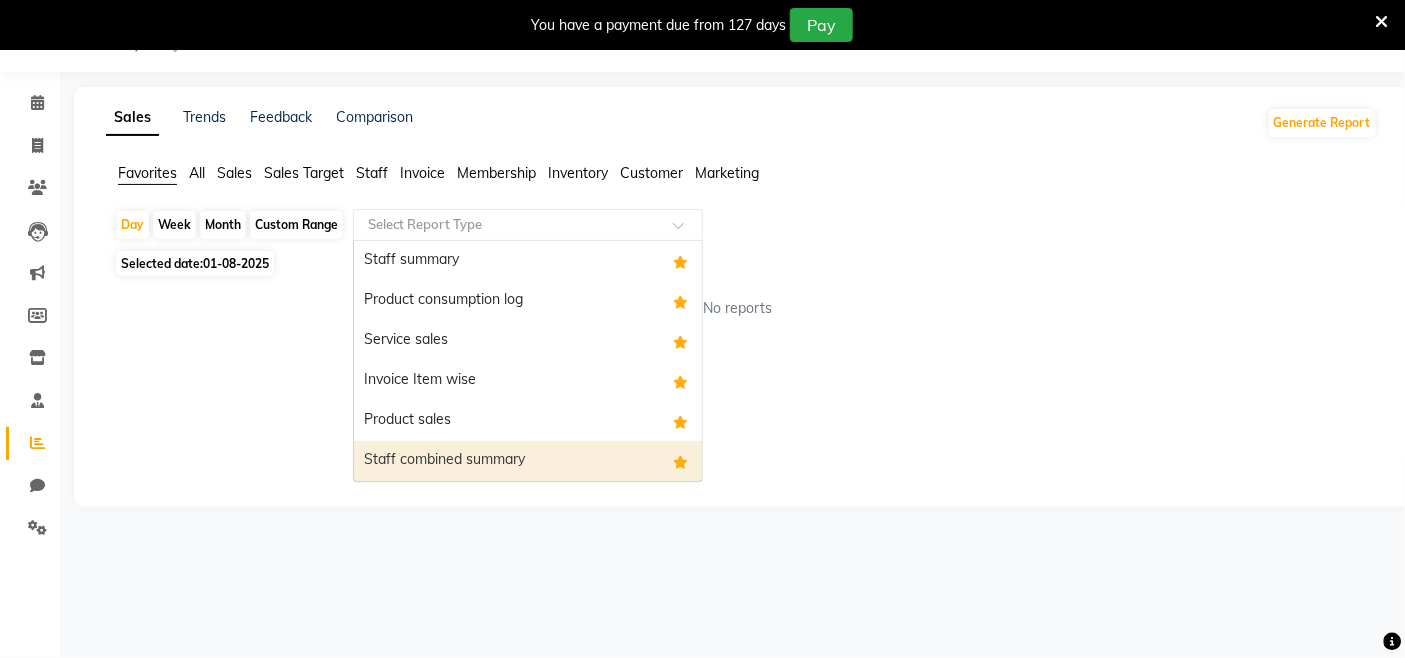 click on "Staff combined summary" at bounding box center [528, 461] 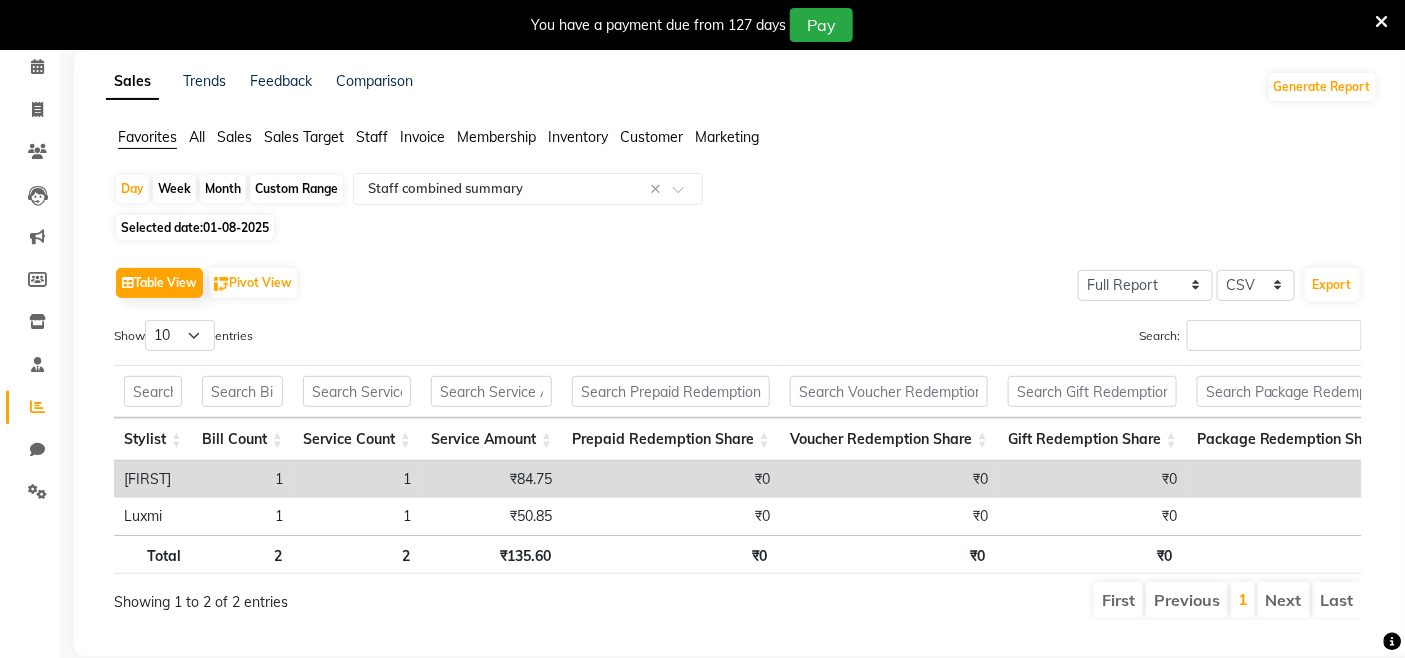 click on "Day   Week   Month   Custom Range  Select Report Type × Staff combined summary ×" 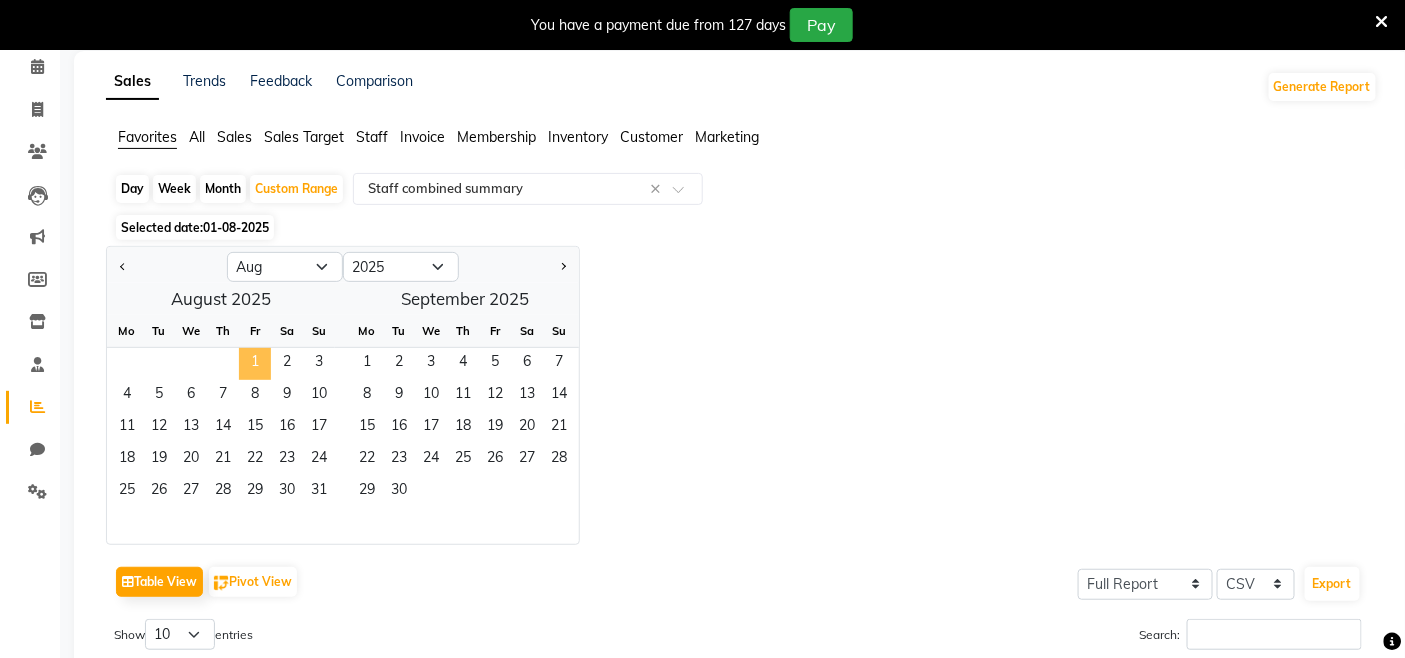 click on "1" 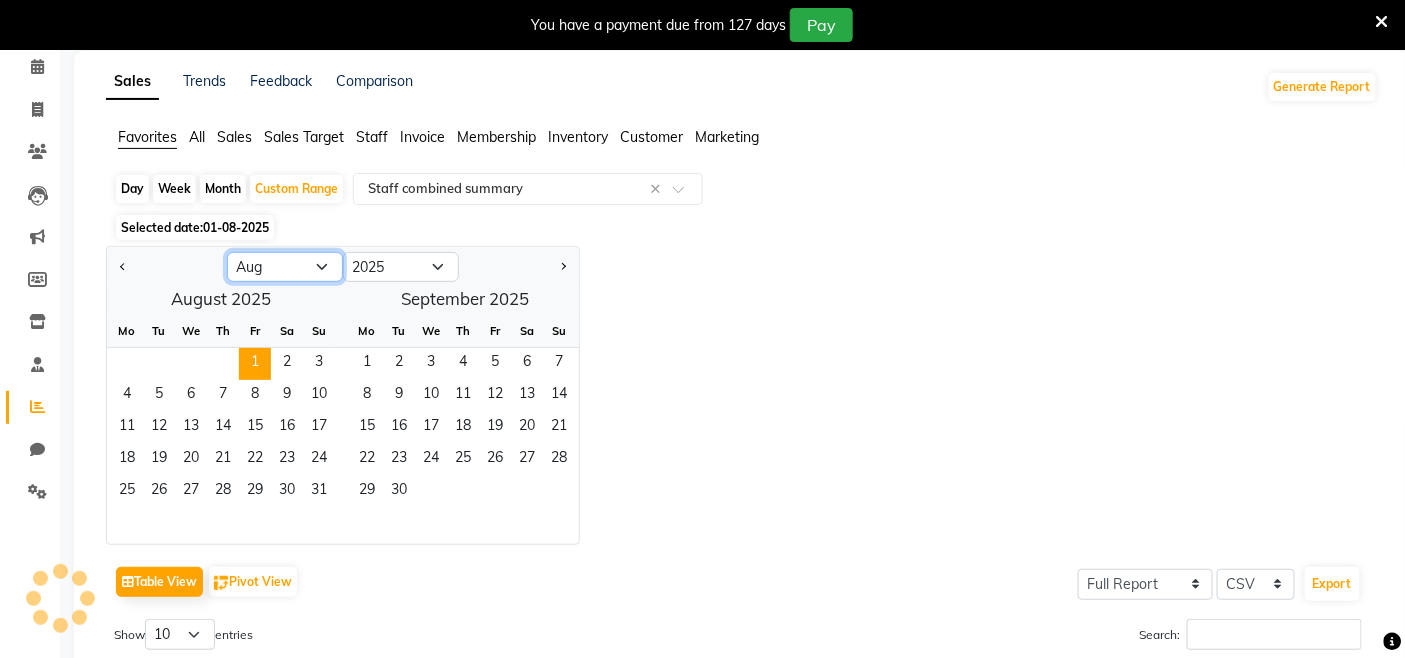 click on "Jan Feb Mar Apr May Jun Jul Aug Sep Oct Nov Dec" 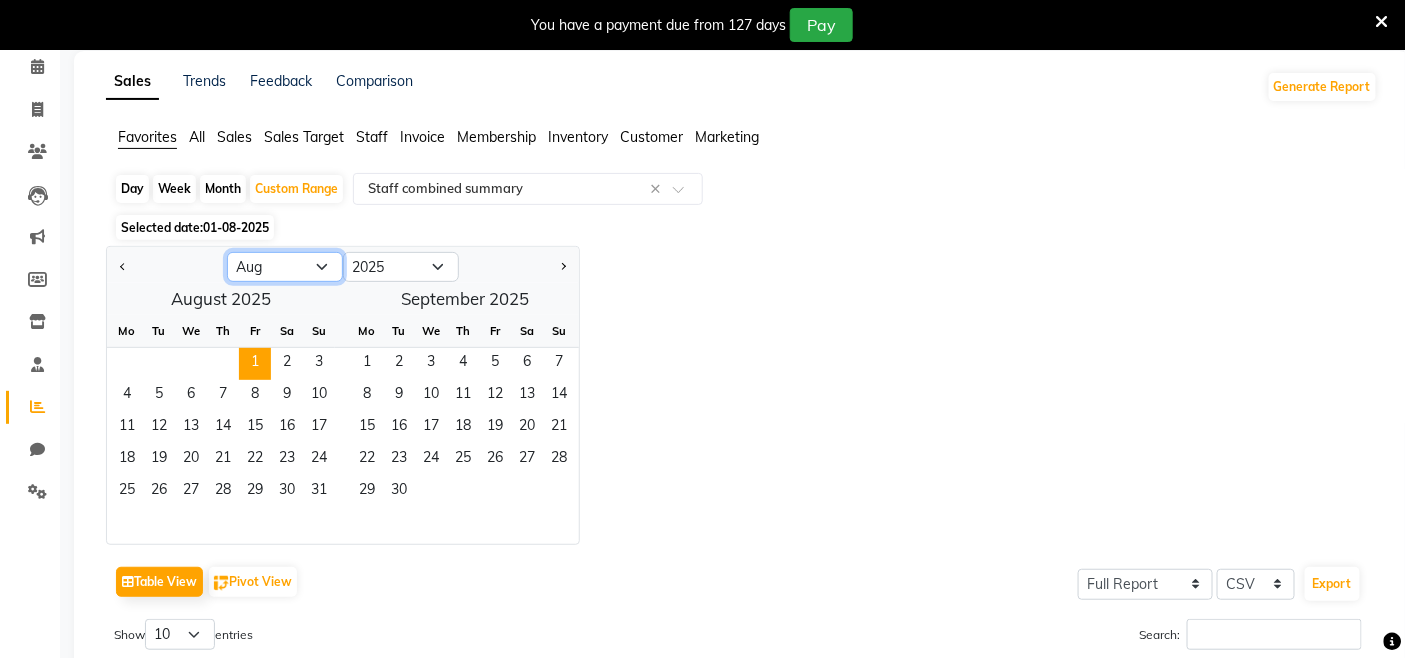 select on "7" 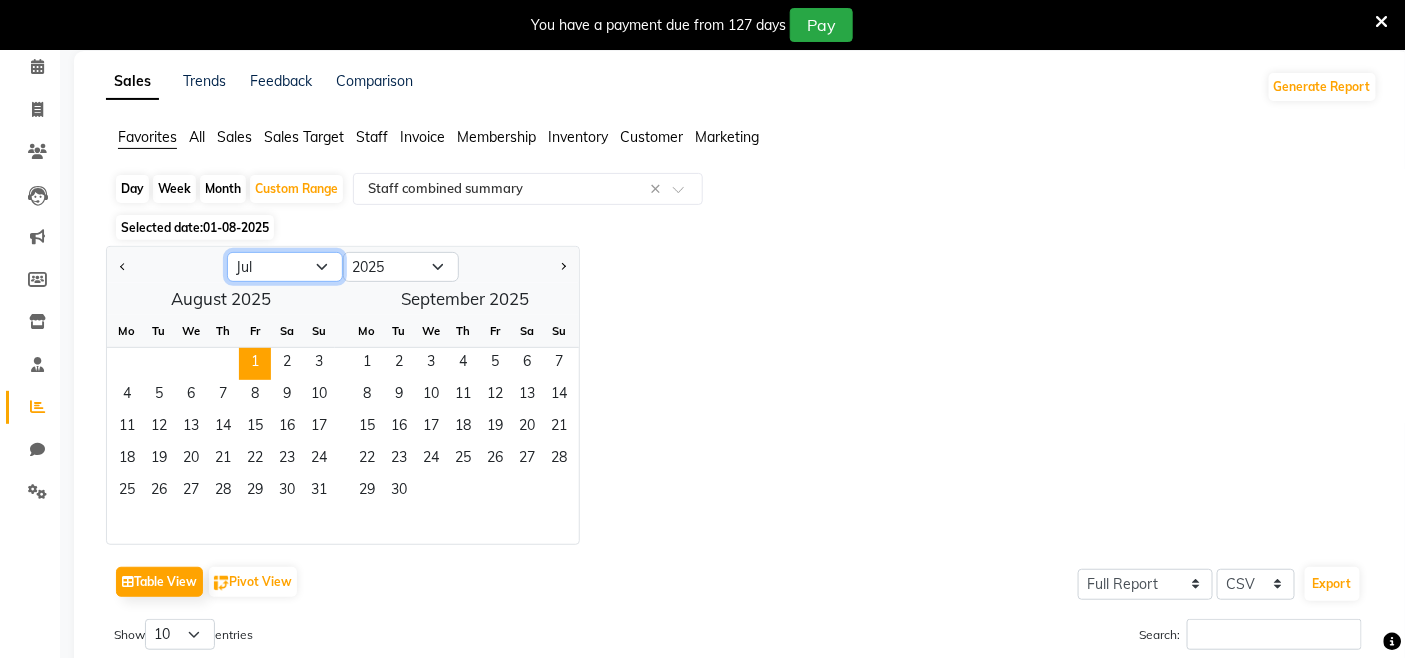 click on "Jan Feb Mar Apr May Jun Jul Aug Sep Oct Nov Dec" 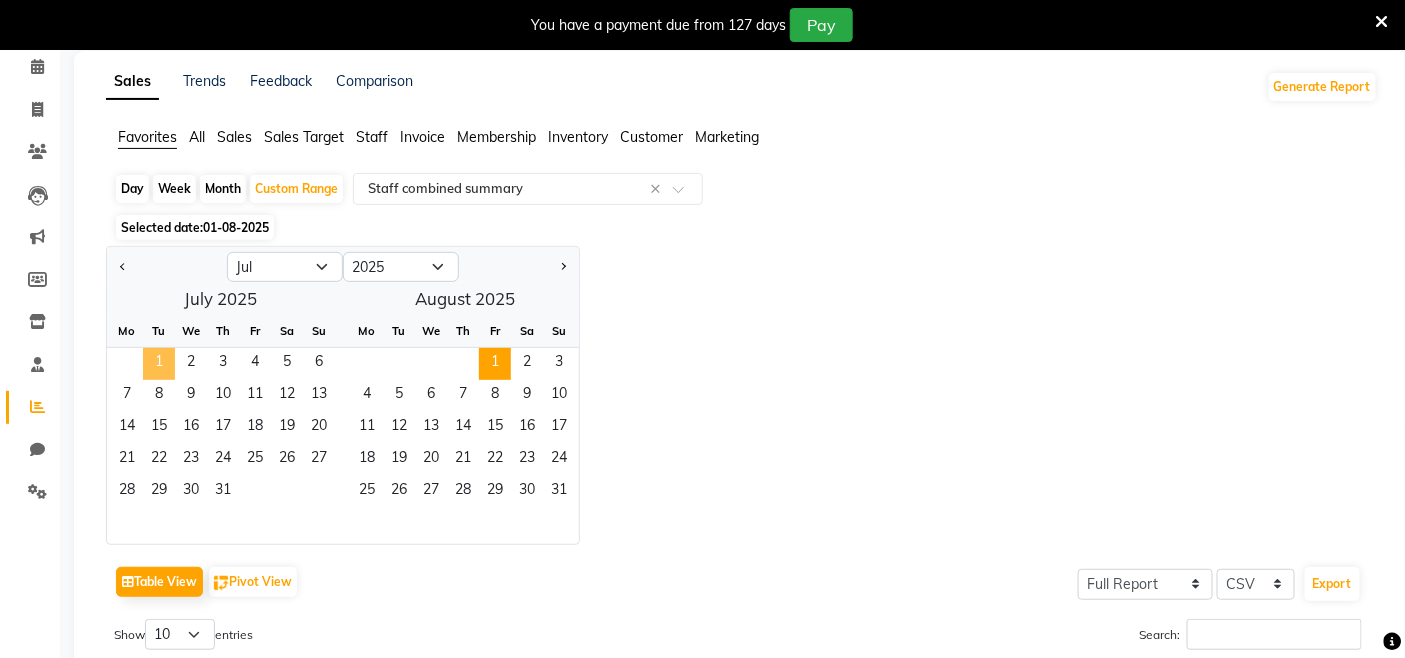 click on "1" 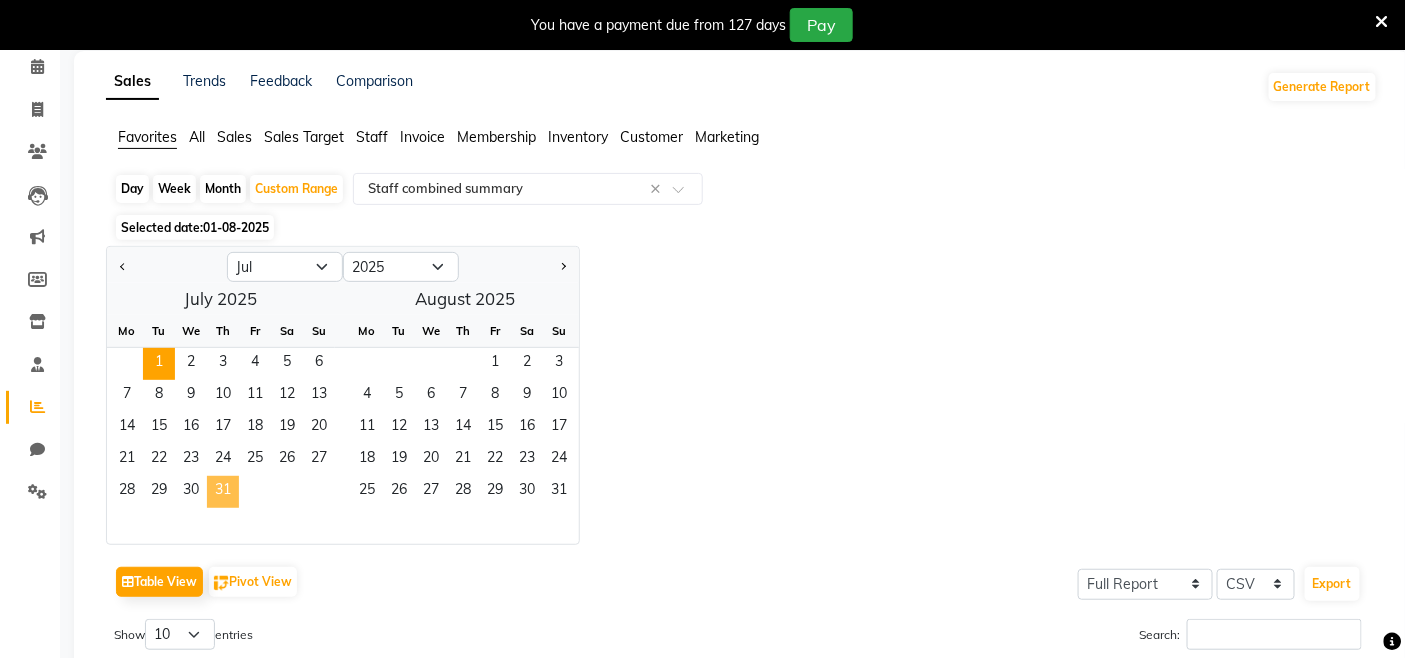 click on "31" 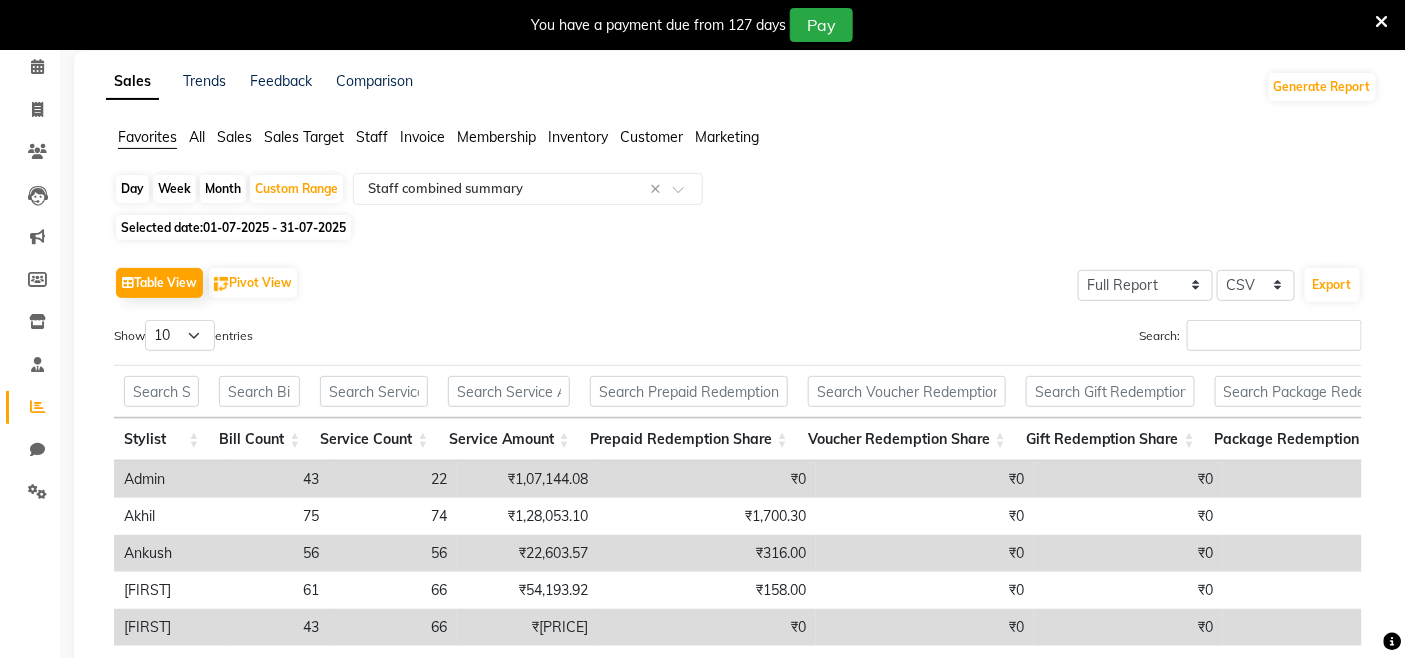 click on "Search:" at bounding box center (1057, 339) 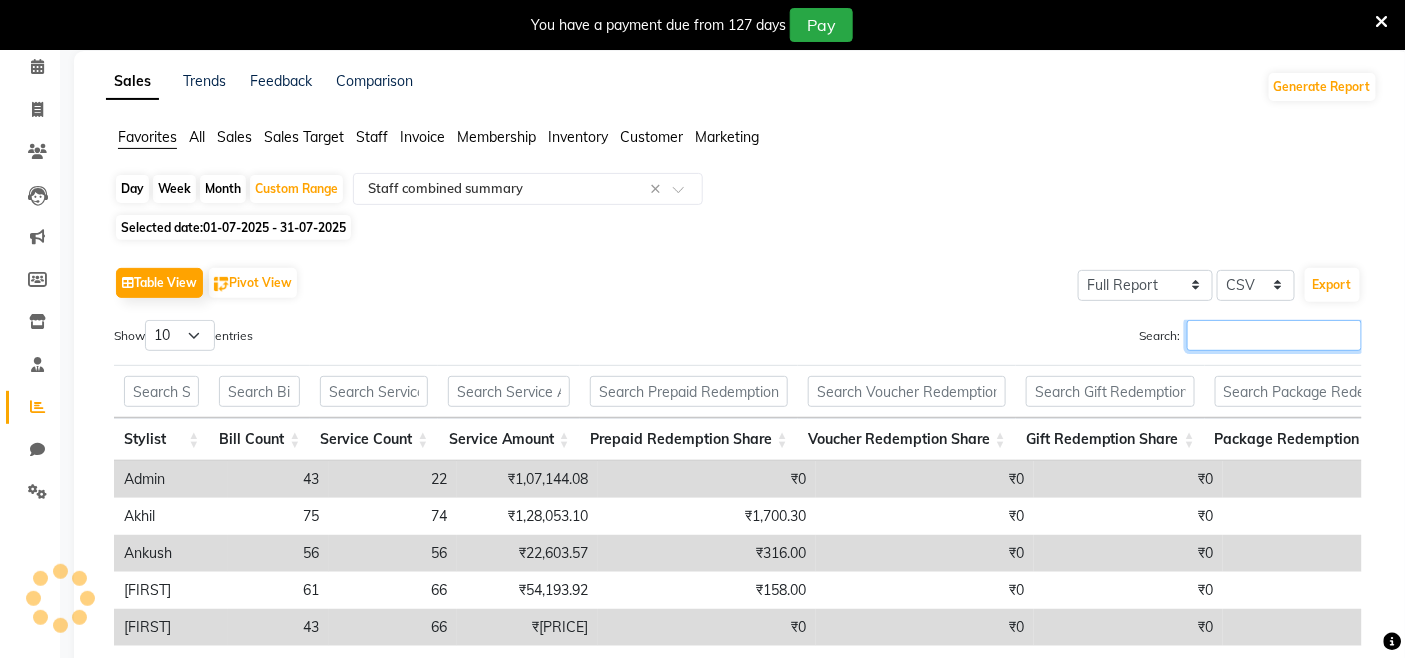 click on "Search:" at bounding box center (1274, 335) 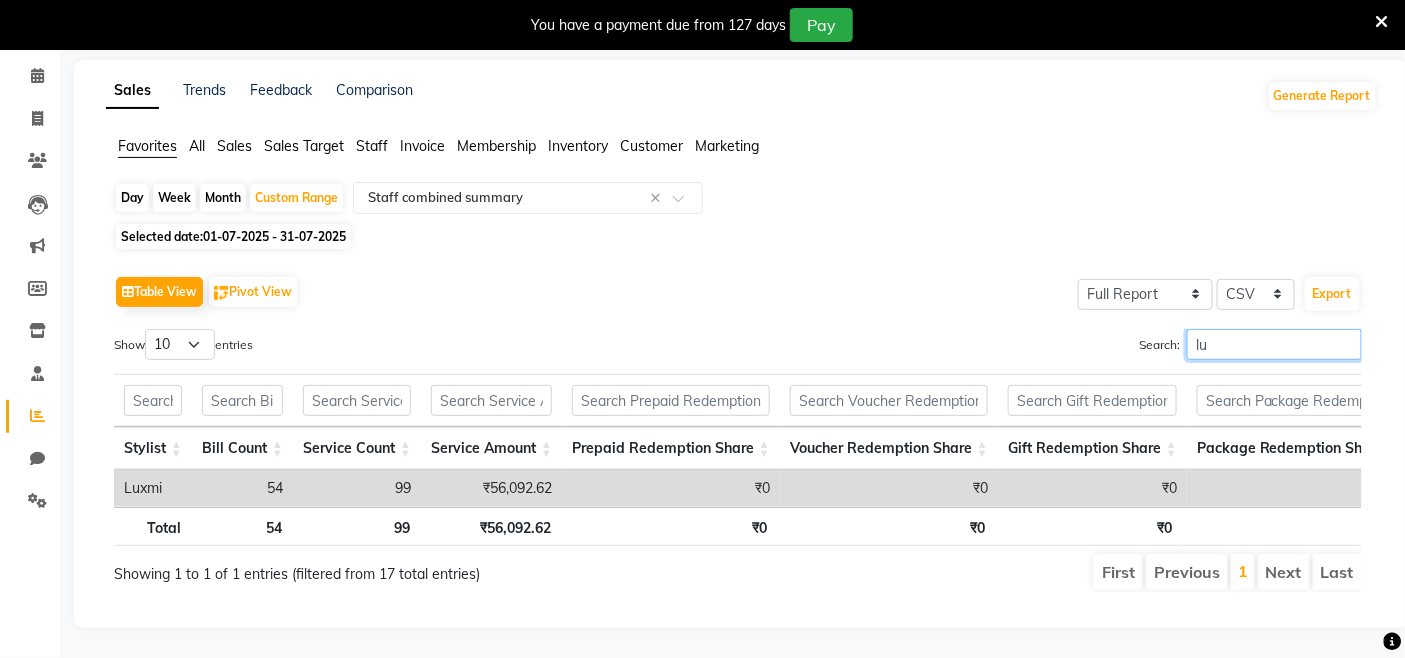 type on "lu" 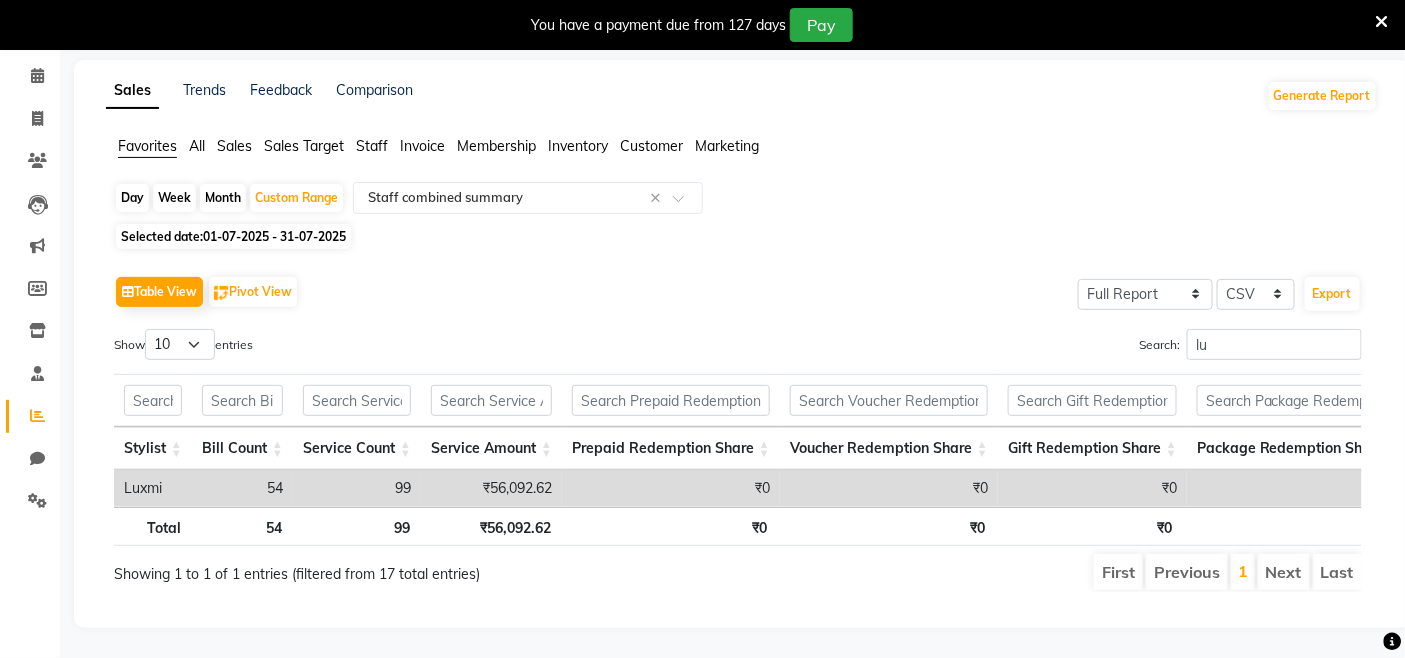 drag, startPoint x: 598, startPoint y: 446, endPoint x: 575, endPoint y: 496, distance: 55.03635 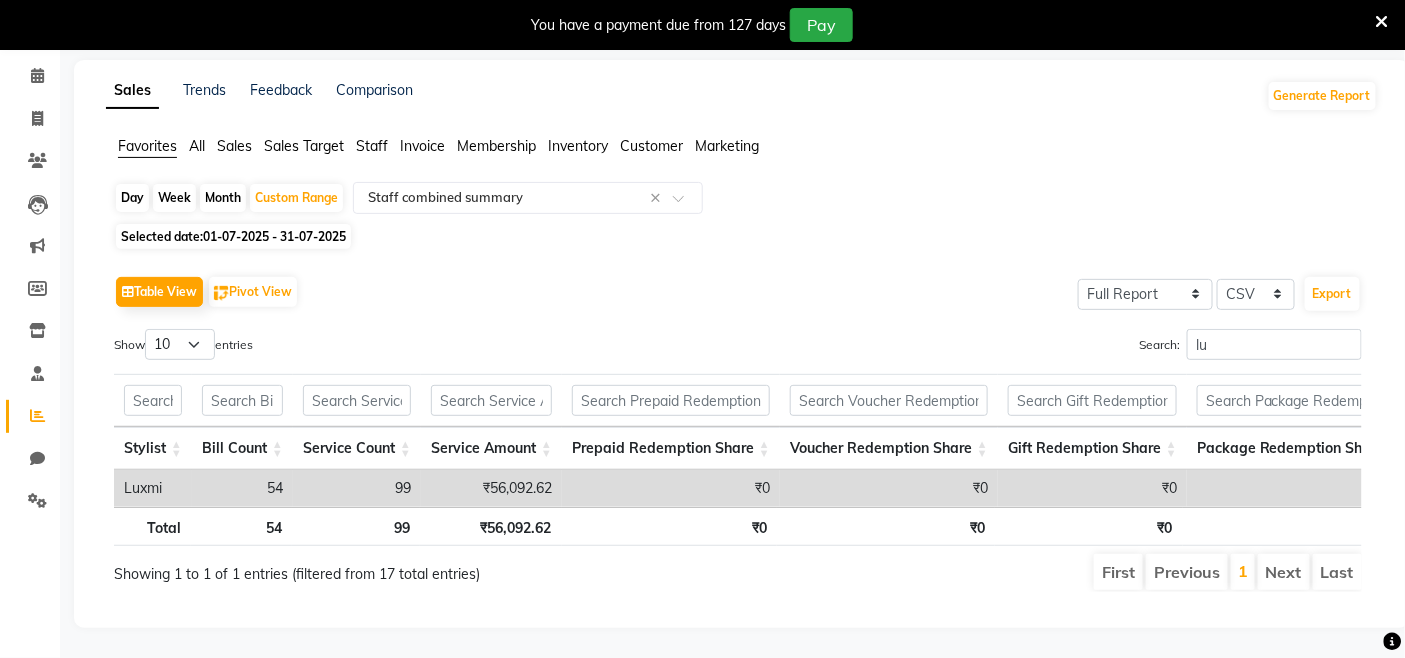 click on "Stylist Bill Count Service Count Service Amount Prepaid Redemption Share Voucher Redemption Share Gift Redemption Share Package Redemption Share Point Redemption Share Wallet Redemption Share Net Service Amount Product Net Membership Net Prepaid Net Voucher Net Gift Net Package Net Stylist Bill Count Service Count Service Amount Prepaid Redemption Share Voucher Redemption Share Gift Redemption Share Package Redemption Share Point Redemption Share Wallet Redemption Share Net Service Amount Product Net Membership Net Prepaid Net Voucher Net Gift Net Package Net Total 54 99 ₹56,092.62 ₹0 ₹0 ₹0 ₹0 ₹0 ₹0 ₹56,092.62 54" 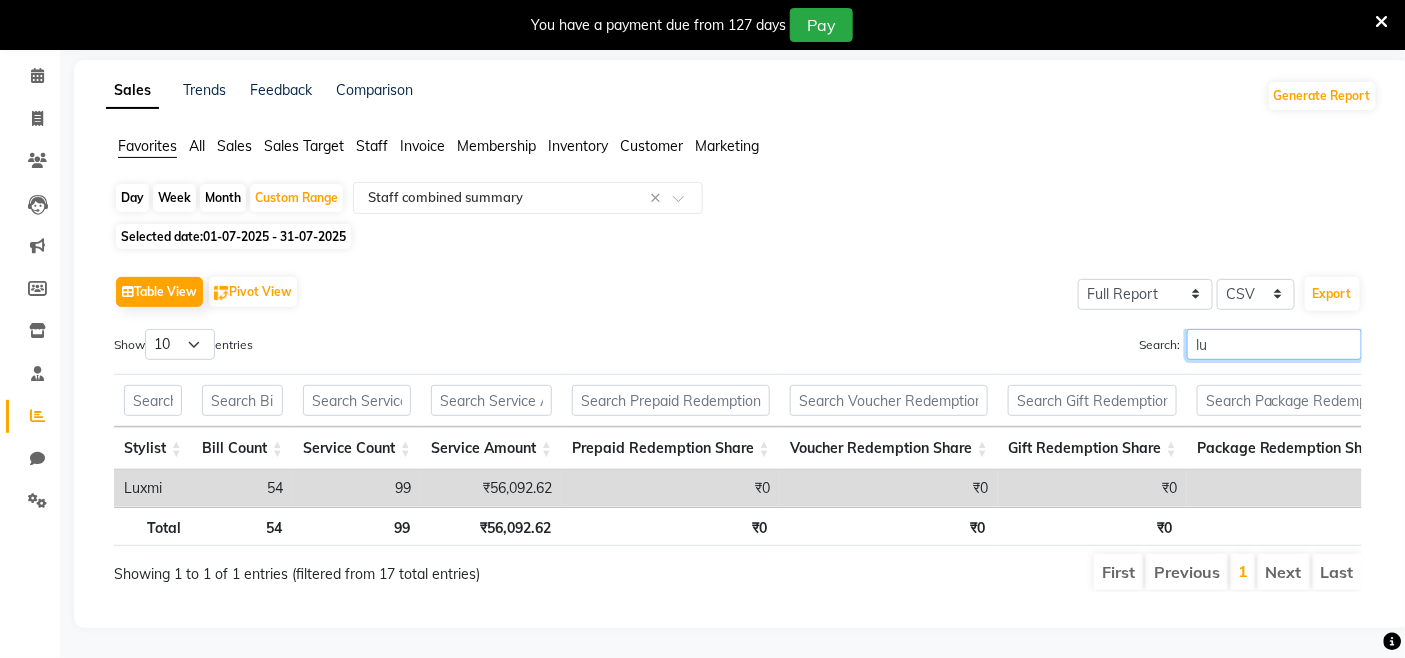drag, startPoint x: 1185, startPoint y: 452, endPoint x: 901, endPoint y: 381, distance: 292.7405 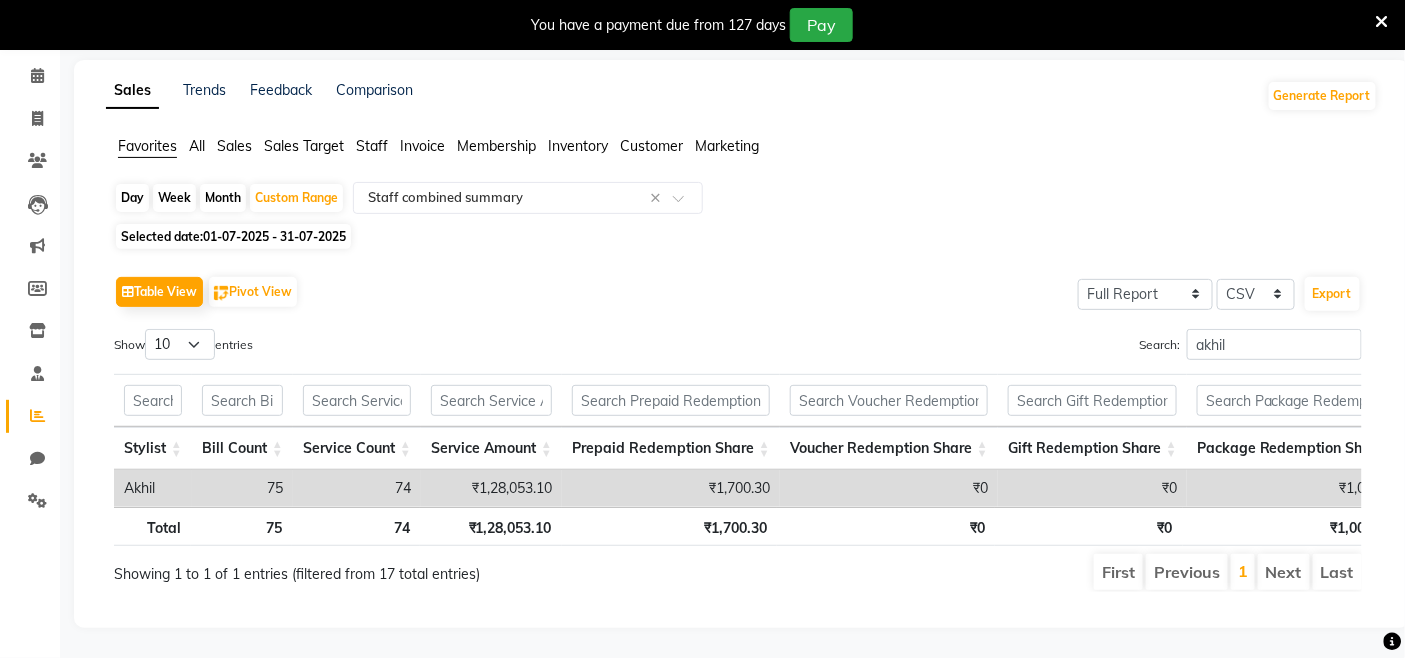 drag, startPoint x: 606, startPoint y: 461, endPoint x: 851, endPoint y: 536, distance: 256.22256 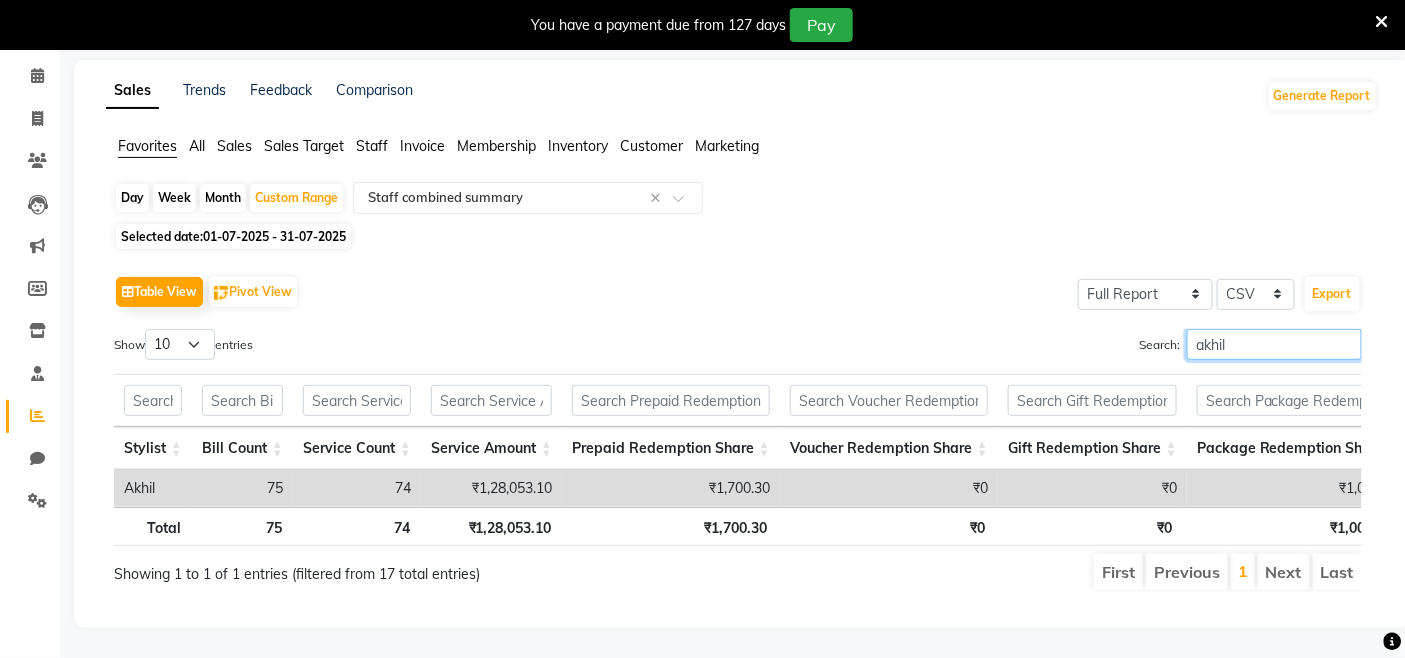 click on "Show  [NUMBER] [NUMBER] [NUMBER]  entries Search: akhil Stylist Bill Count Service Count Service Amount Prepaid Redemption Share Voucher Redemption Share Gift Redemption Share Package Redemption Share Point Redemption Share Wallet Redemption Share Net Service Amount Product Net Membership Net Prepaid Net Voucher Net Gift Net Package Net Stylist Bill Count Service Count Service Amount Prepaid Redemption Share Voucher Redemption Share Gift Redemption Share Package Redemption Share Point Redemption Share Wallet Redemption Share Net Service Amount Product Net Membership Net Prepaid Net Voucher Net Gift Net Package Net Total [NUMBER] [NUMBER] ₹[PRICE] ₹[PRICE] ₹[PRICE] ₹[PRICE] ₹[PRICE] ₹[PRICE] ₹[PRICE] ₹[PRICE] ₹[PRICE] ₹[PRICE] ₹[PRICE] ₹[PRICE] ₹[PRICE] Akhil [NUMBER] [NUMBER] ₹[PRICE] ₹[PRICE] ₹[PRICE] ₹[PRICE] ₹[PRICE] ₹[PRICE] ₹[PRICE] ₹[PRICE] ₹[PRICE] ₹[PRICE] ₹[PRICE] ₹[PRICE] ₹[PRICE] Total [NUMBER] [NUMBER] ₹[PRICE] ₹[PRICE] ₹[PRICE] ₹[PRICE] ₹[PRICE] ₹[PRICE] ₹[PRICE] ₹[PRICE] ₹[PRICE] ₹[PRICE] ₹[PRICE] ₹[PRICE] ₹[PRICE] First Previous [NUMBER] Next Last" at bounding box center [738, 460] 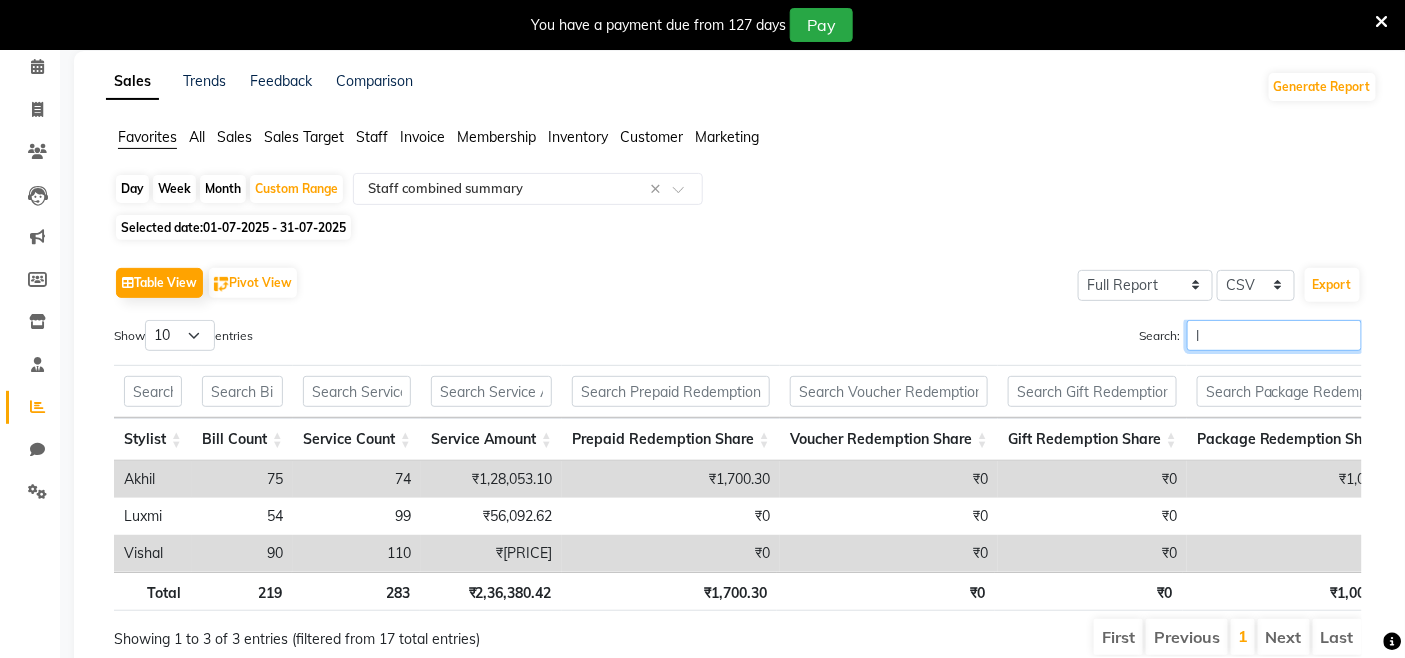 drag, startPoint x: 1216, startPoint y: 314, endPoint x: 997, endPoint y: 377, distance: 227.88155 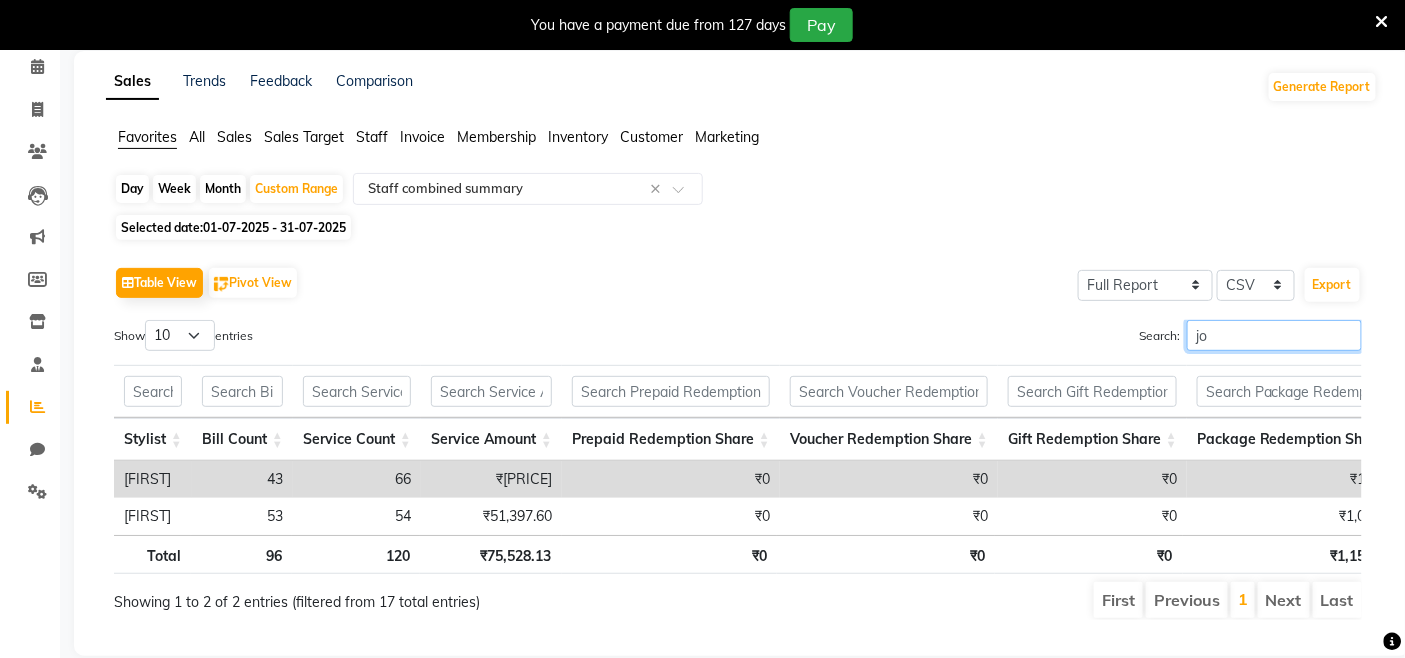 type on "[FIRST]" 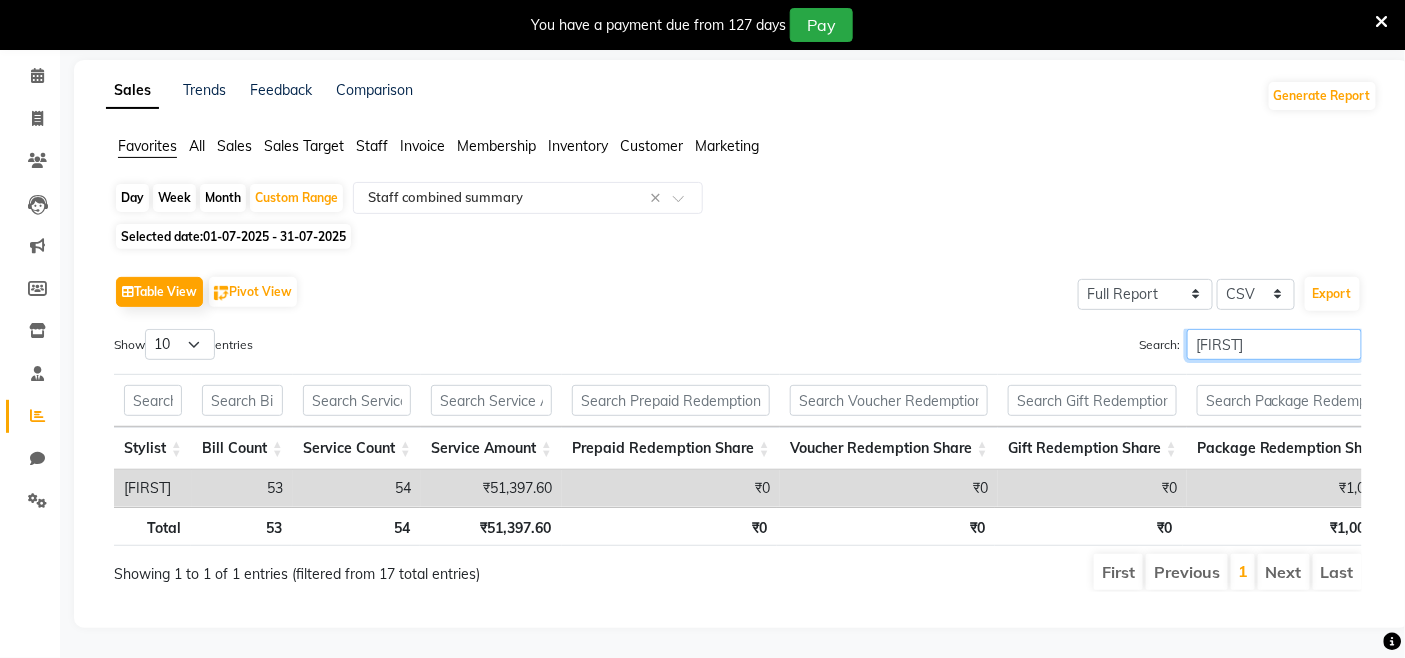 drag, startPoint x: 1247, startPoint y: 433, endPoint x: 467, endPoint y: 465, distance: 780.6561 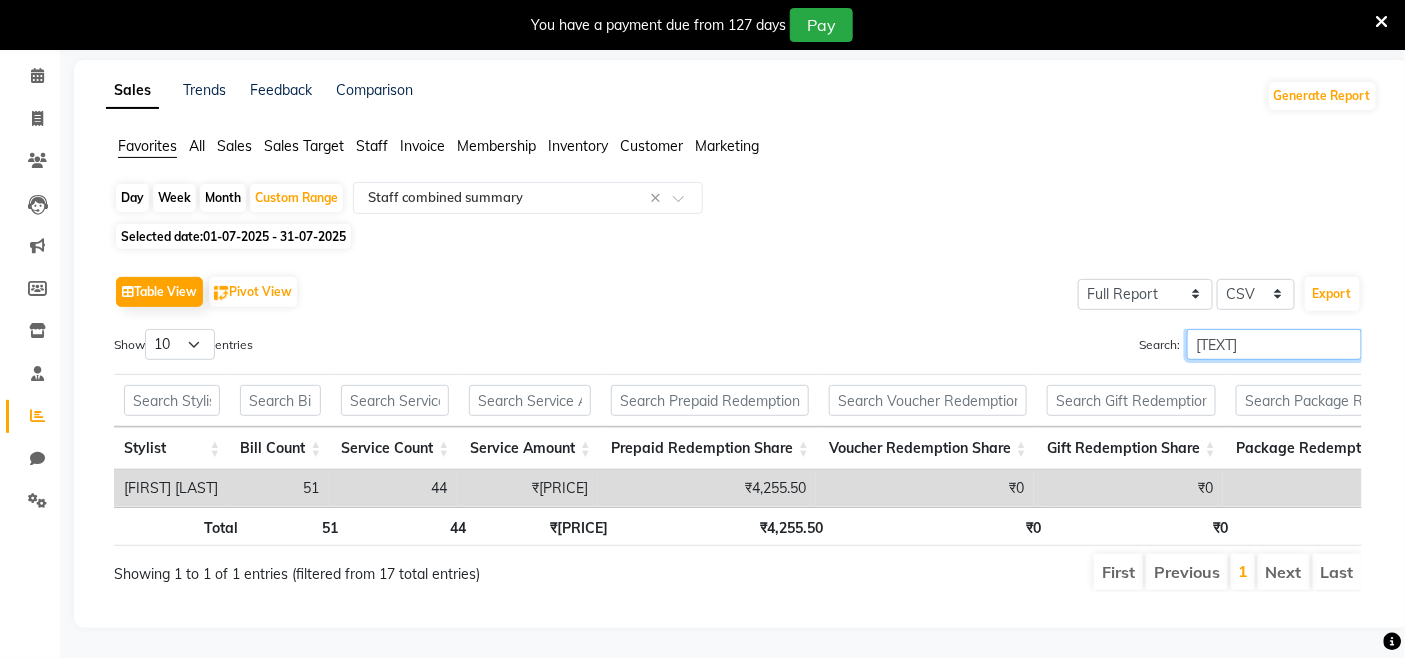 type on "[TEXT]" 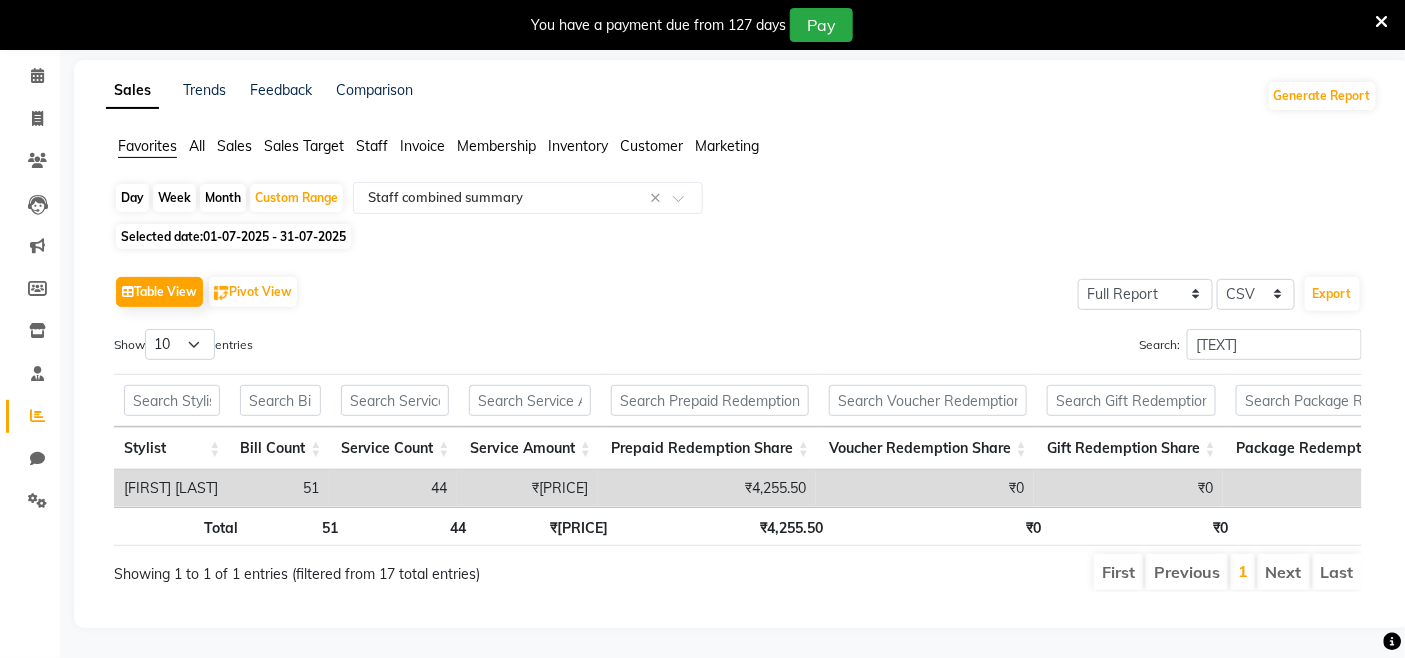 drag, startPoint x: 781, startPoint y: 458, endPoint x: 554, endPoint y: 444, distance: 227.4313 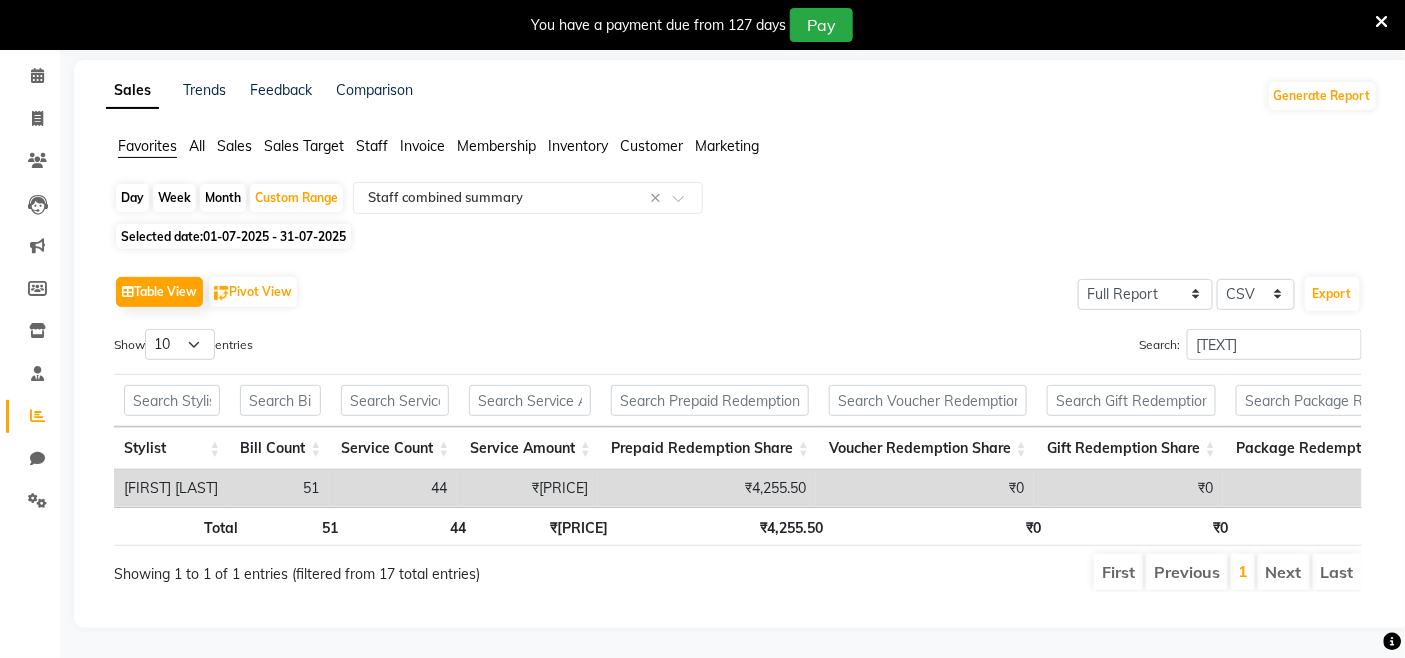 click on "Table View   Pivot View  Select Full Report Filtered Report Select CSV PDF  Export  Show  10 25 50 100  entries Search: [TEXT] Stylist Bill Count Service Count Service Amount Prepaid Redemption Share Voucher Redemption Share Gift Redemption Share Package Redemption Share Point Redemption Share Wallet Redemption Share Net Service Amount Product Net Membership Net Prepaid Net Voucher Net Gift Net Package Net Stylist Bill Count Service Count Service Amount Prepaid Redemption Share Voucher Redemption Share Gift Redemption Share Package Redemption Share Point Redemption Share Wallet Redemption Share Net Service Amount Product Net Membership Net Prepaid Net Voucher Net Gift Net Package Net Total 51 44 ₹55,764.08 ₹4,255.50 ₹0 ₹0 ₹333.36 ₹0 ₹0 ₹60,352.94 ₹37,839.59 ₹0 ₹0 ₹0 ₹0 ₹0 [FIRST] [LAST] 51 44 ₹55,764.08 ₹4,255.50 ₹0 ₹0 ₹333.36 ₹0 ₹0 ₹60,352.94 ₹37,839.59 ₹0 ₹0 ₹0 ₹0 ₹0 Total 51 44 ₹55,764.08 ₹4,255.50 ₹0 ₹0 ₹333.36 ₹0 ₹0 ₹60,352.94 ₹0" 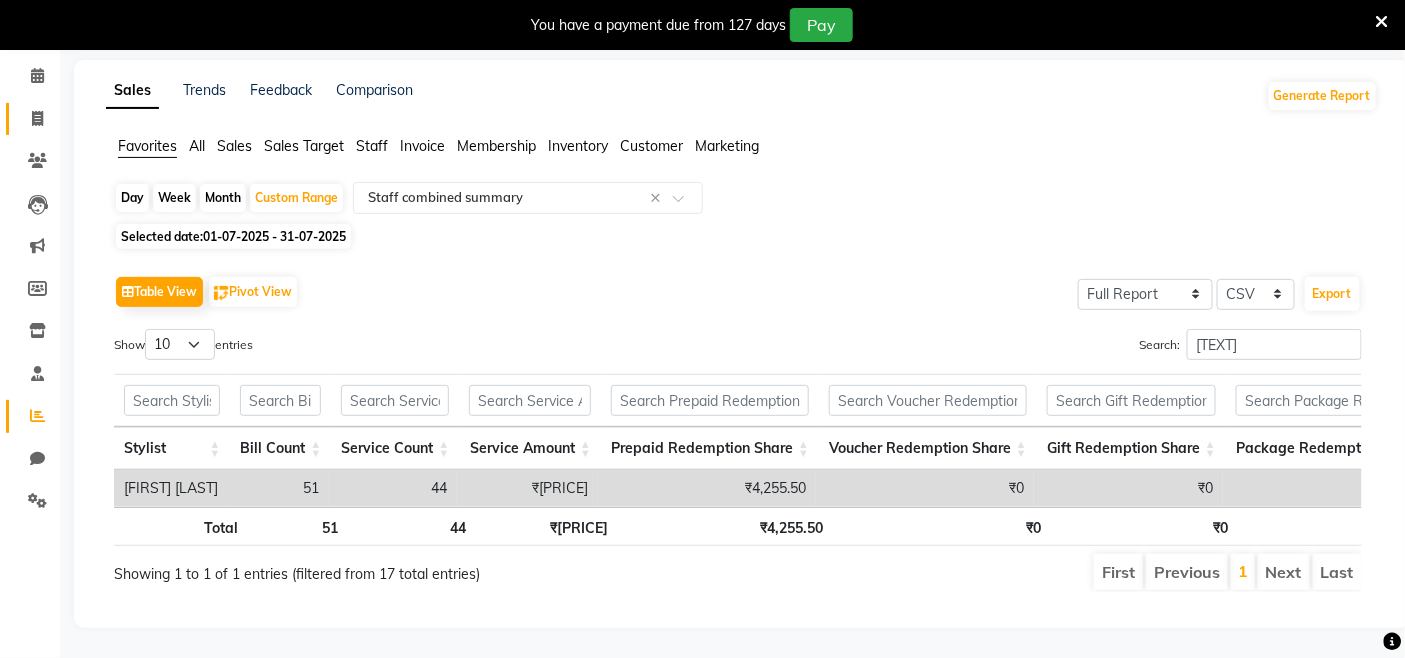 click on "Invoice" 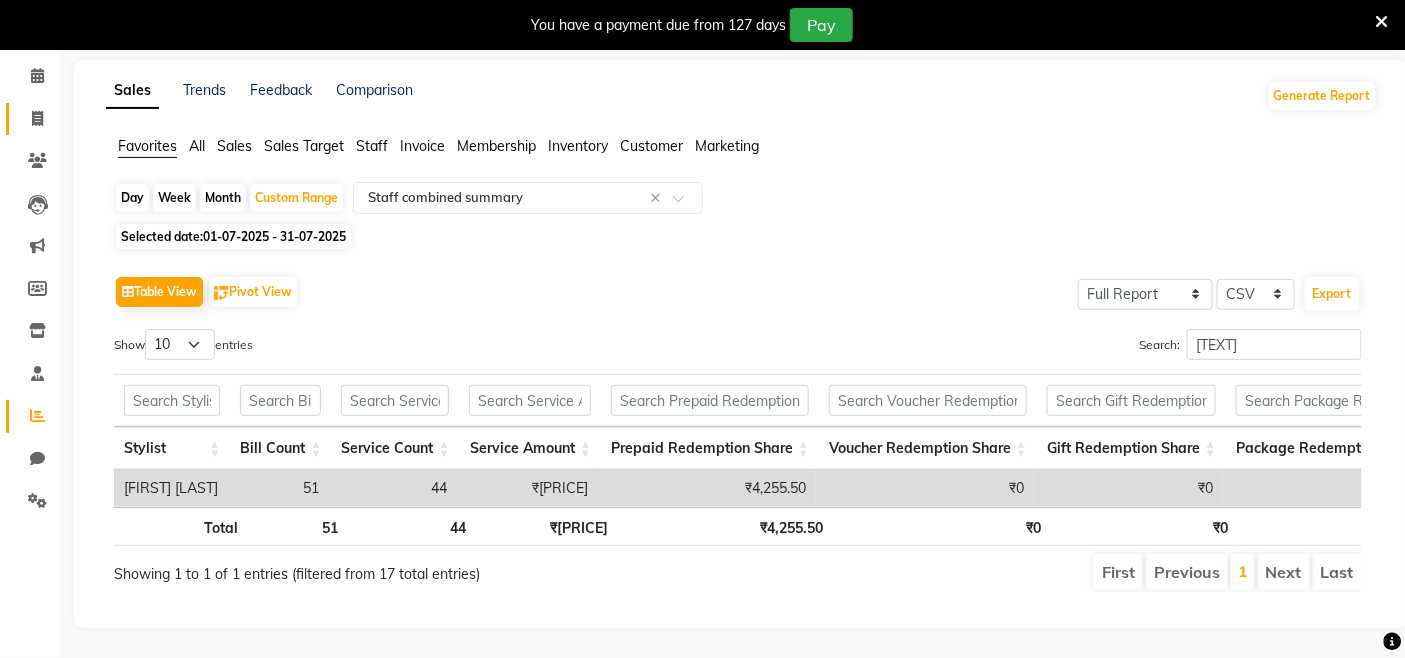 select on "service" 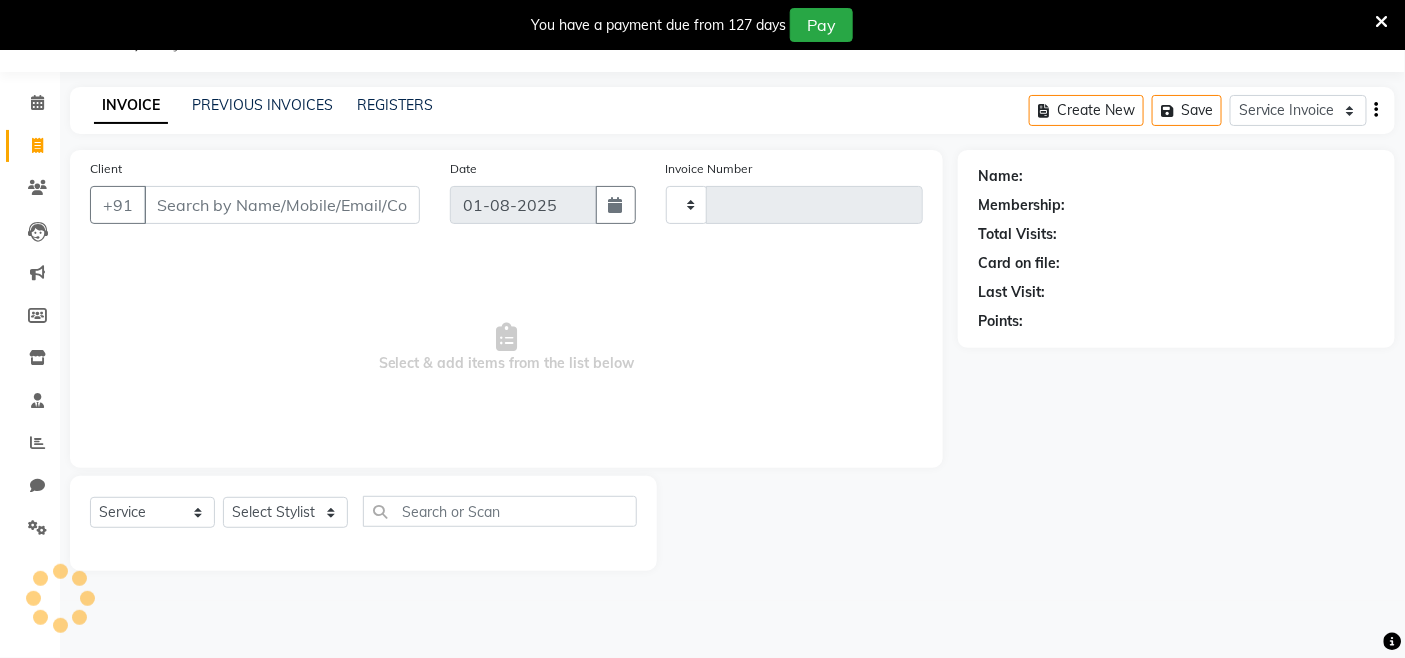 type on "2496" 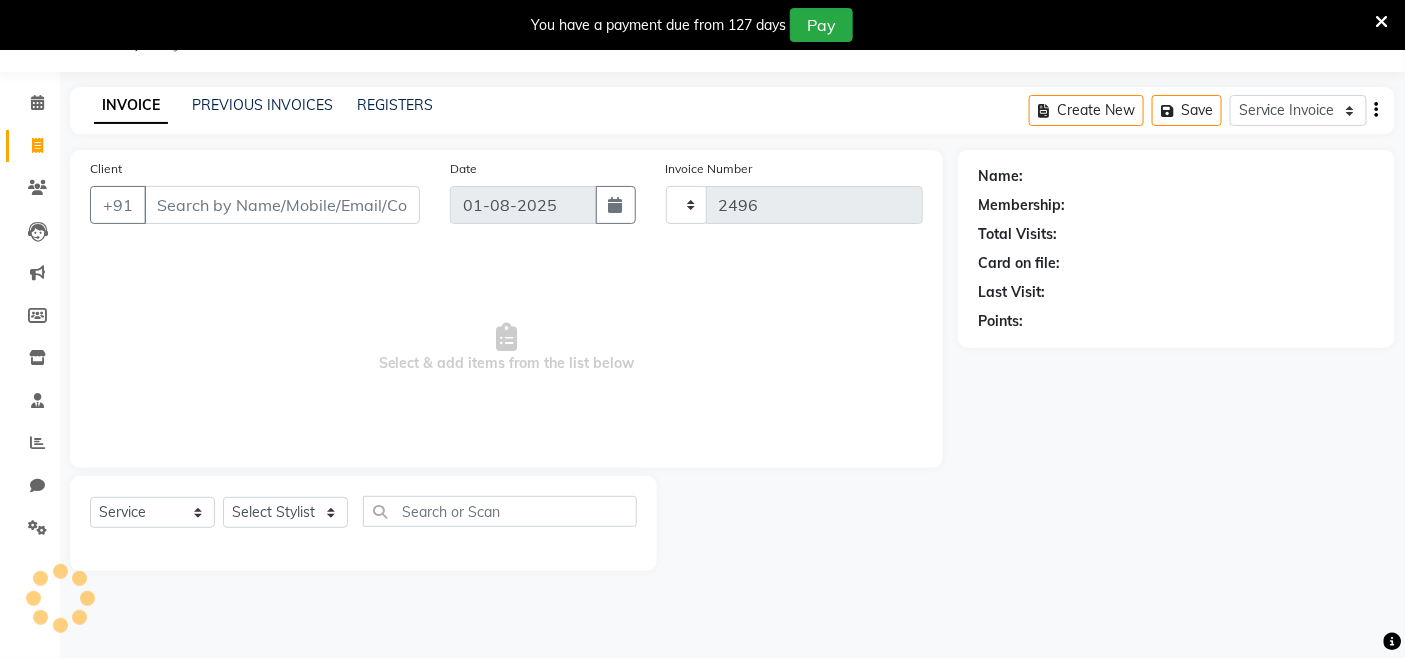 select on "8015" 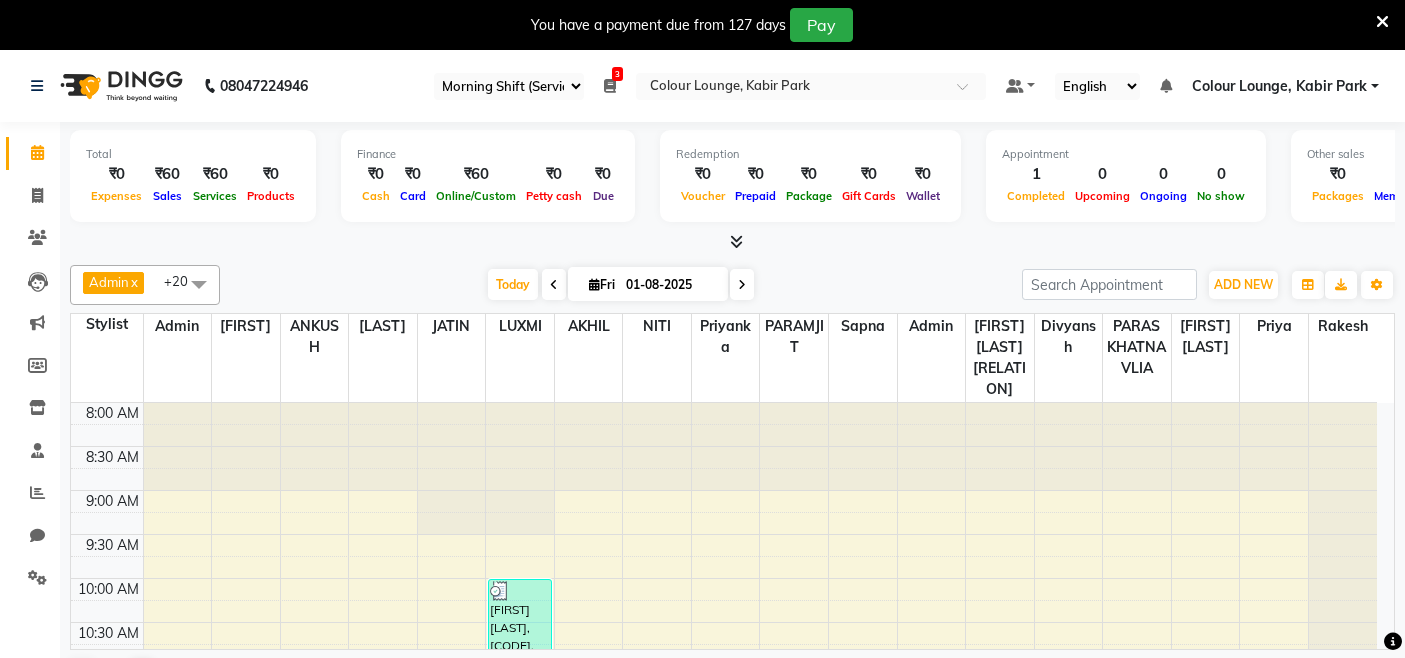 select on "75" 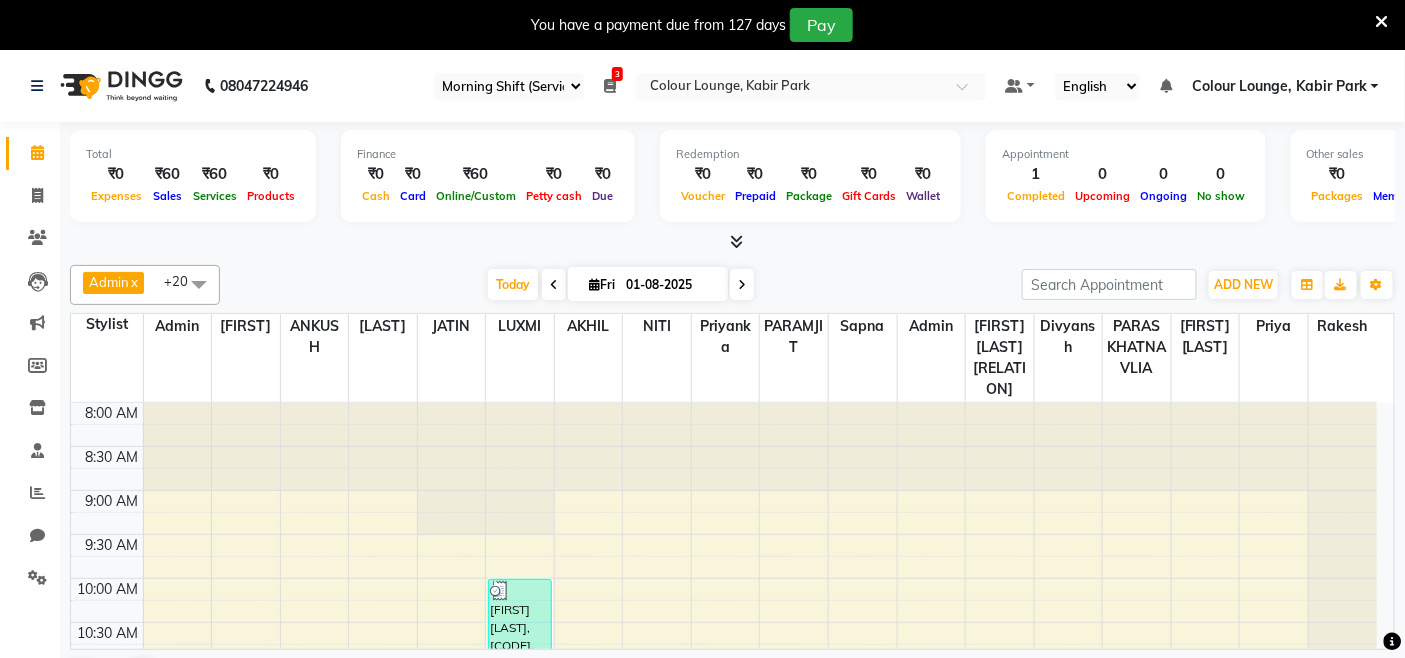 scroll, scrollTop: 0, scrollLeft: 0, axis: both 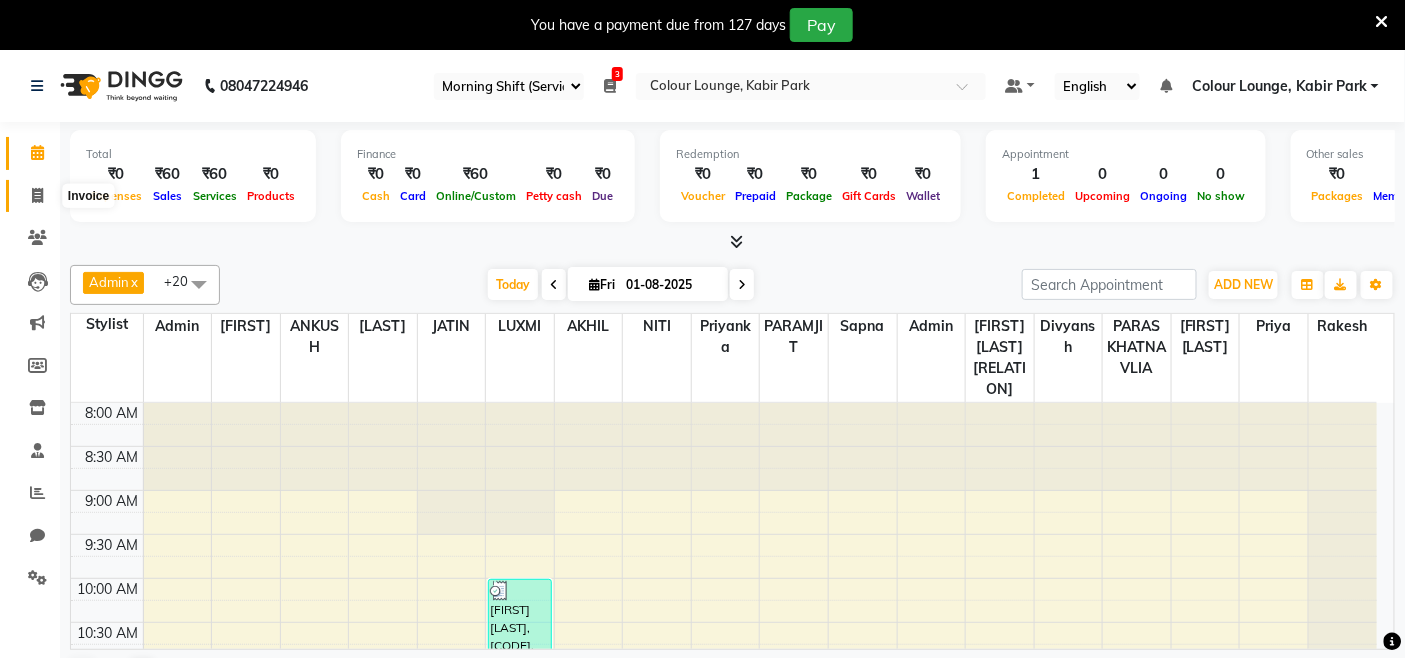 click 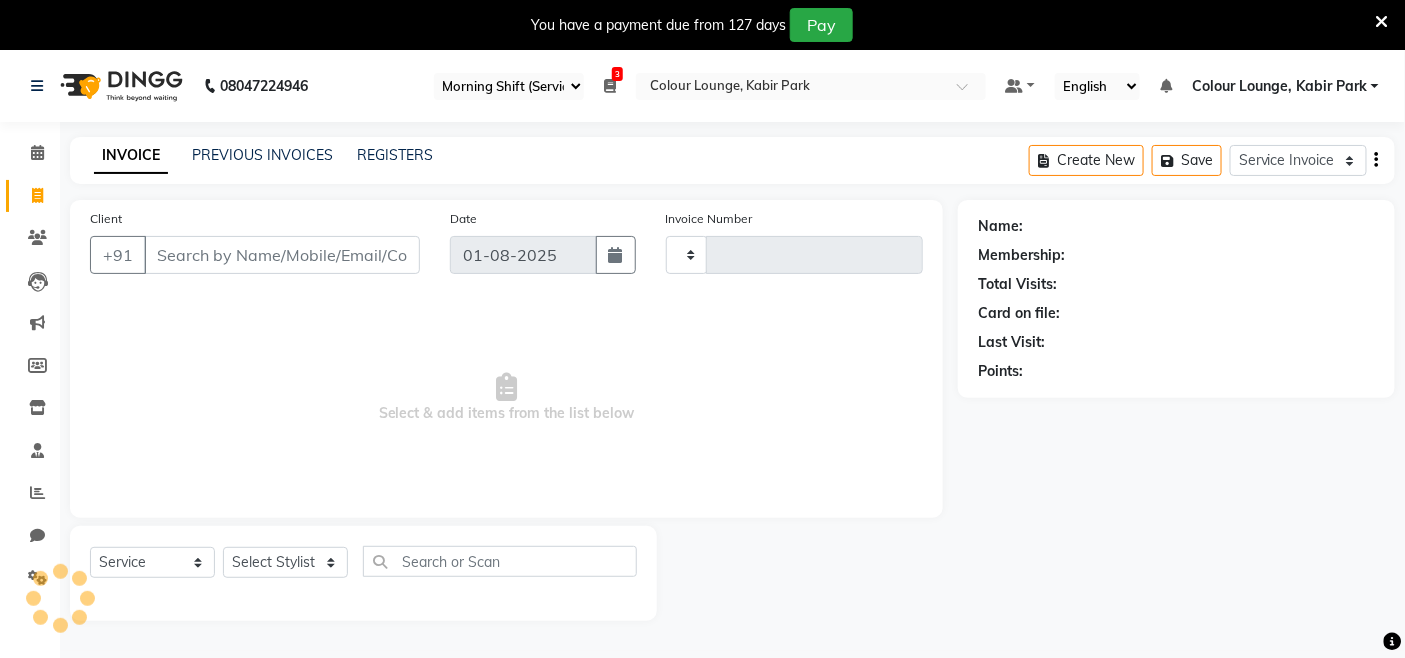 type on "2495" 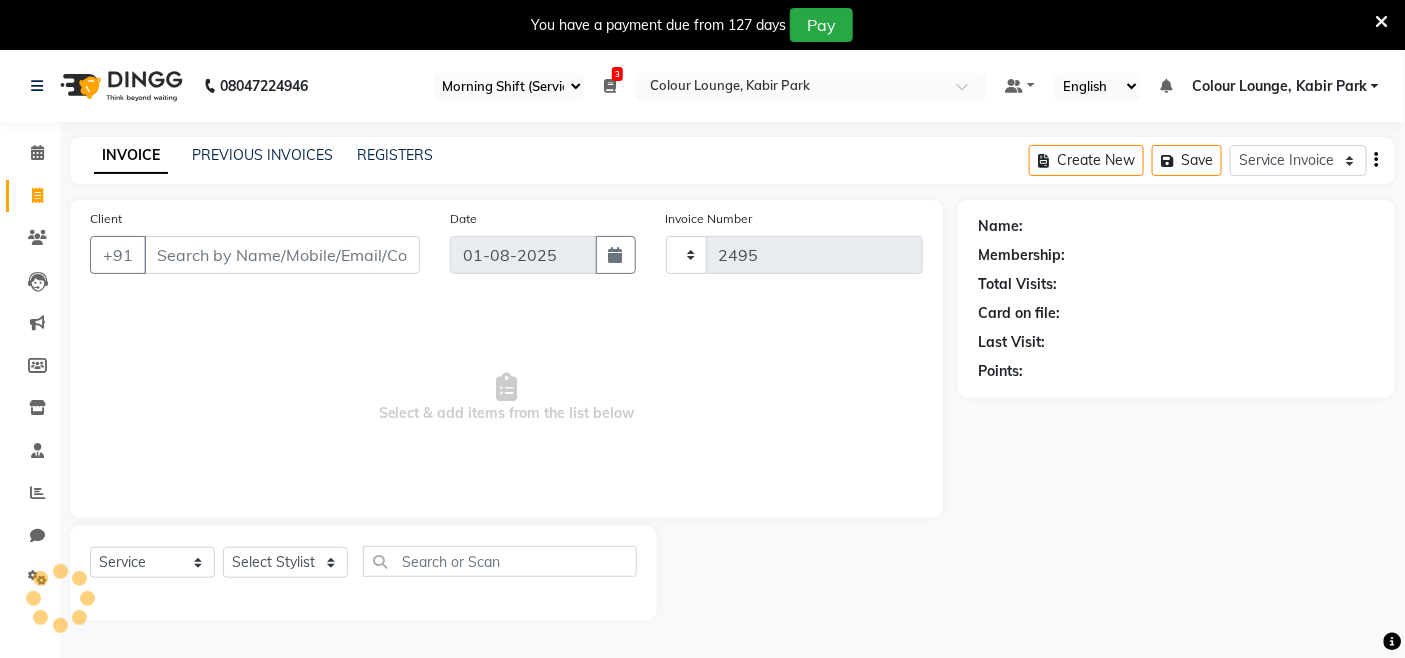 select on "8015" 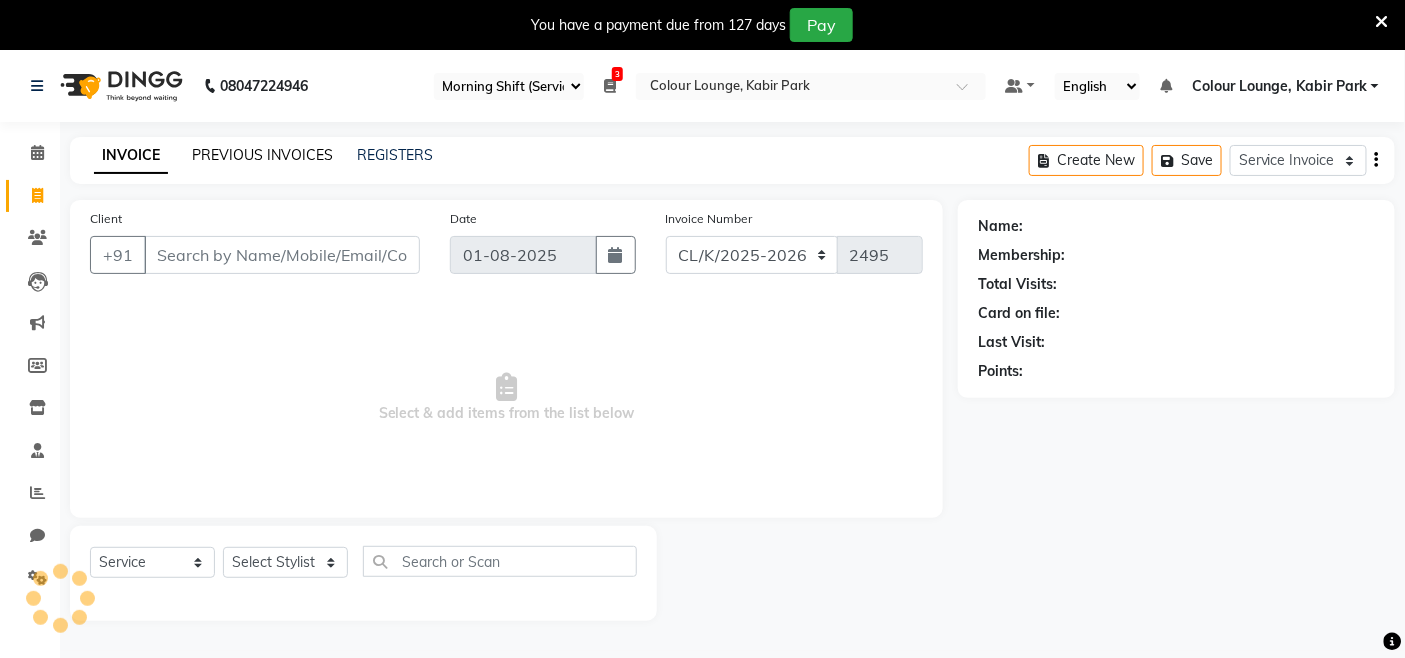 click on "PREVIOUS INVOICES" 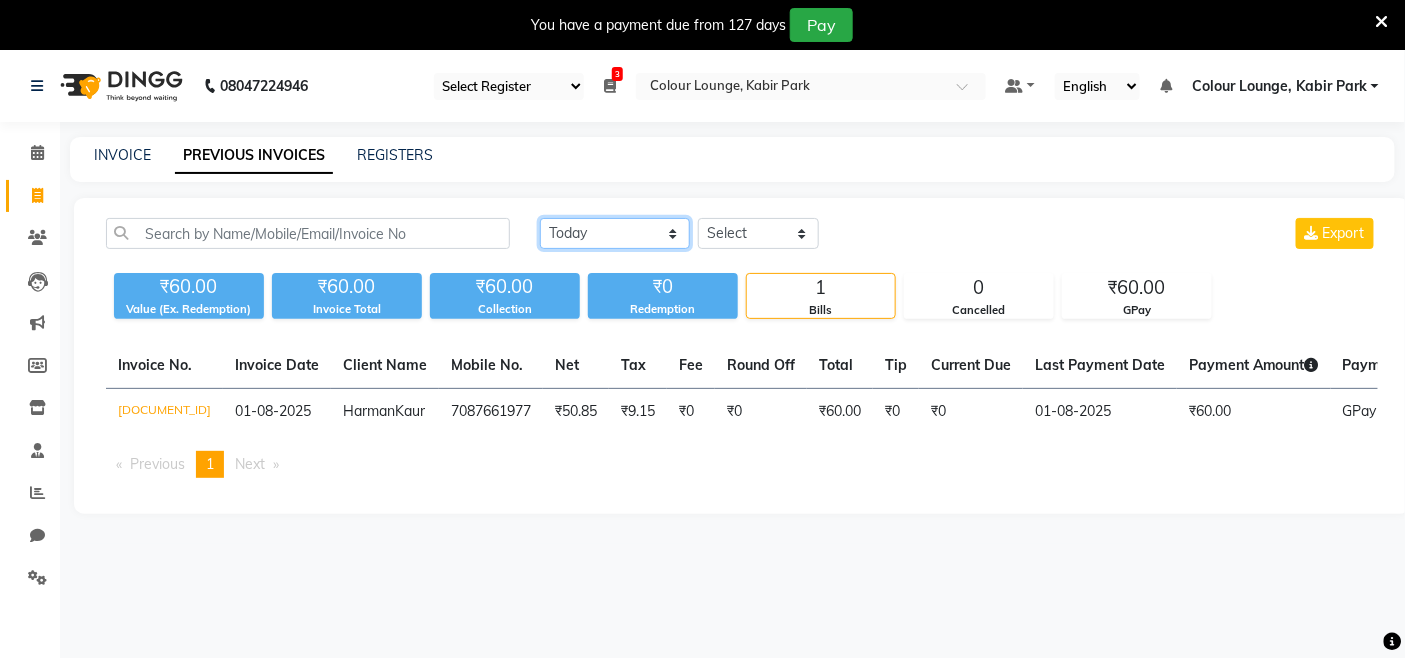 click on "Today Yesterday Custom Range" 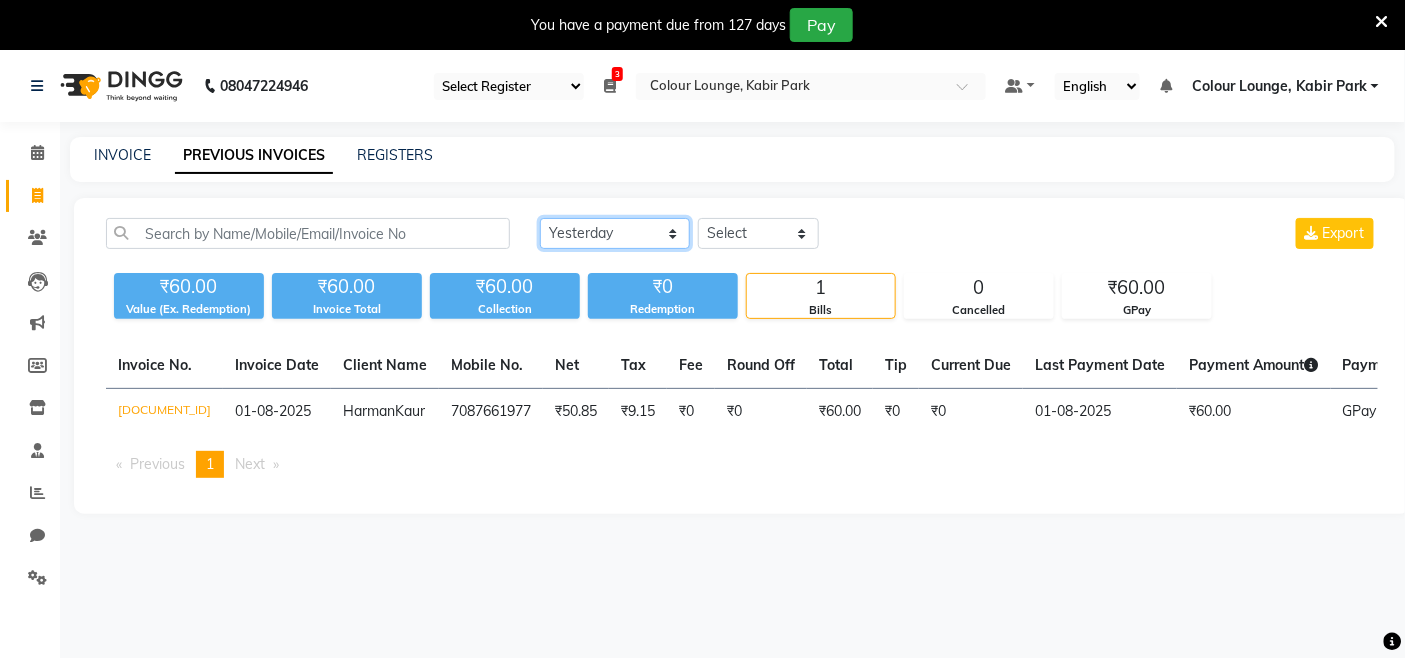 click on "Today Yesterday Custom Range" 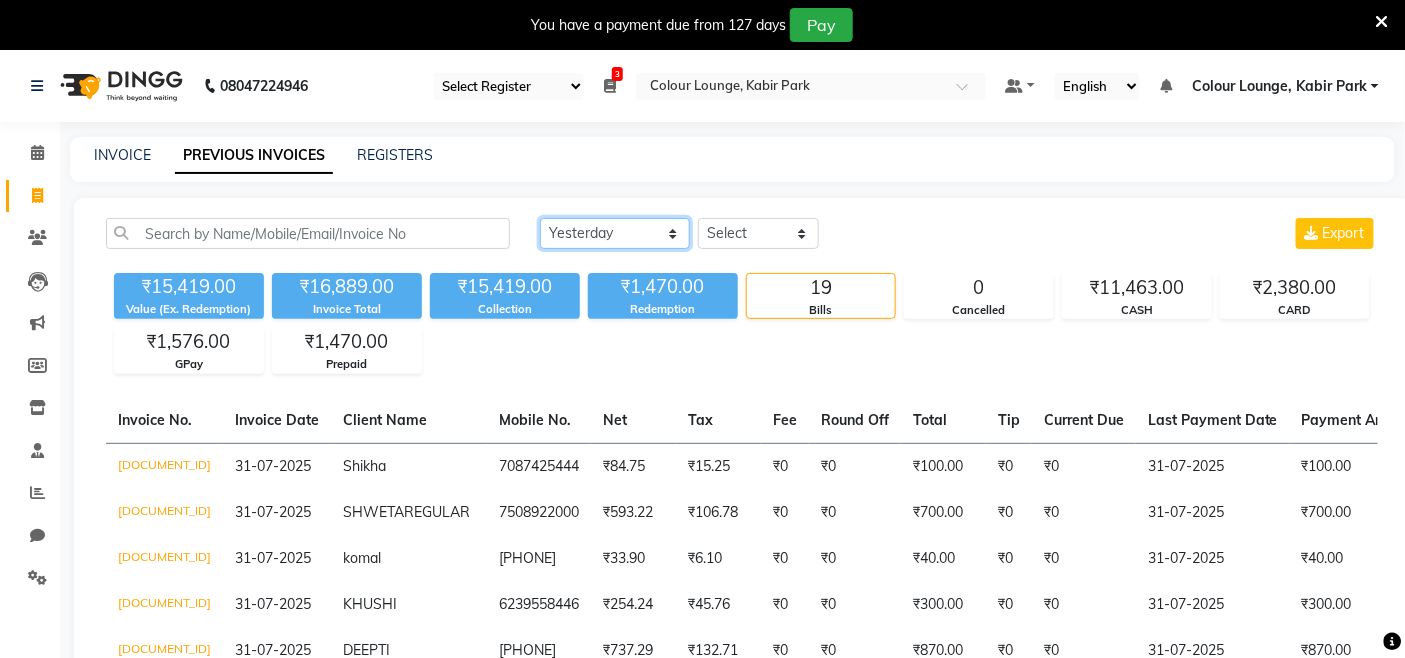 drag, startPoint x: 631, startPoint y: 218, endPoint x: 635, endPoint y: 231, distance: 13.601471 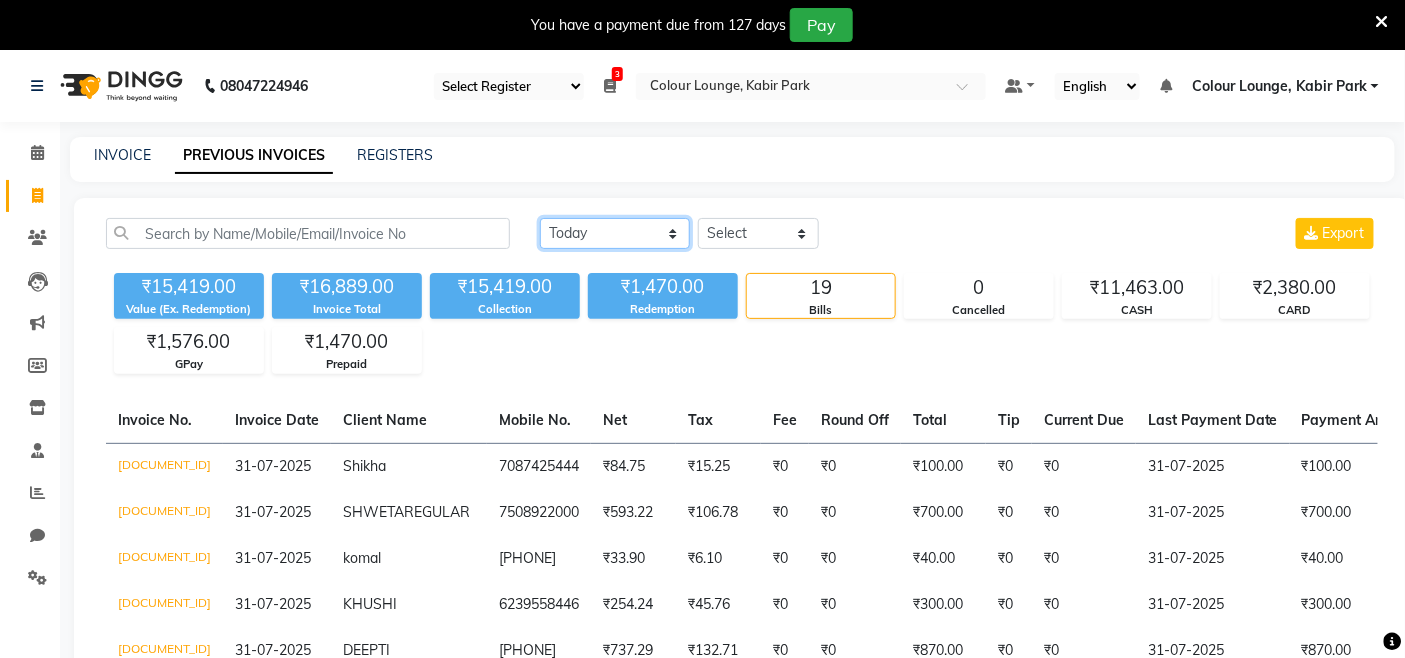 click on "Today Yesterday Custom Range" 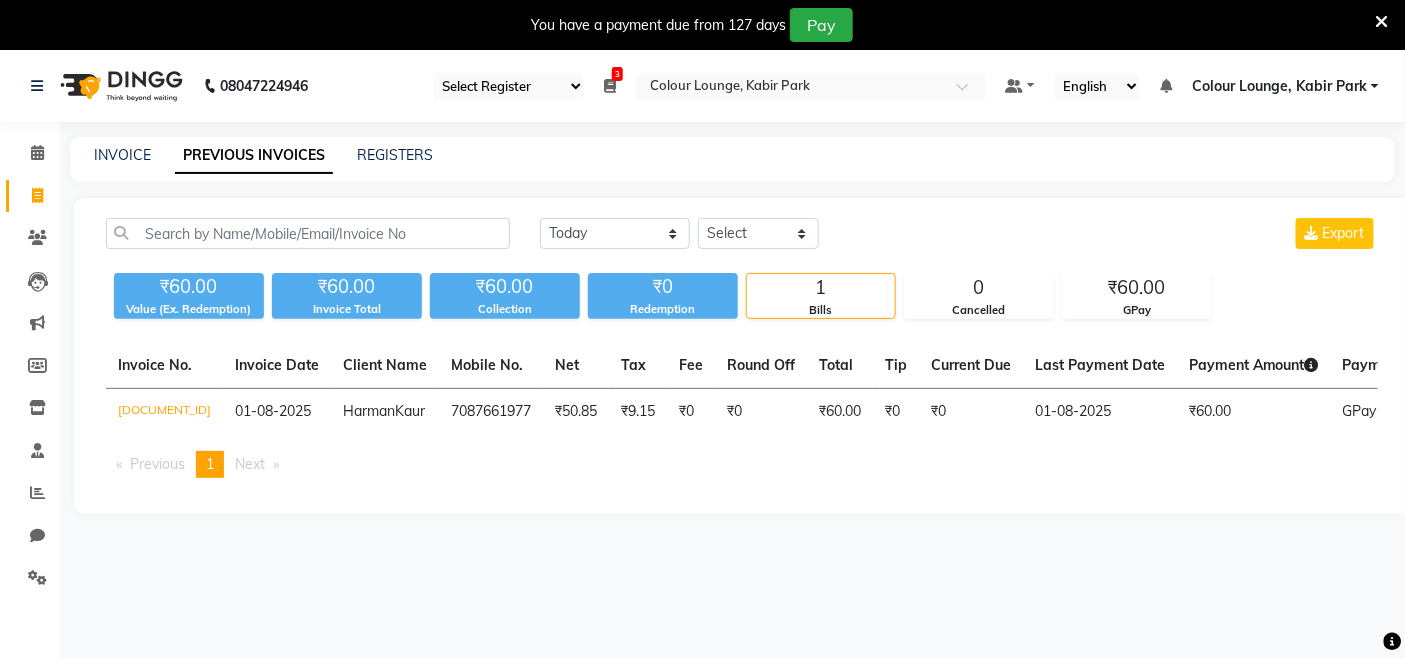 click on "Invoice" 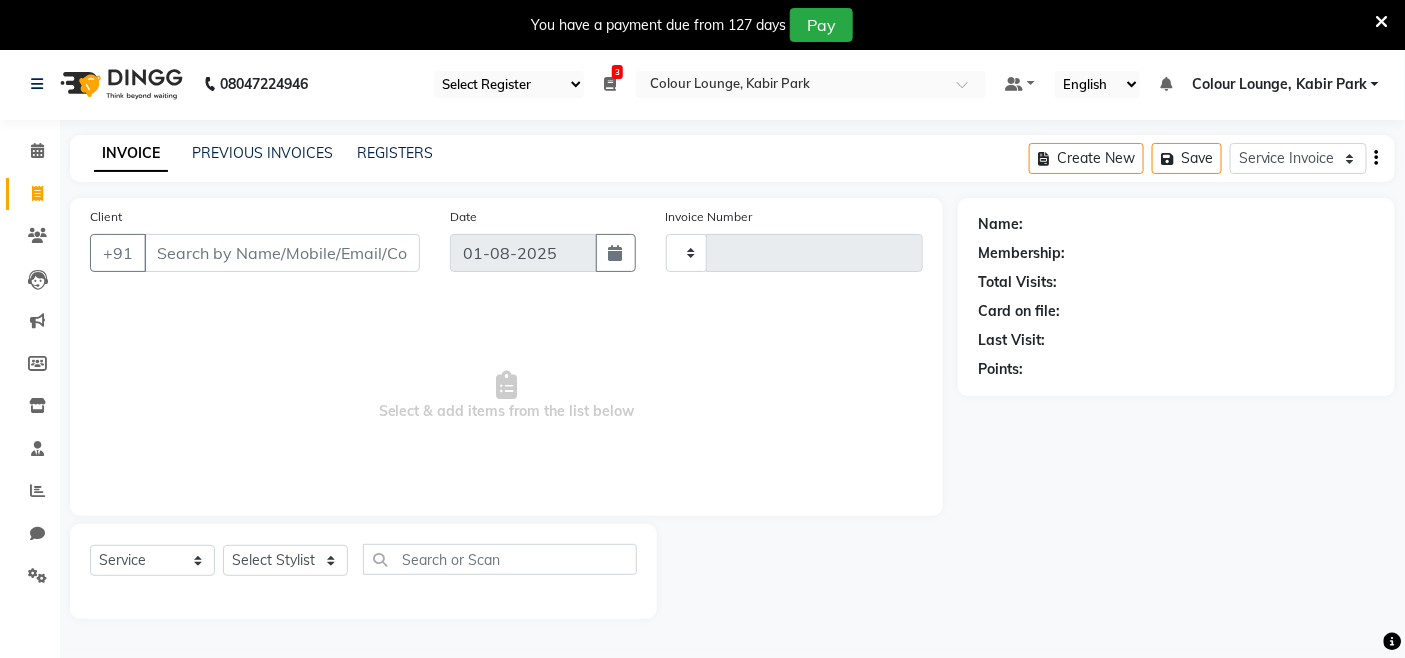 type on "2495" 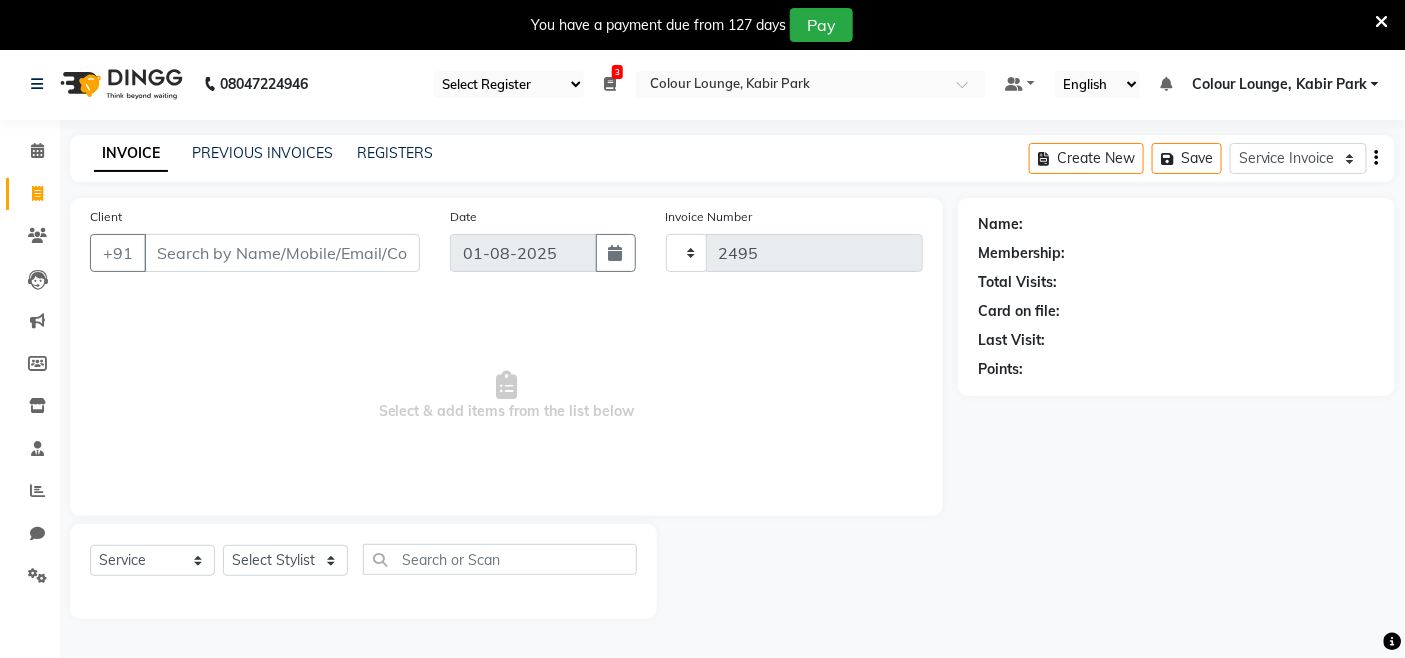 select on "8015" 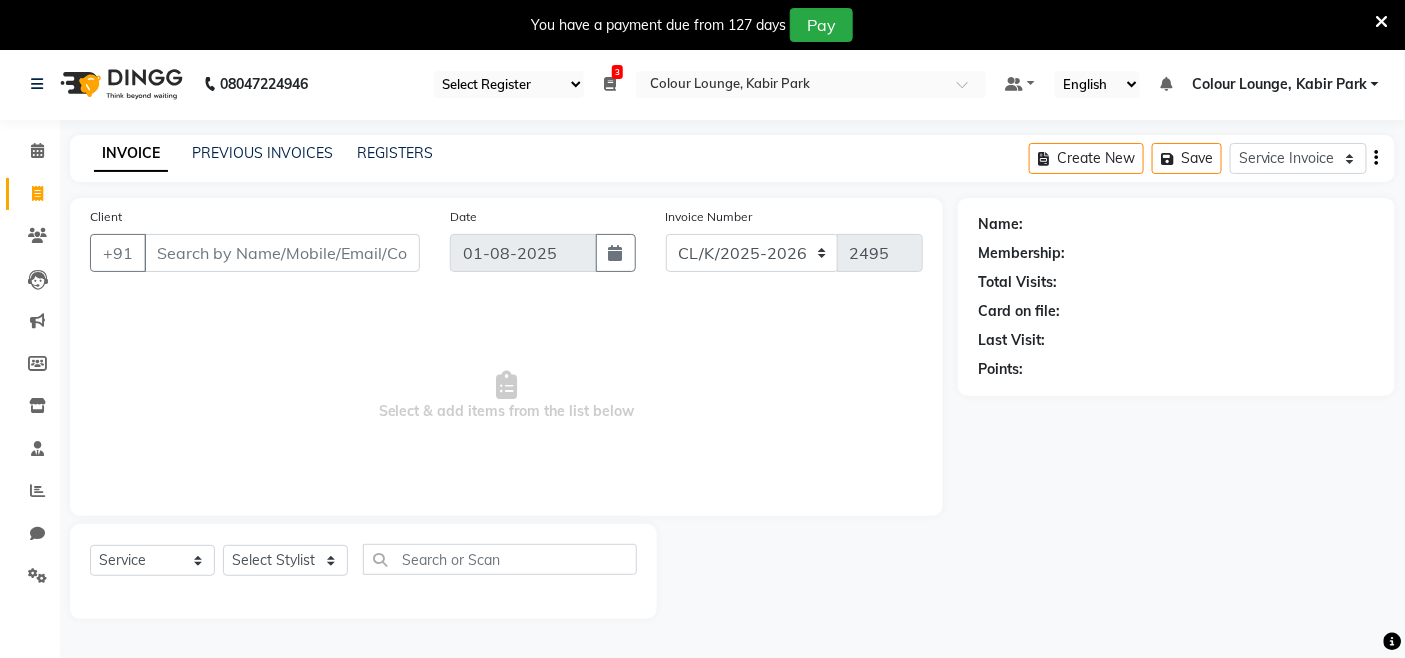 scroll, scrollTop: 50, scrollLeft: 0, axis: vertical 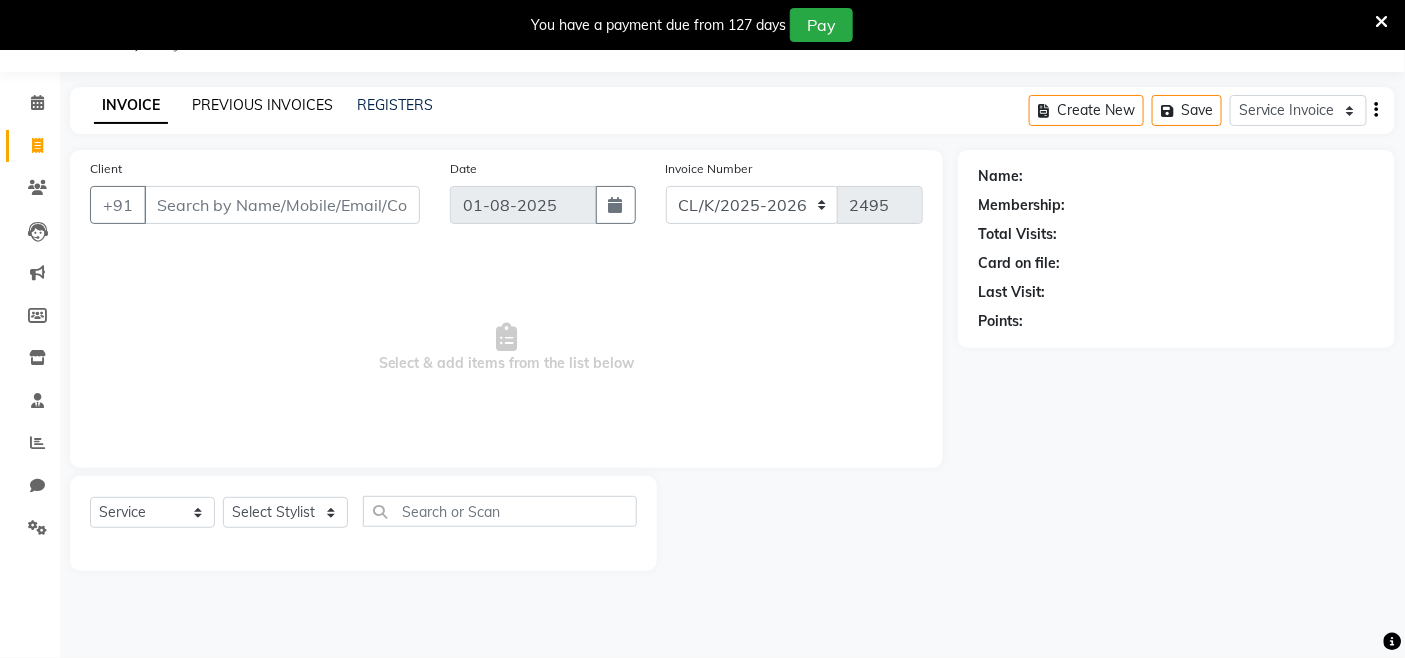 click on "PREVIOUS INVOICES" 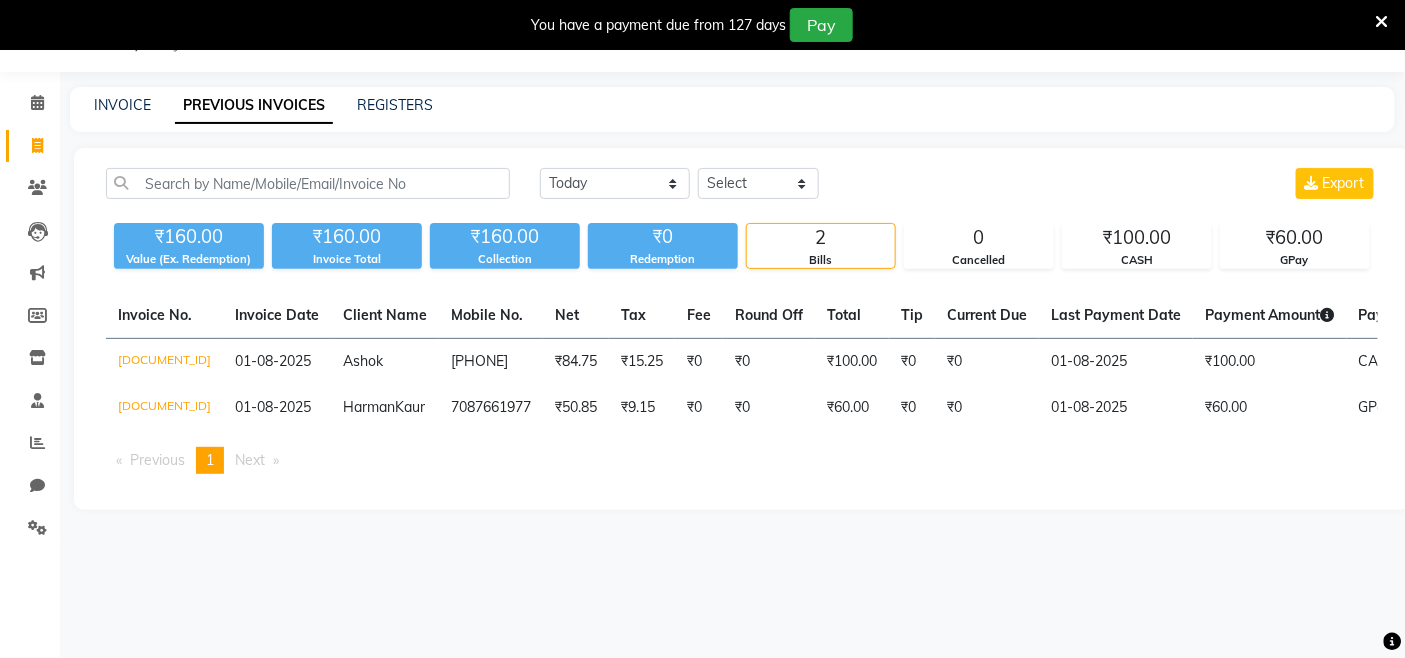 click on "Previous  page  1 / 1  You're on page  1  Next  page" at bounding box center [742, 460] 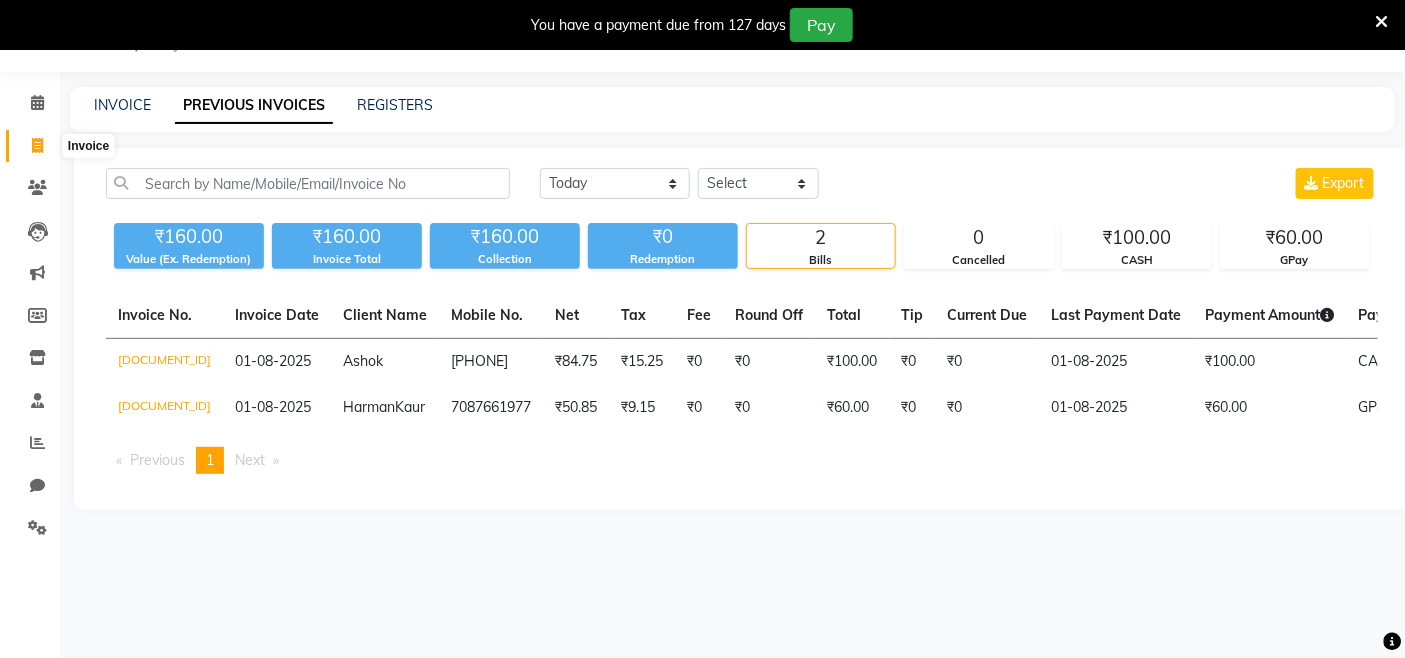 click 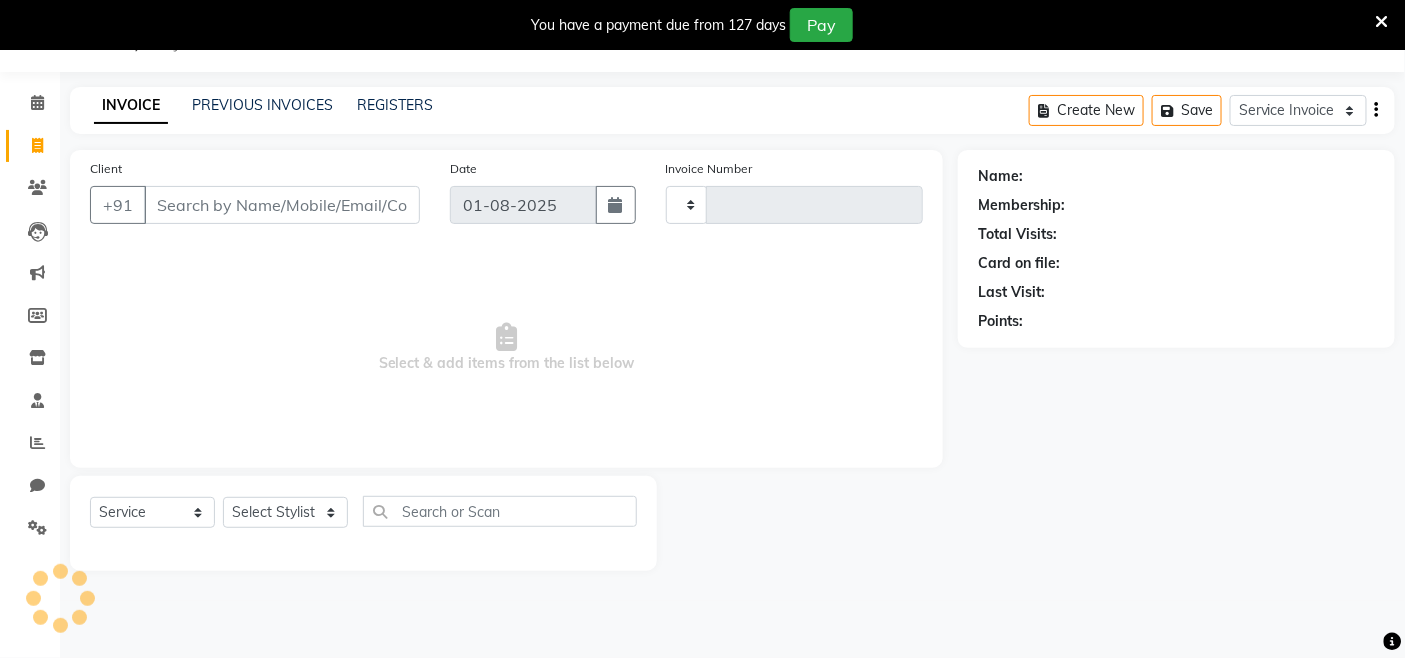 type on "2496" 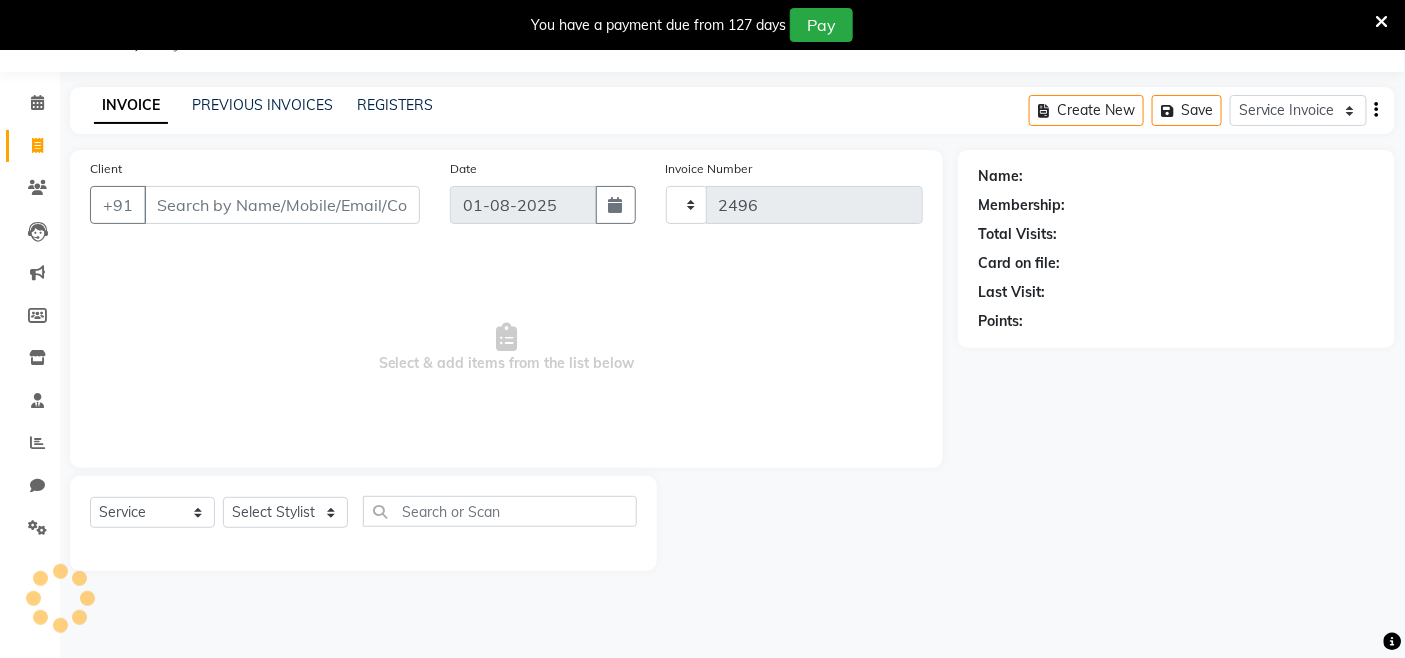 select on "8015" 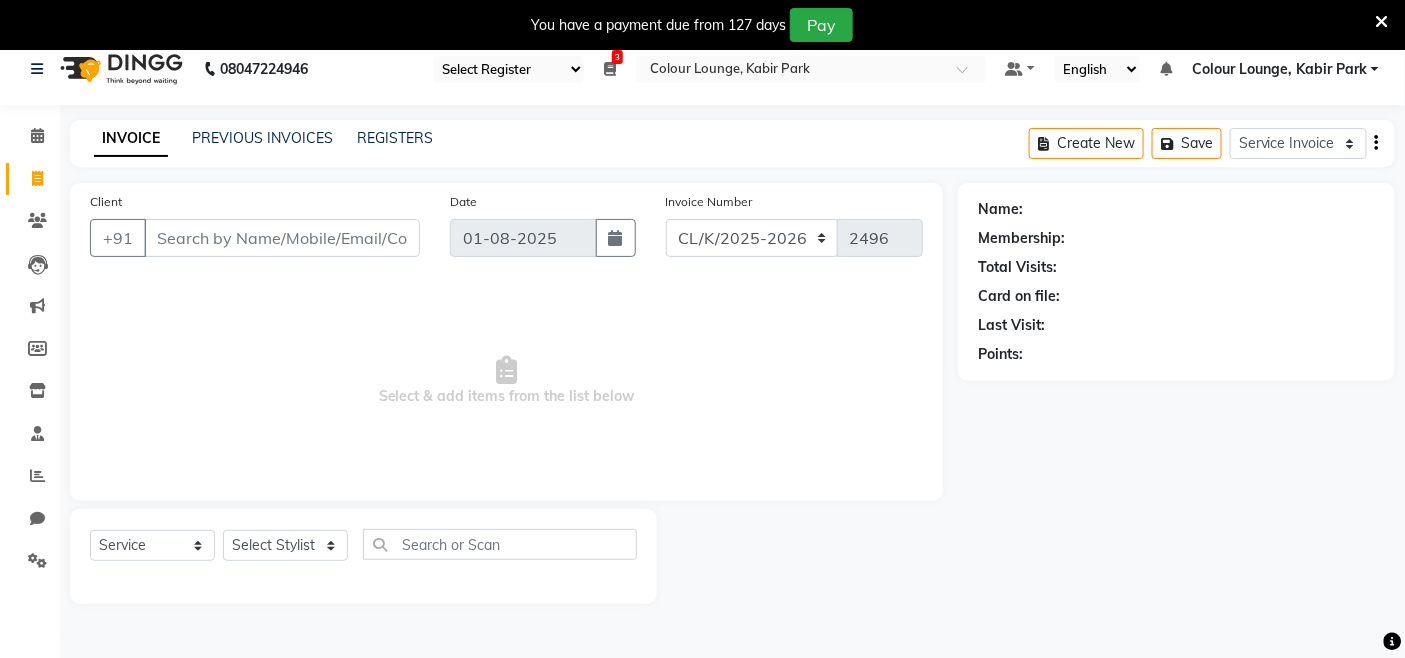 scroll, scrollTop: 0, scrollLeft: 0, axis: both 